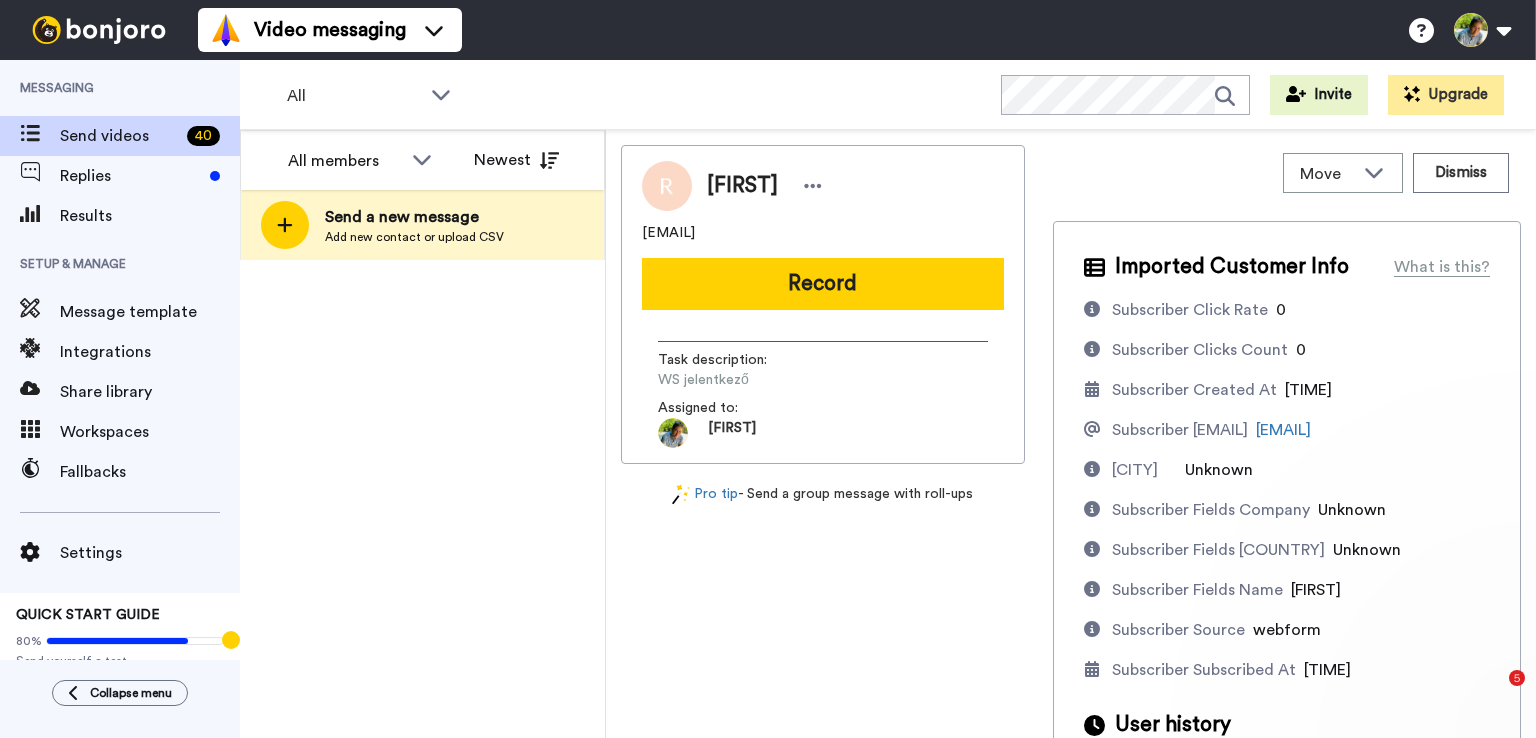scroll, scrollTop: 0, scrollLeft: 0, axis: both 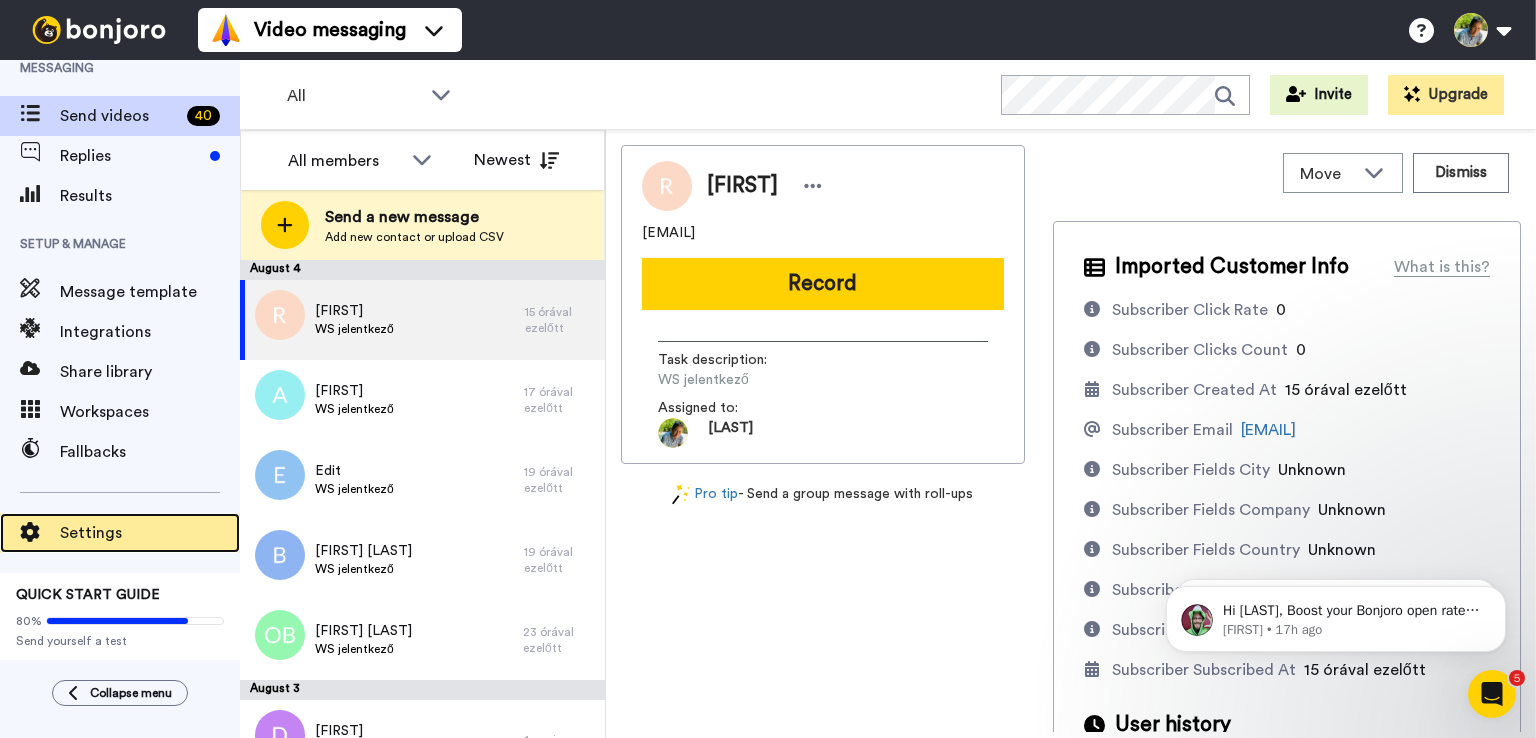 click on "Settings" at bounding box center (150, 533) 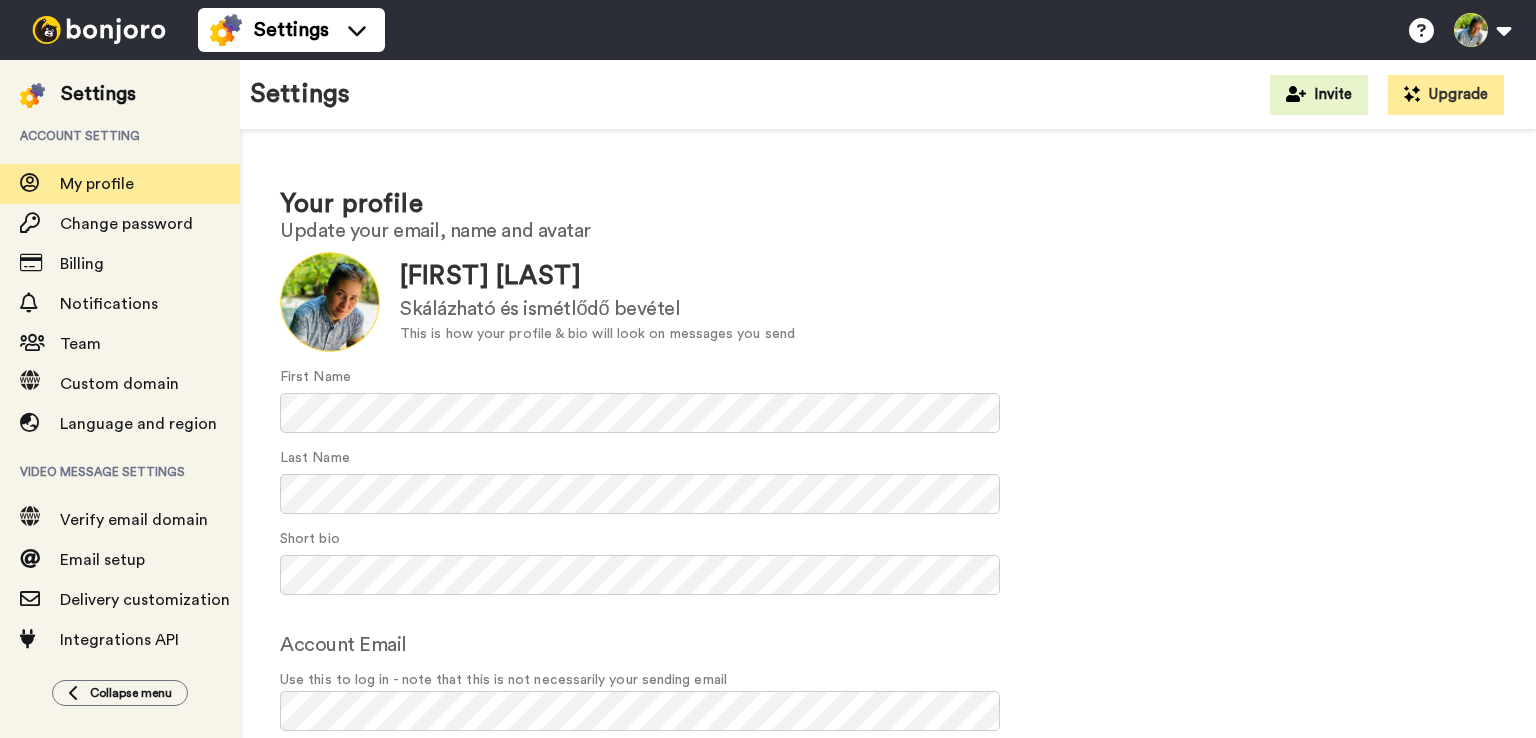 scroll, scrollTop: 0, scrollLeft: 0, axis: both 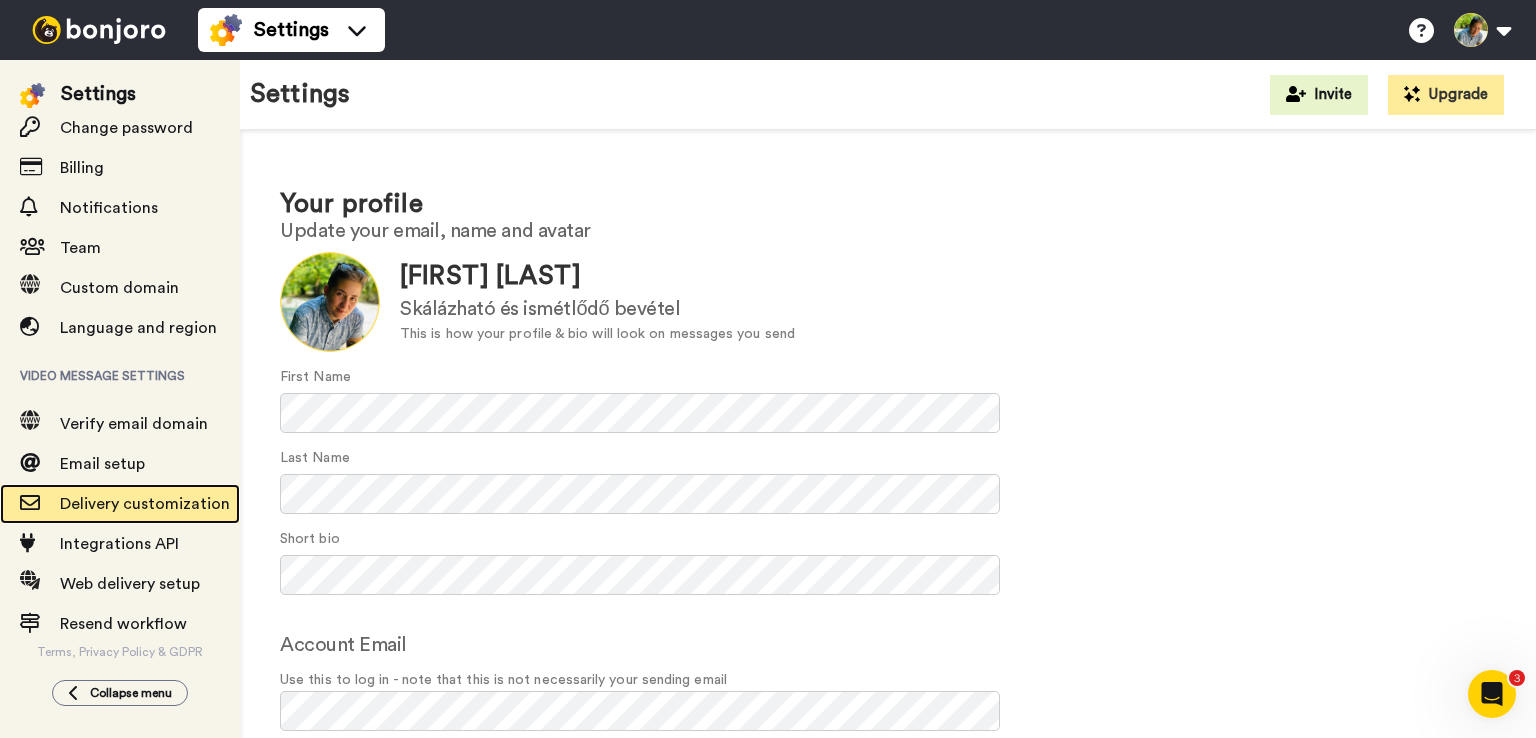 click on "Delivery customization" at bounding box center [145, 504] 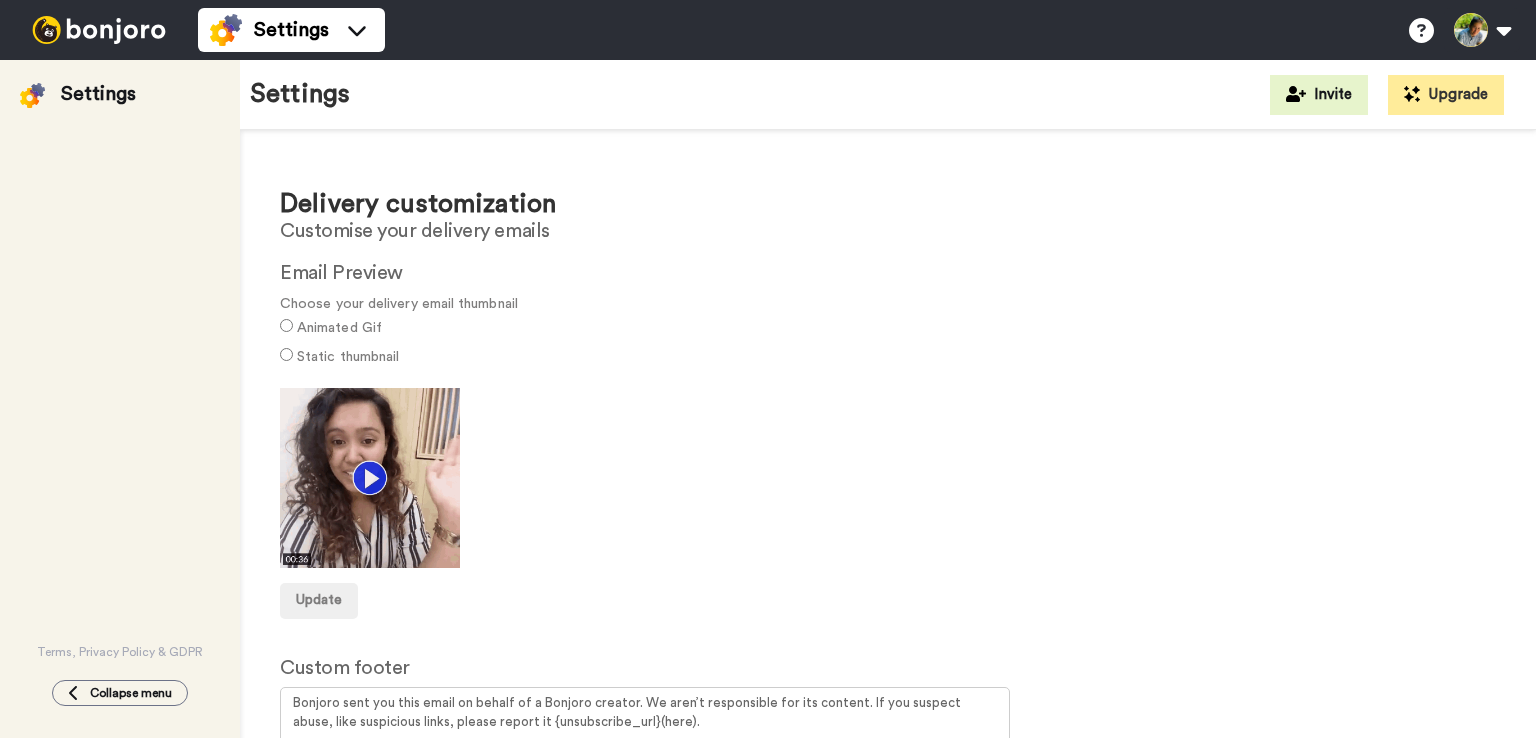 scroll, scrollTop: 0, scrollLeft: 0, axis: both 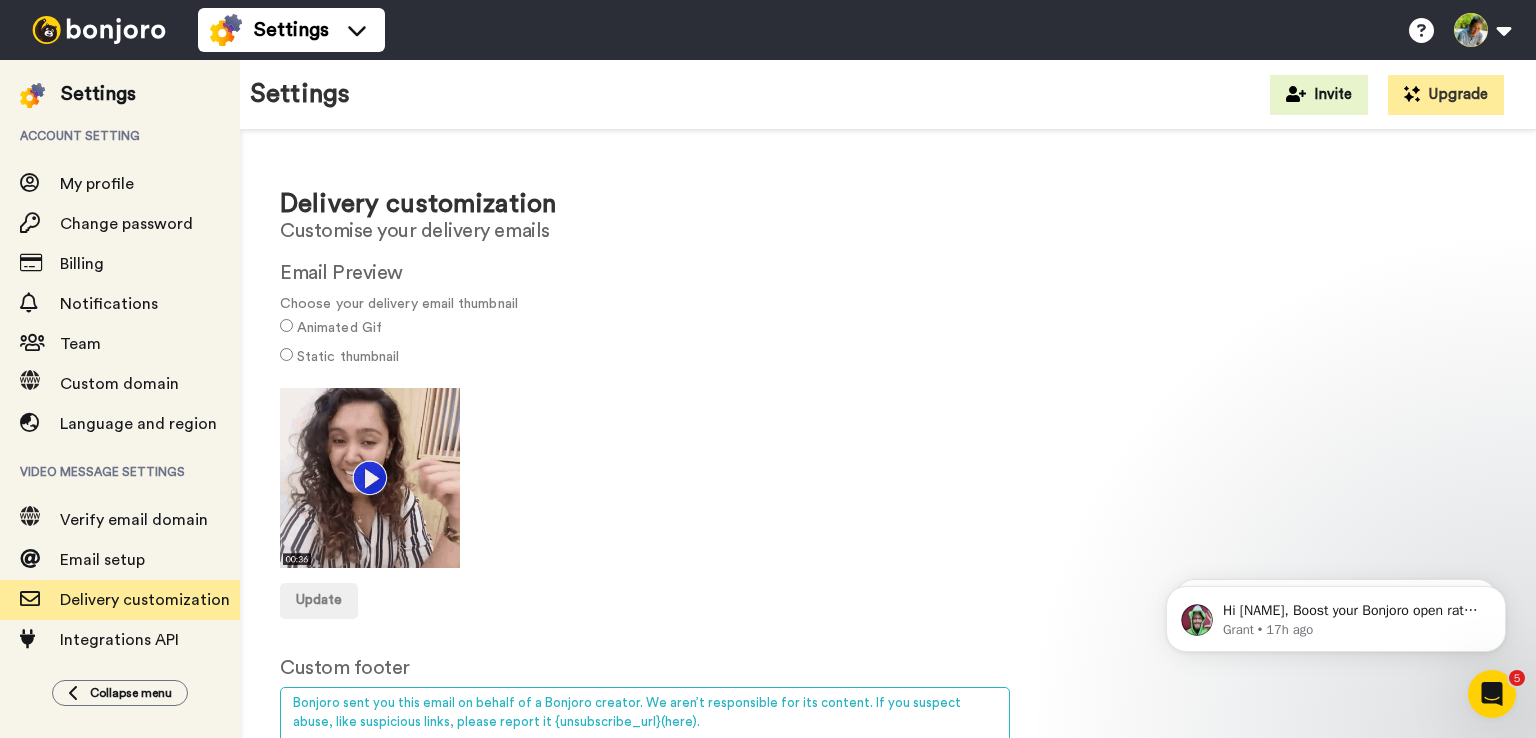 drag, startPoint x: 505, startPoint y: 721, endPoint x: 280, endPoint y: 677, distance: 229.26186 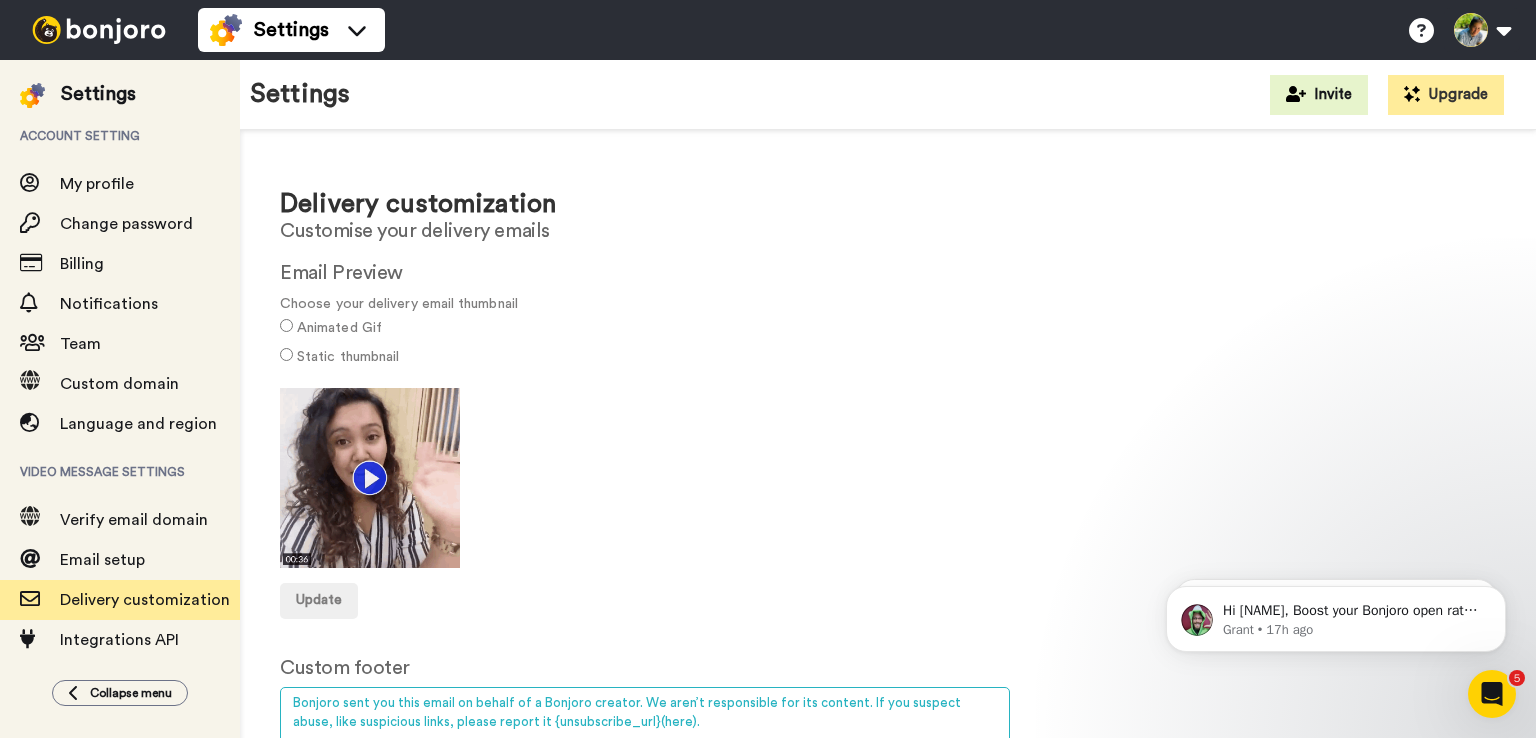 click on "Custom footer
Bonjoro sent you this email on behalf of a Bonjoro creator. We aren’t responsible for its content. If you suspect abuse, like suspicious links, please report it {unsubscribe_url}(here).
*The {unsubscribe_url}(Custom Text) field is required.
Update" at bounding box center (888, 762) 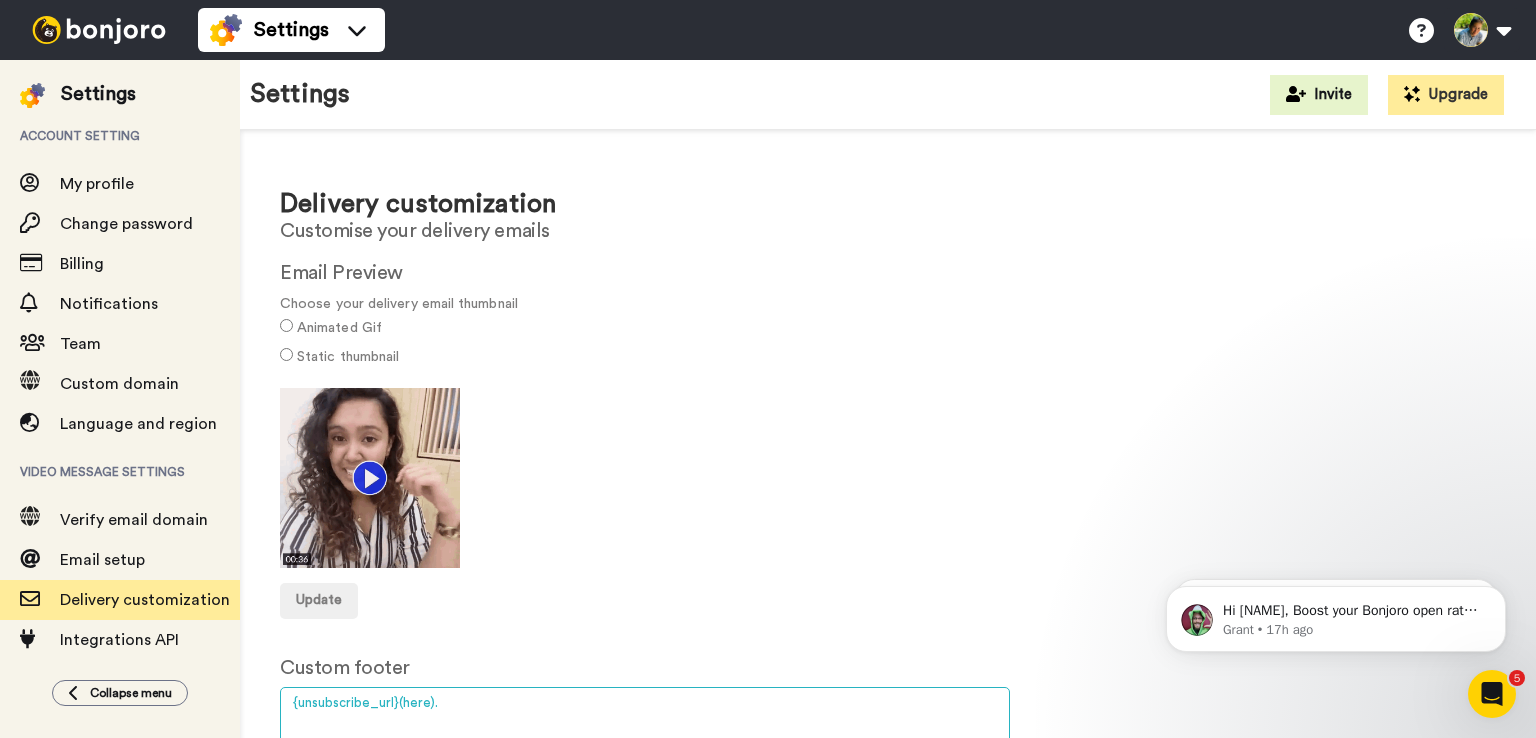 click on "Bonjoro sent you this email on behalf of a Bonjoro creator. We aren’t responsible for its content. If you suspect abuse, like suspicious links, please report it {unsubscribe_url}(here)." at bounding box center (645, 740) 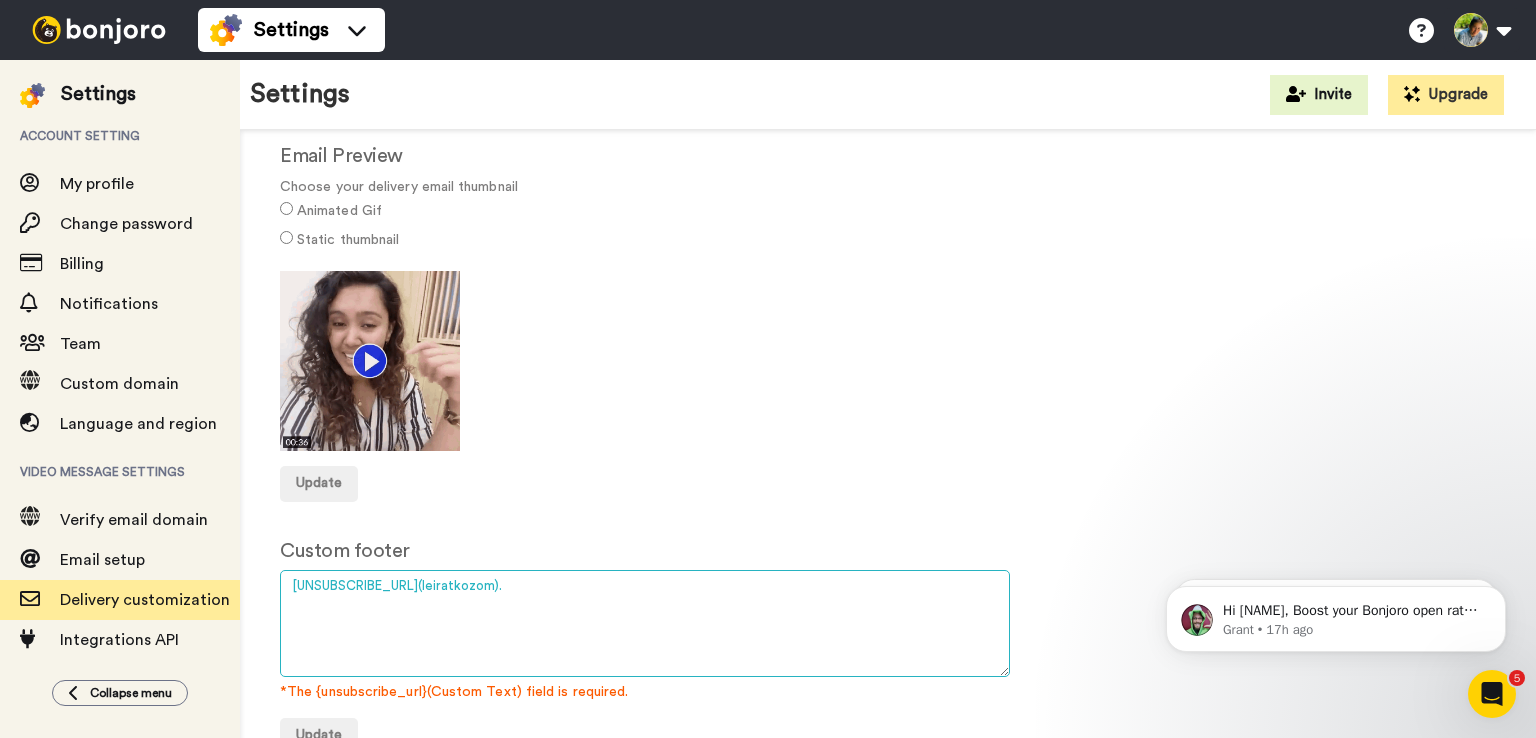 scroll, scrollTop: 160, scrollLeft: 0, axis: vertical 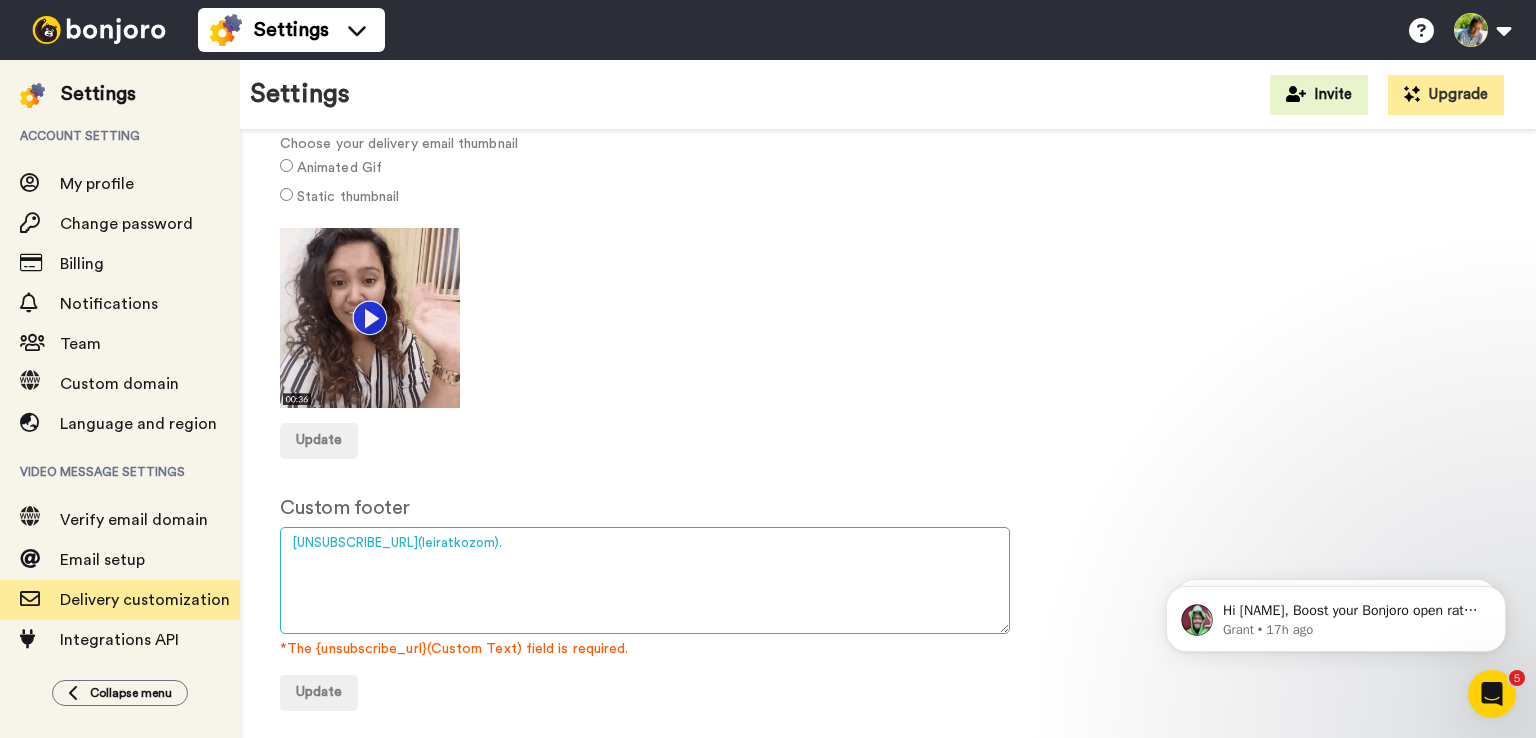click on "Bonjoro sent you this email on behalf of a Bonjoro creator. We aren’t responsible for its content. If you suspect abuse, like suspicious links, please report it {unsubscribe_url}(here)." at bounding box center (645, 580) 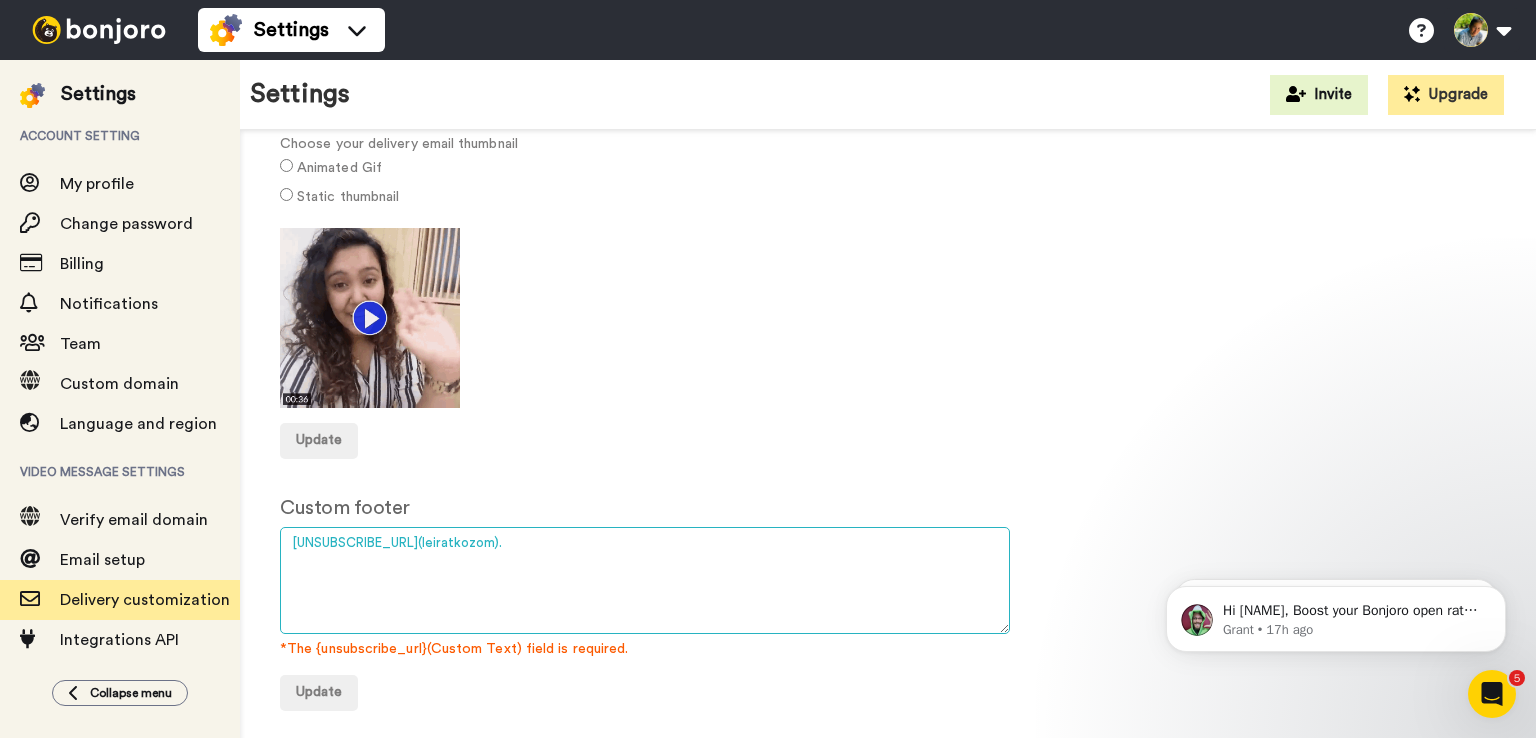 click on "Bonjoro sent you this email on behalf of a Bonjoro creator. We aren’t responsible for its content. If you suspect abuse, like suspicious links, please report it {unsubscribe_url}(here)." at bounding box center [645, 580] 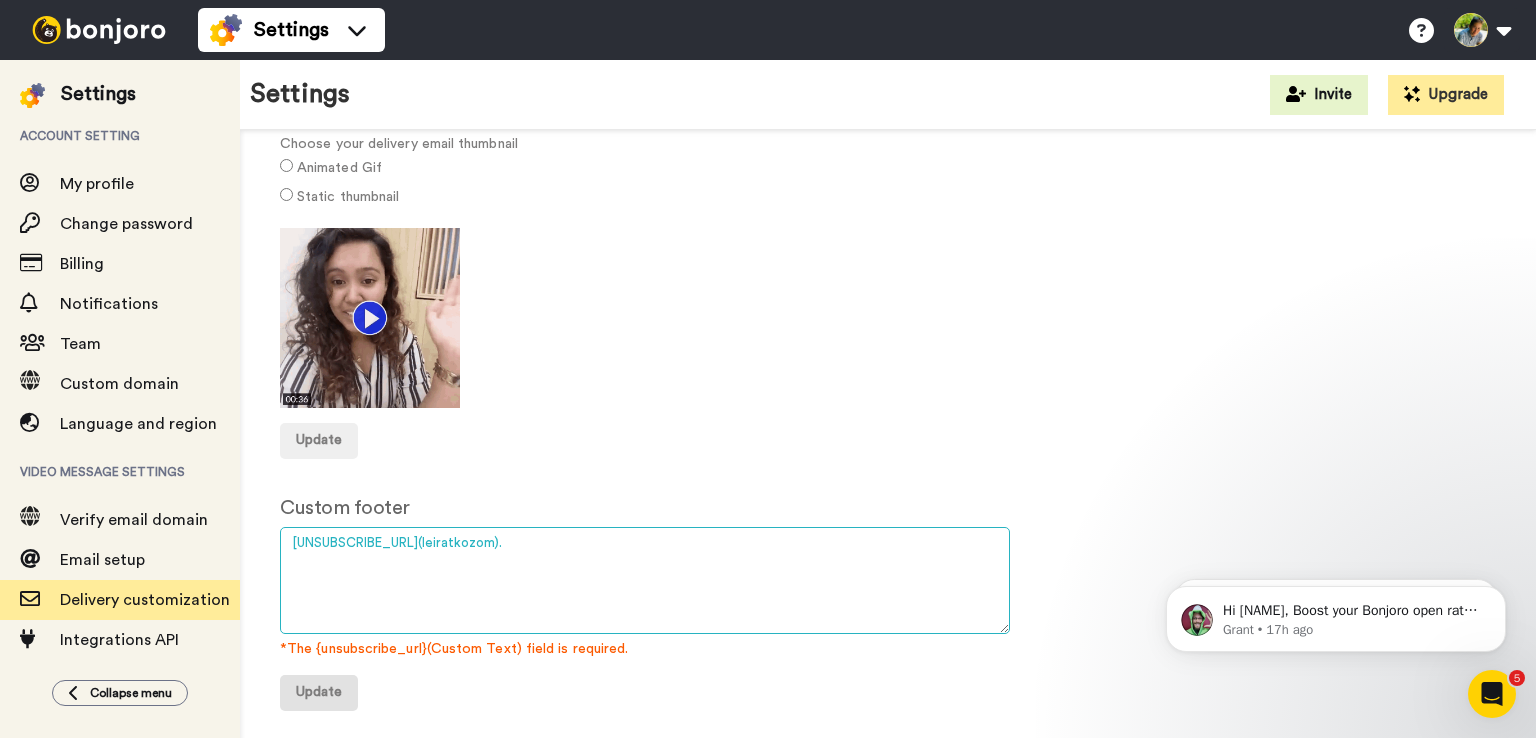 type on "{unsubscribe_url}(leiratkozom)." 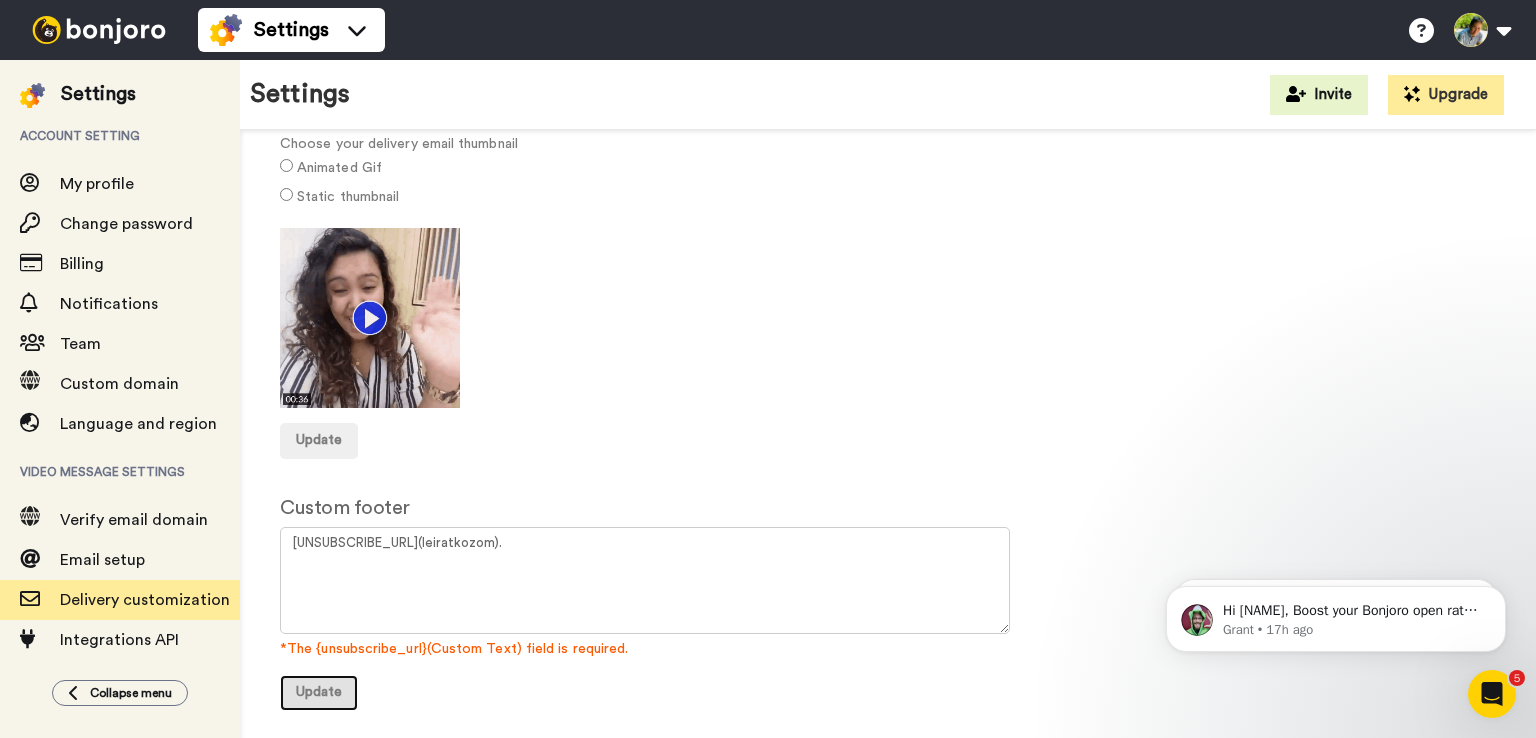 click on "Update" at bounding box center (319, 693) 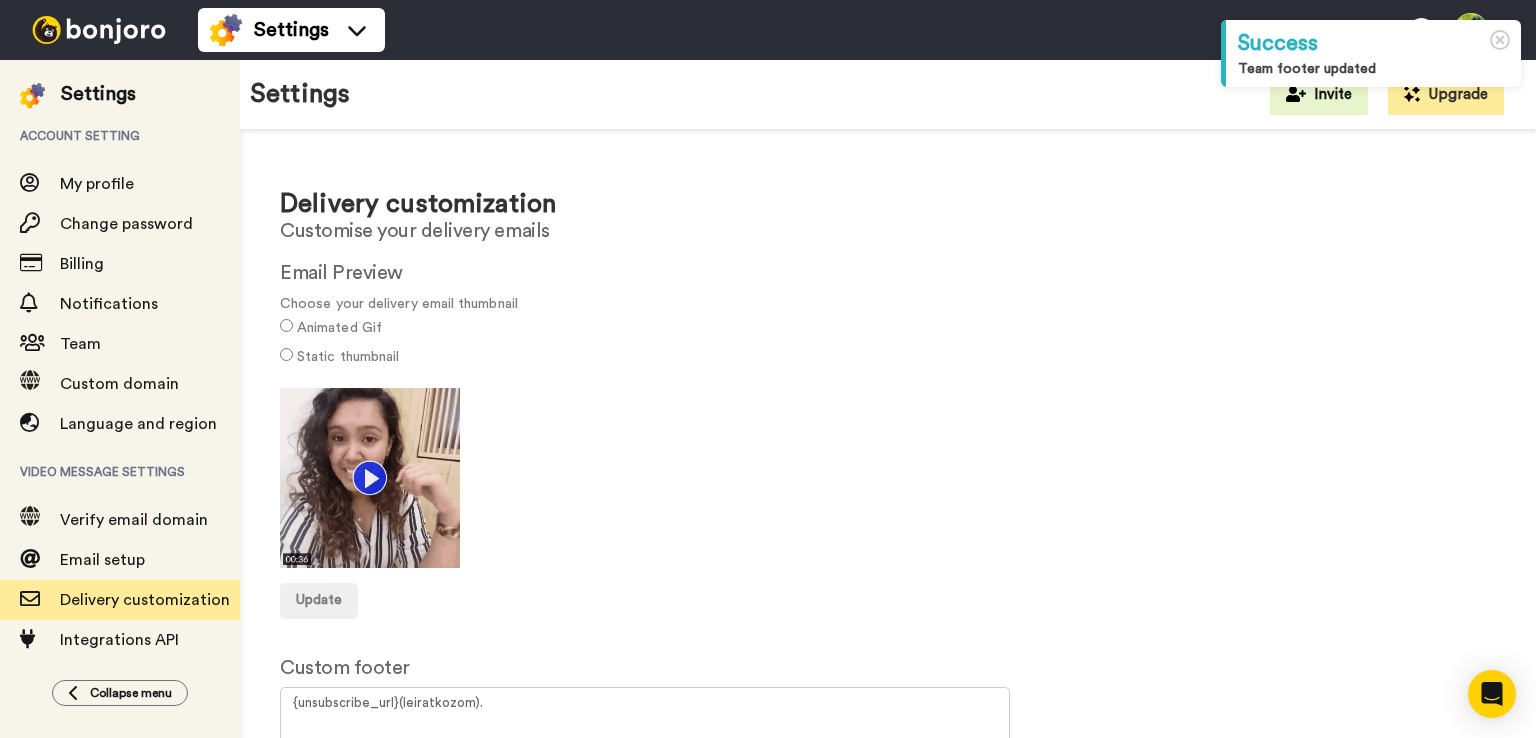 scroll, scrollTop: 0, scrollLeft: 0, axis: both 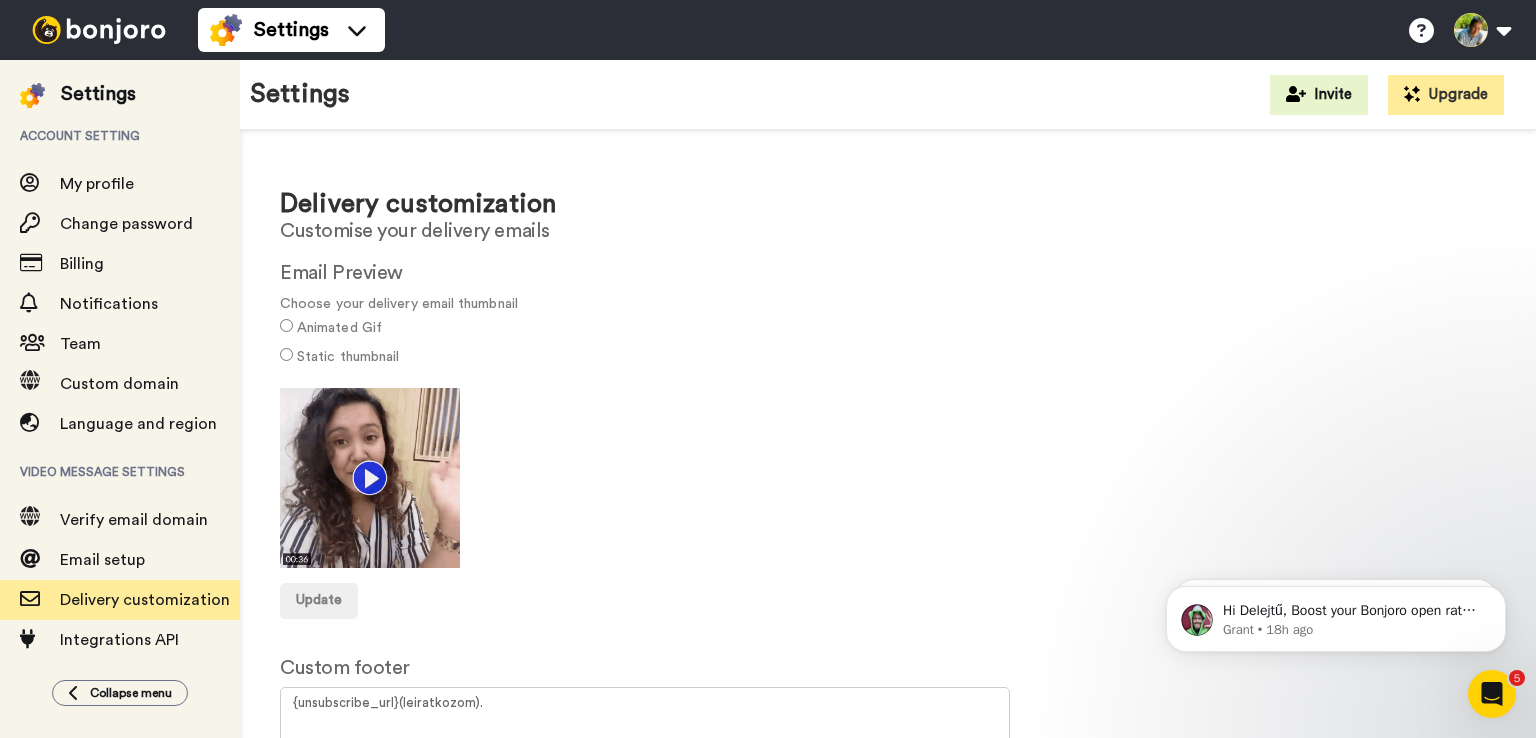 click at bounding box center (99, 30) 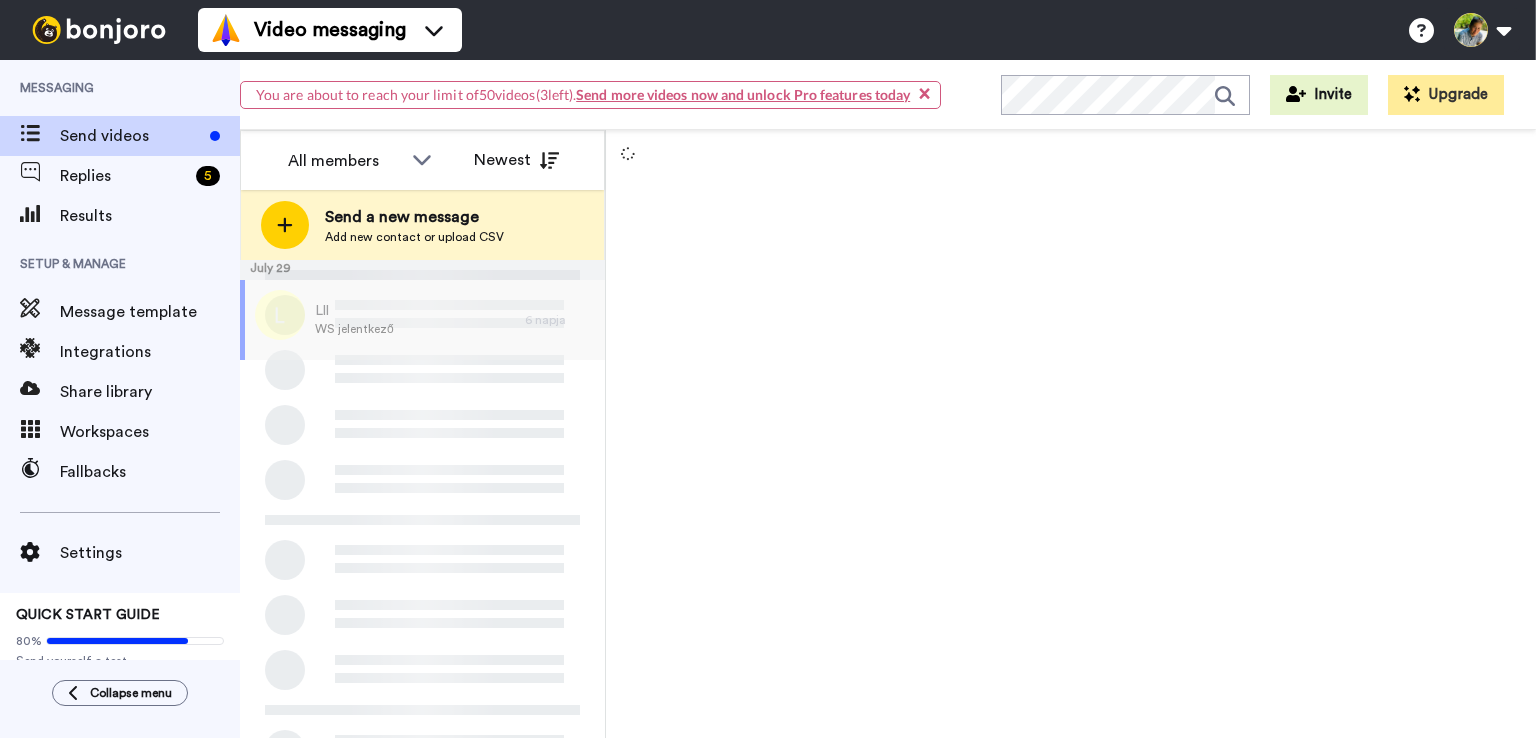 scroll, scrollTop: 0, scrollLeft: 0, axis: both 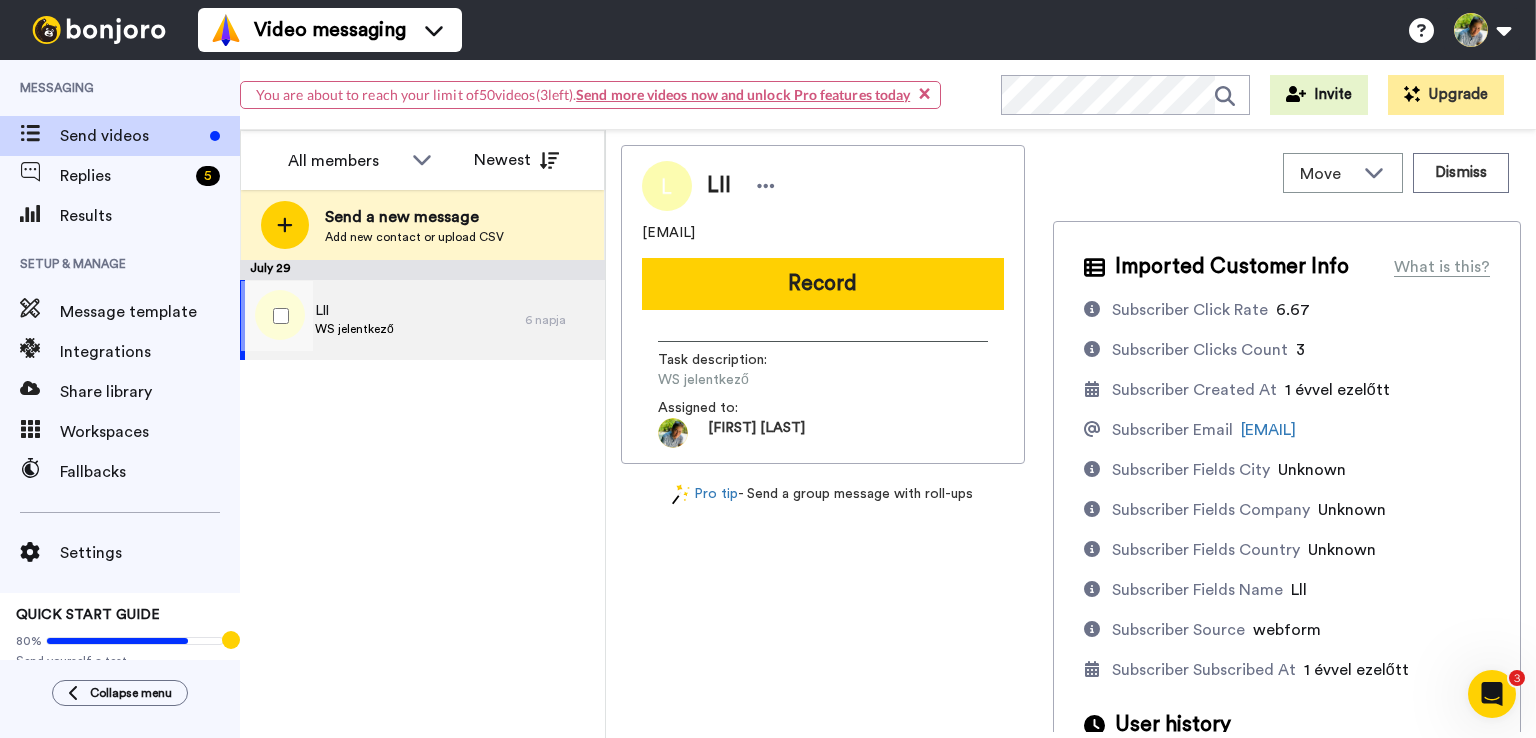 click on "Lll WS jelentkező" at bounding box center (382, 320) 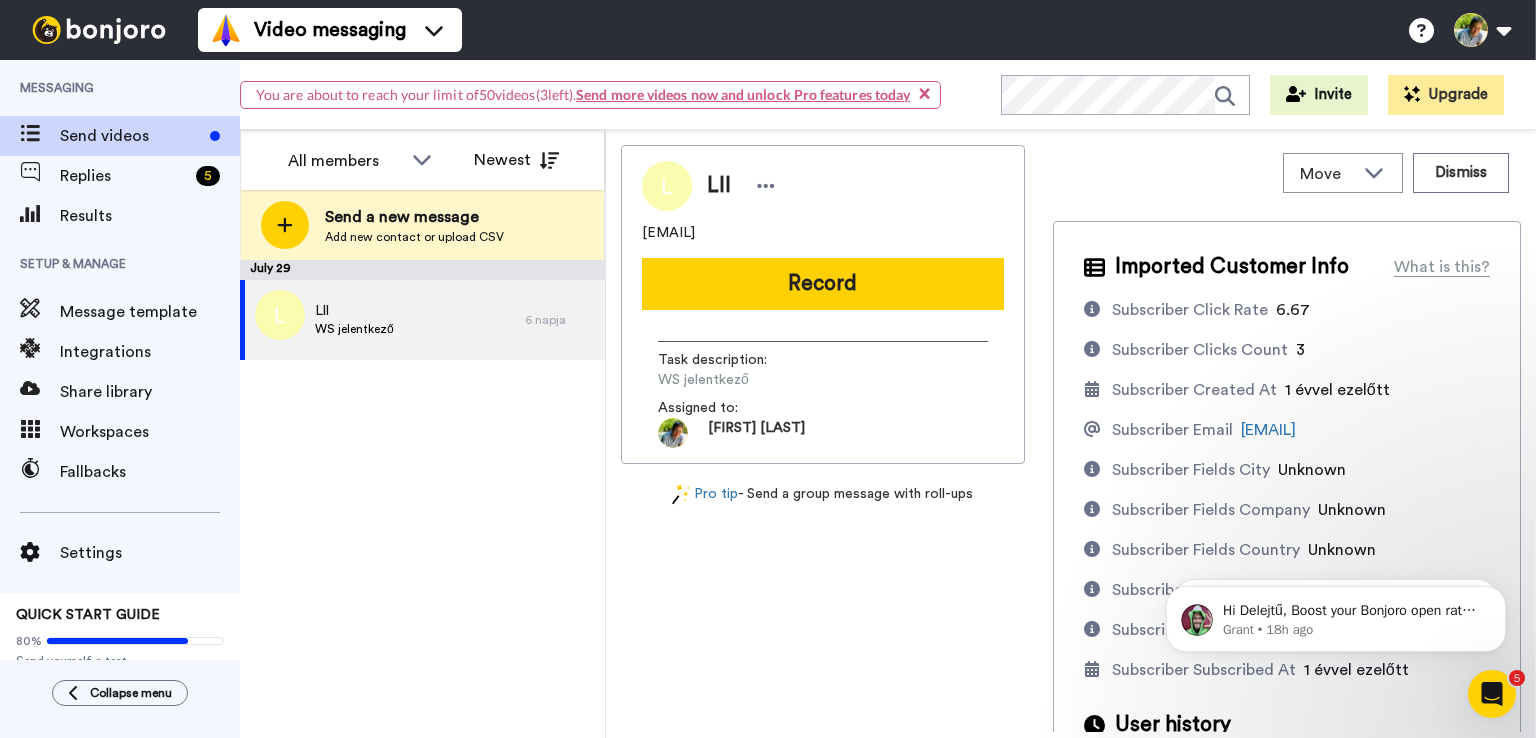 scroll, scrollTop: 0, scrollLeft: 0, axis: both 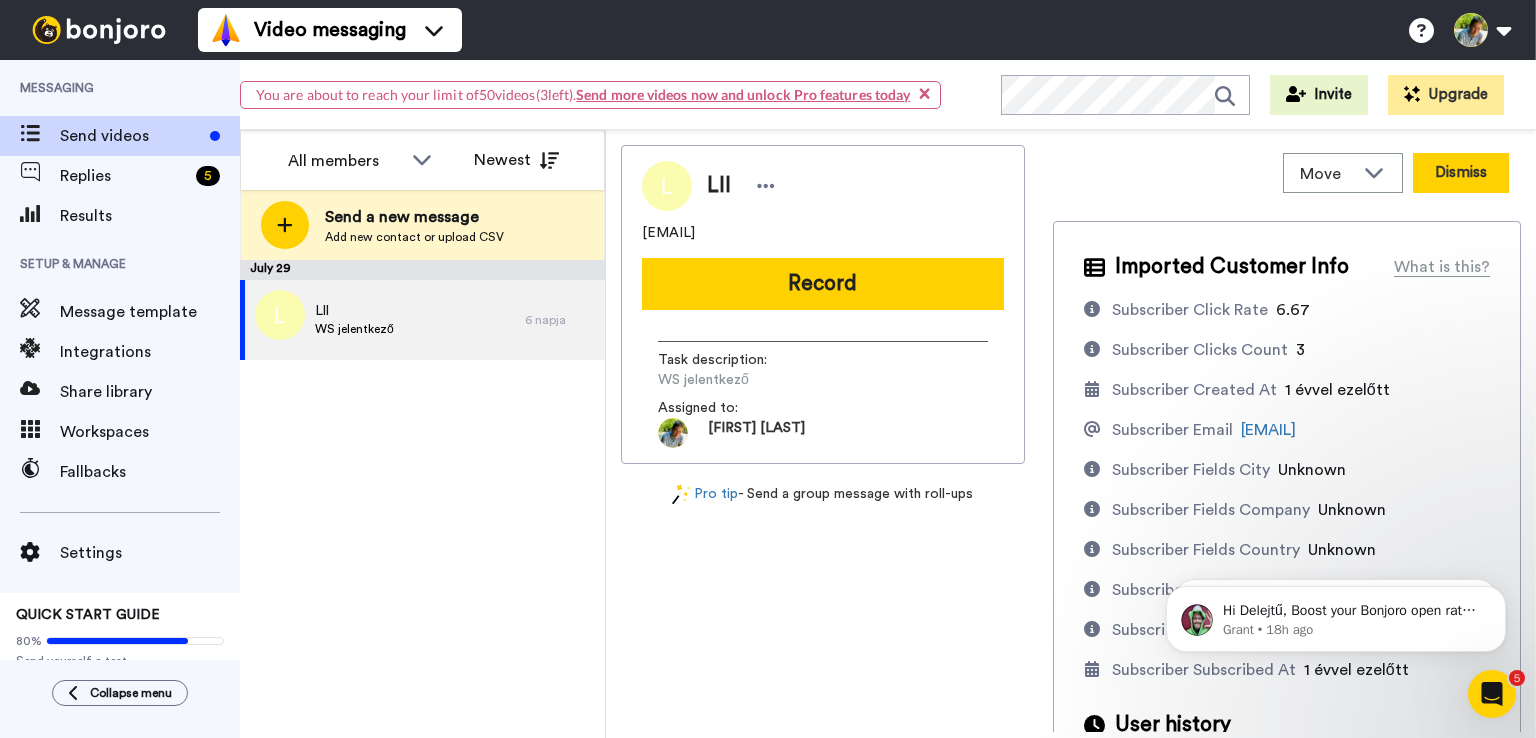 click on "Dismiss" at bounding box center (1461, 173) 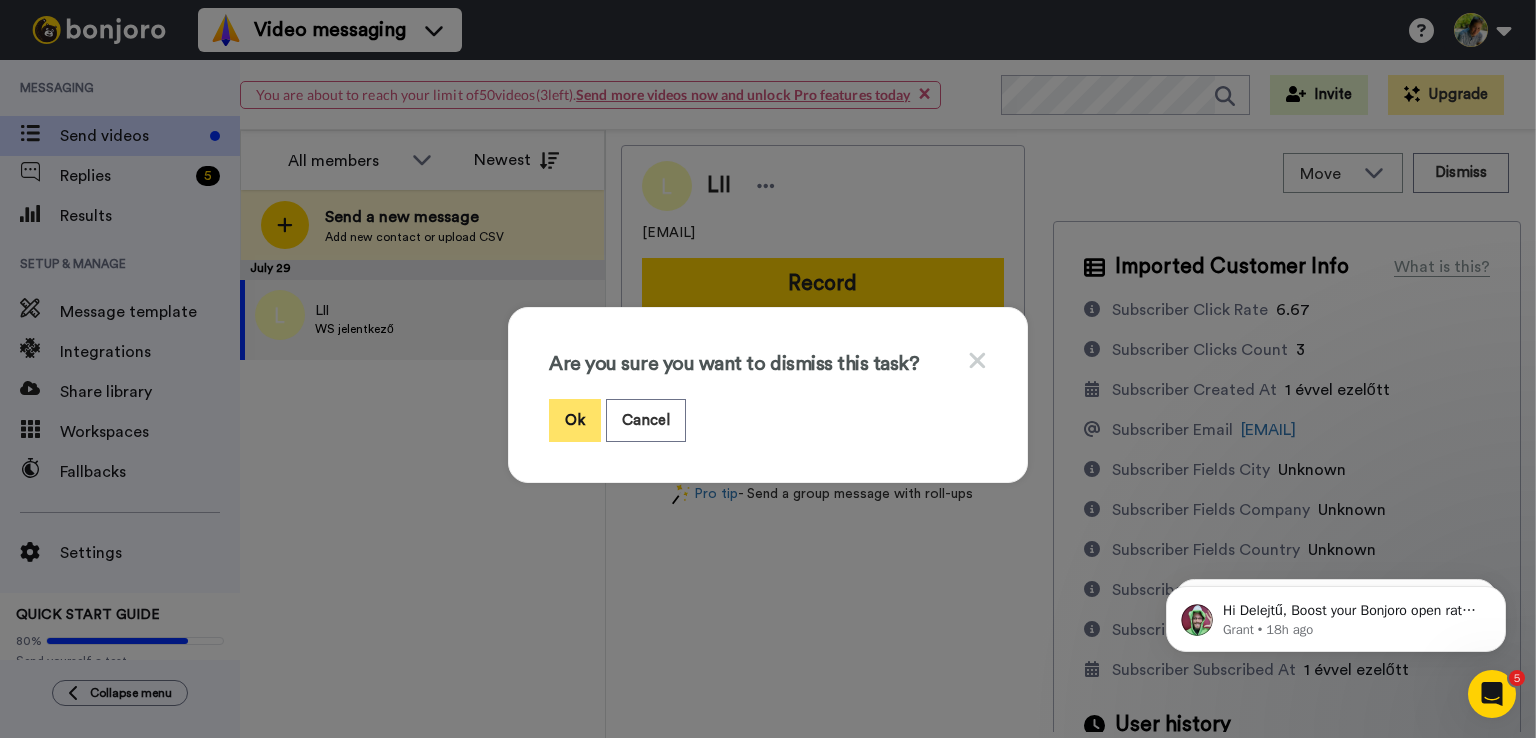 click on "Ok" at bounding box center [575, 420] 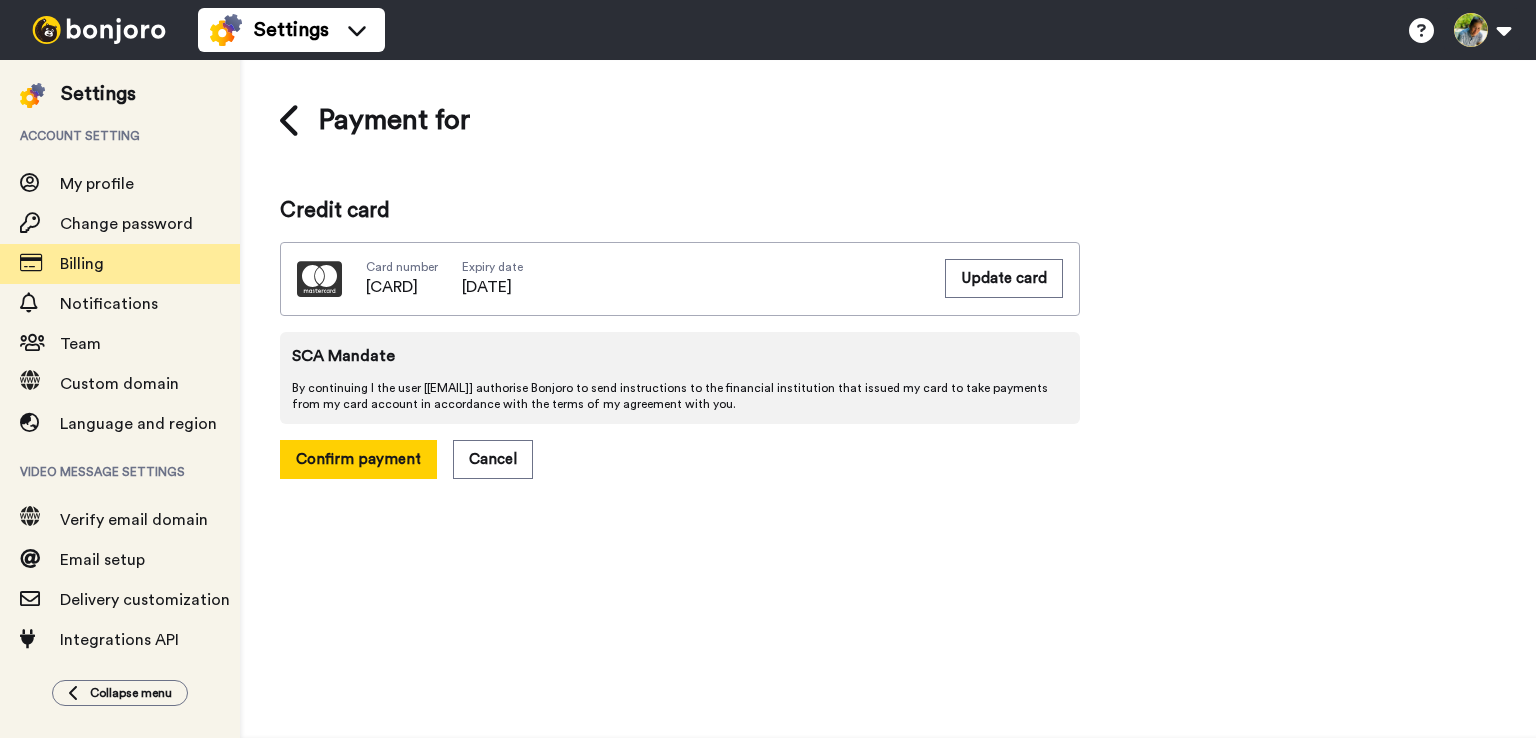 scroll, scrollTop: 0, scrollLeft: 0, axis: both 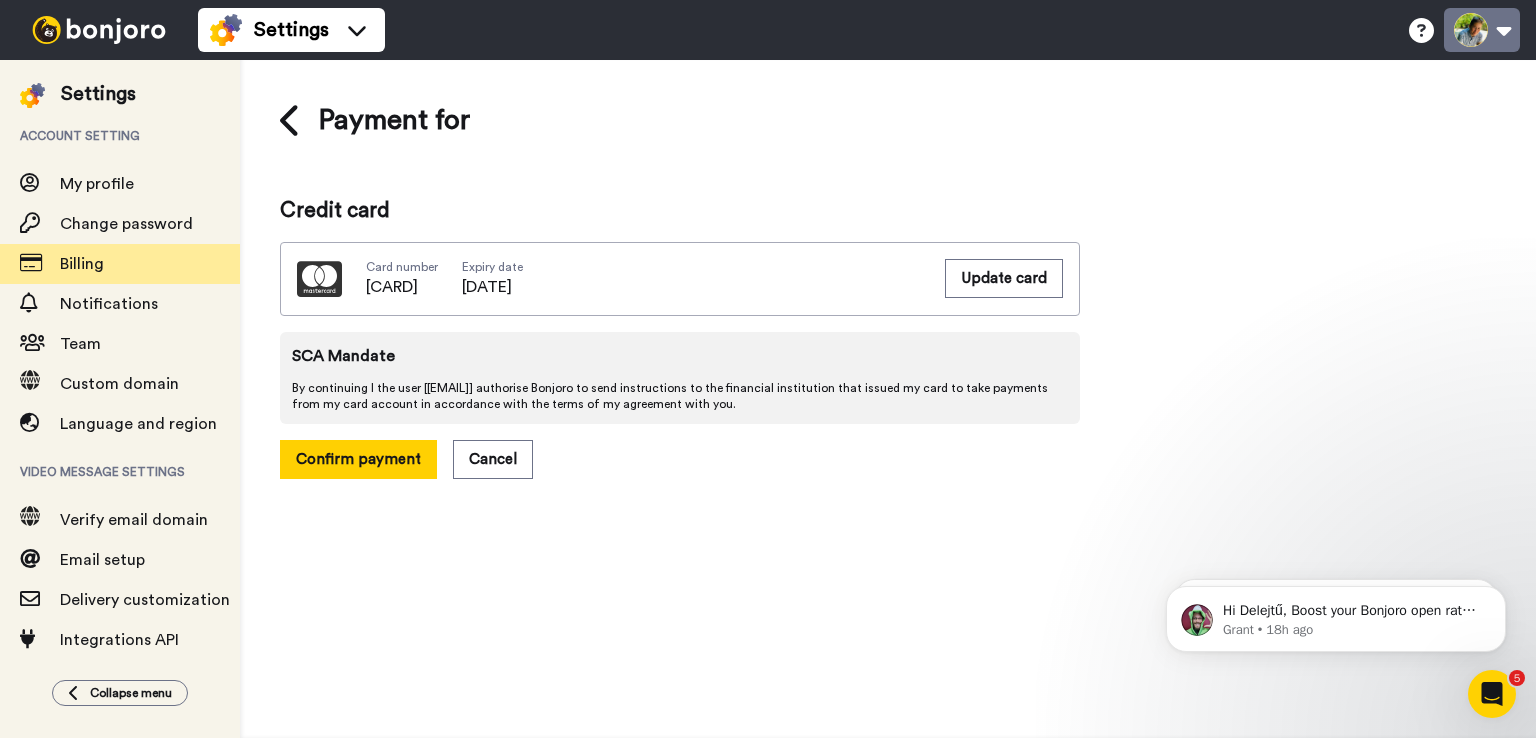 click at bounding box center (1482, 30) 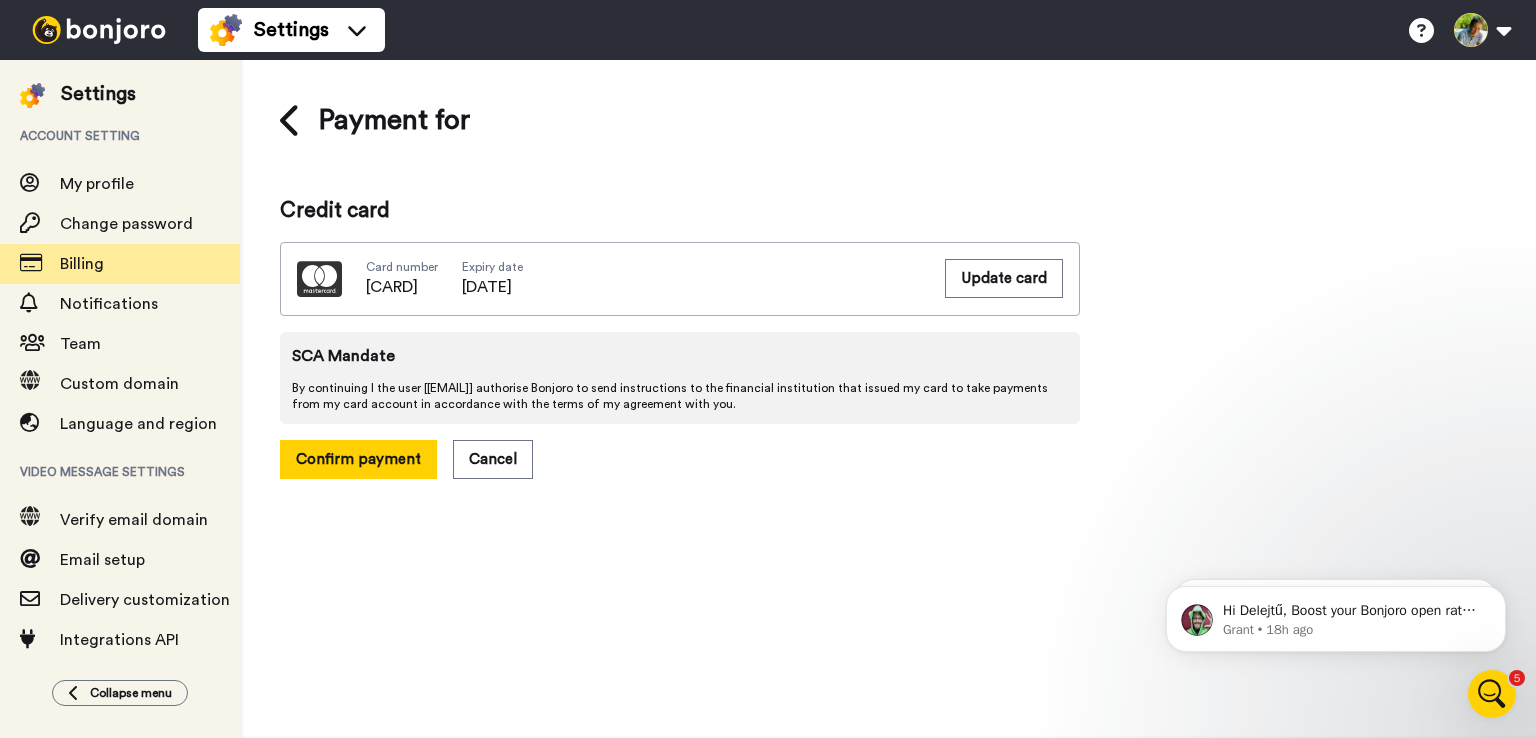 click at bounding box center (99, 30) 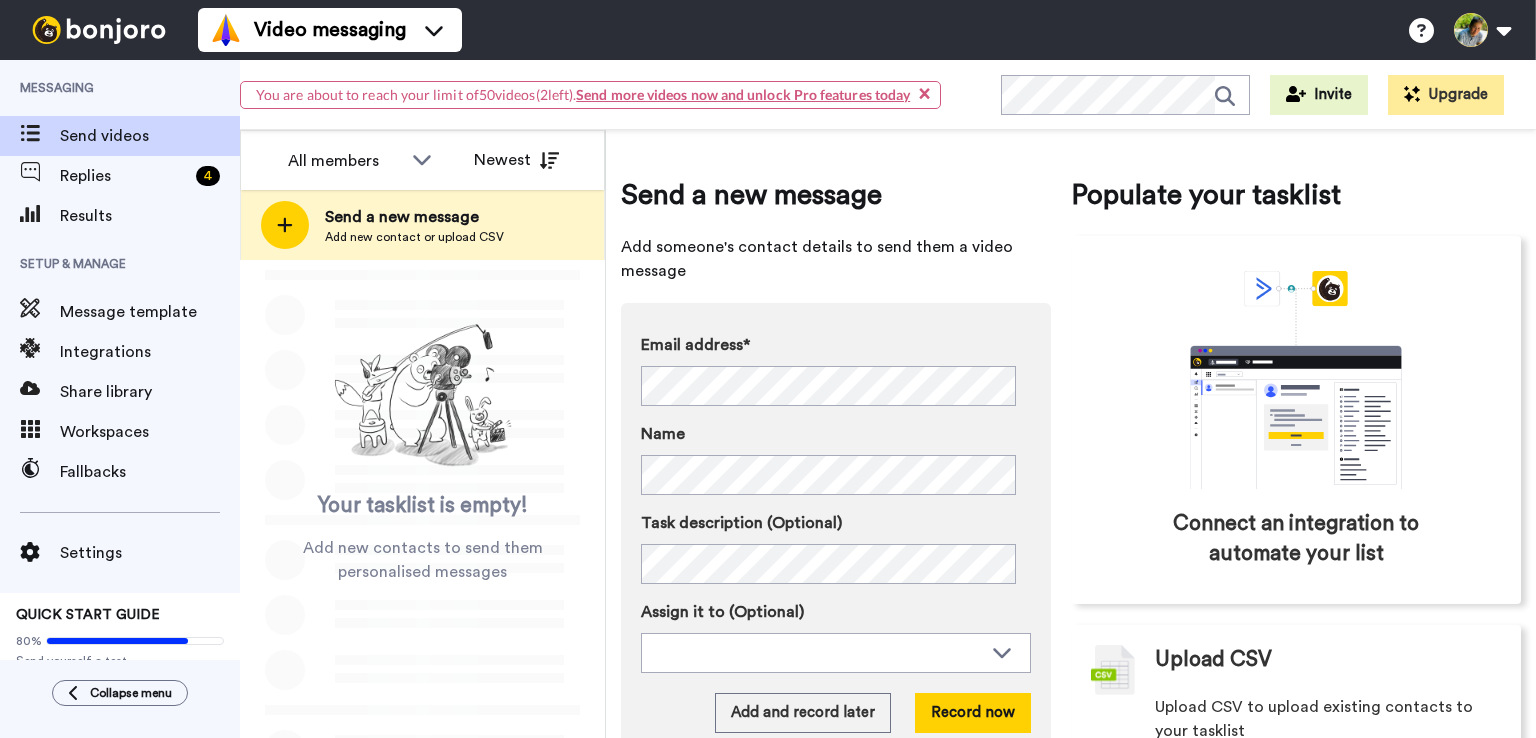scroll, scrollTop: 0, scrollLeft: 0, axis: both 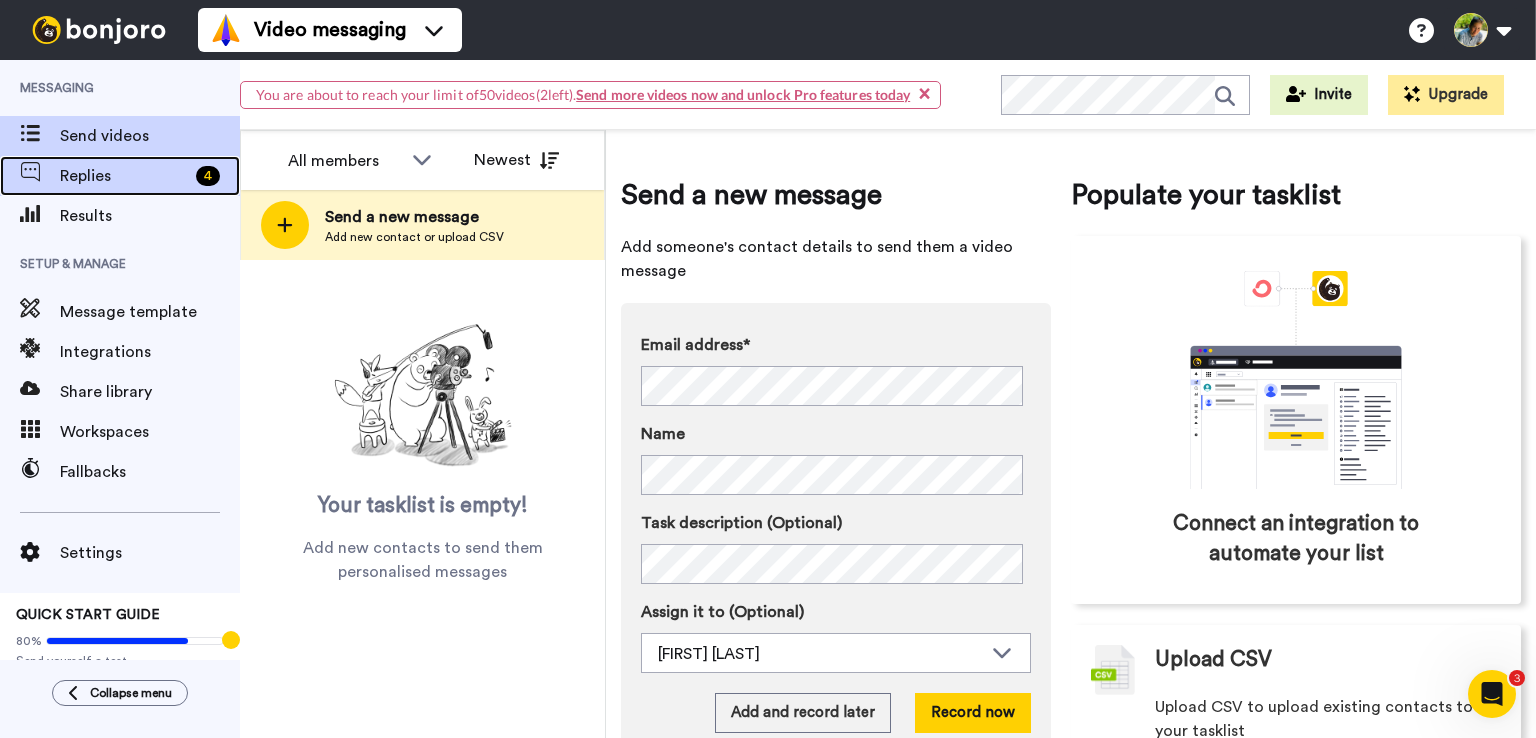 click on "Replies" at bounding box center (124, 176) 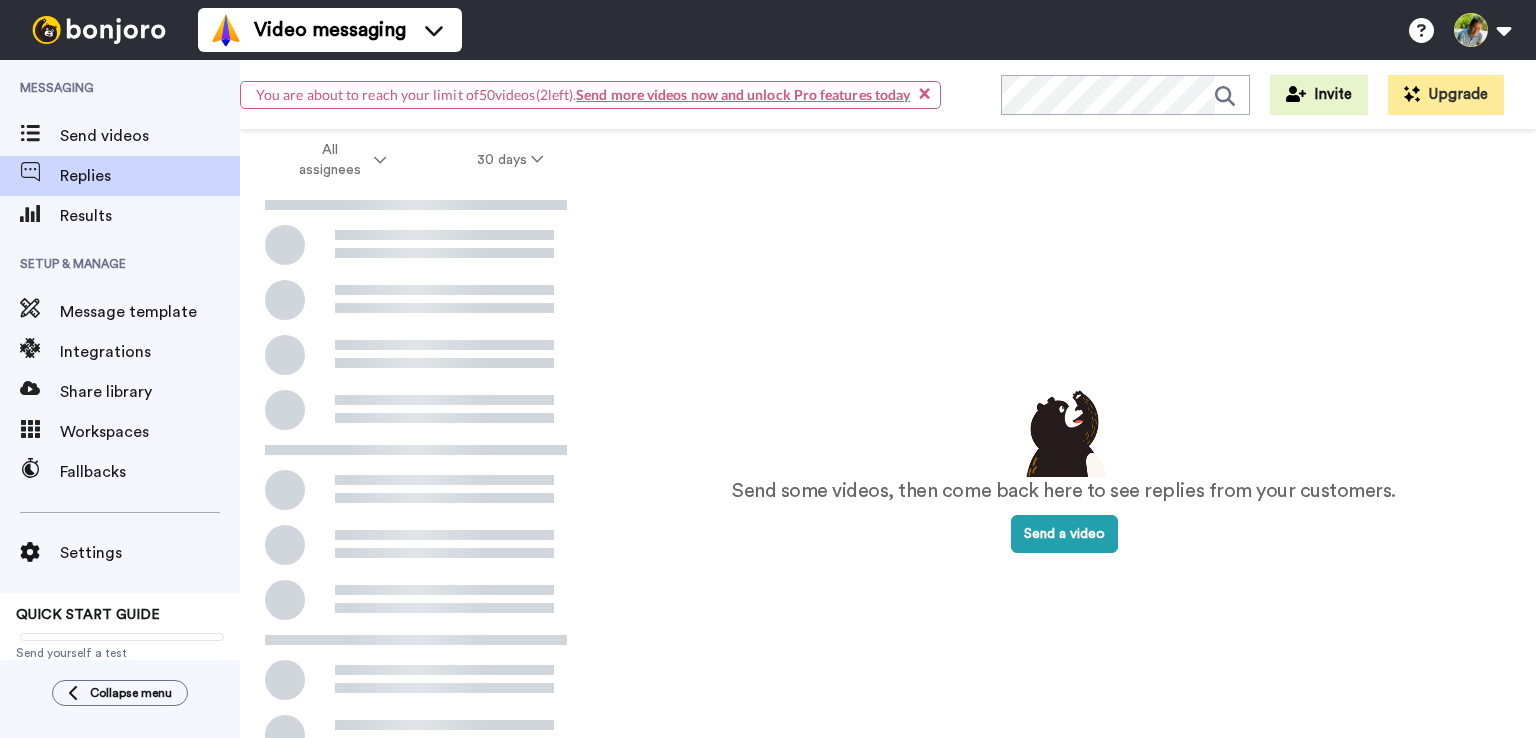 scroll, scrollTop: 0, scrollLeft: 0, axis: both 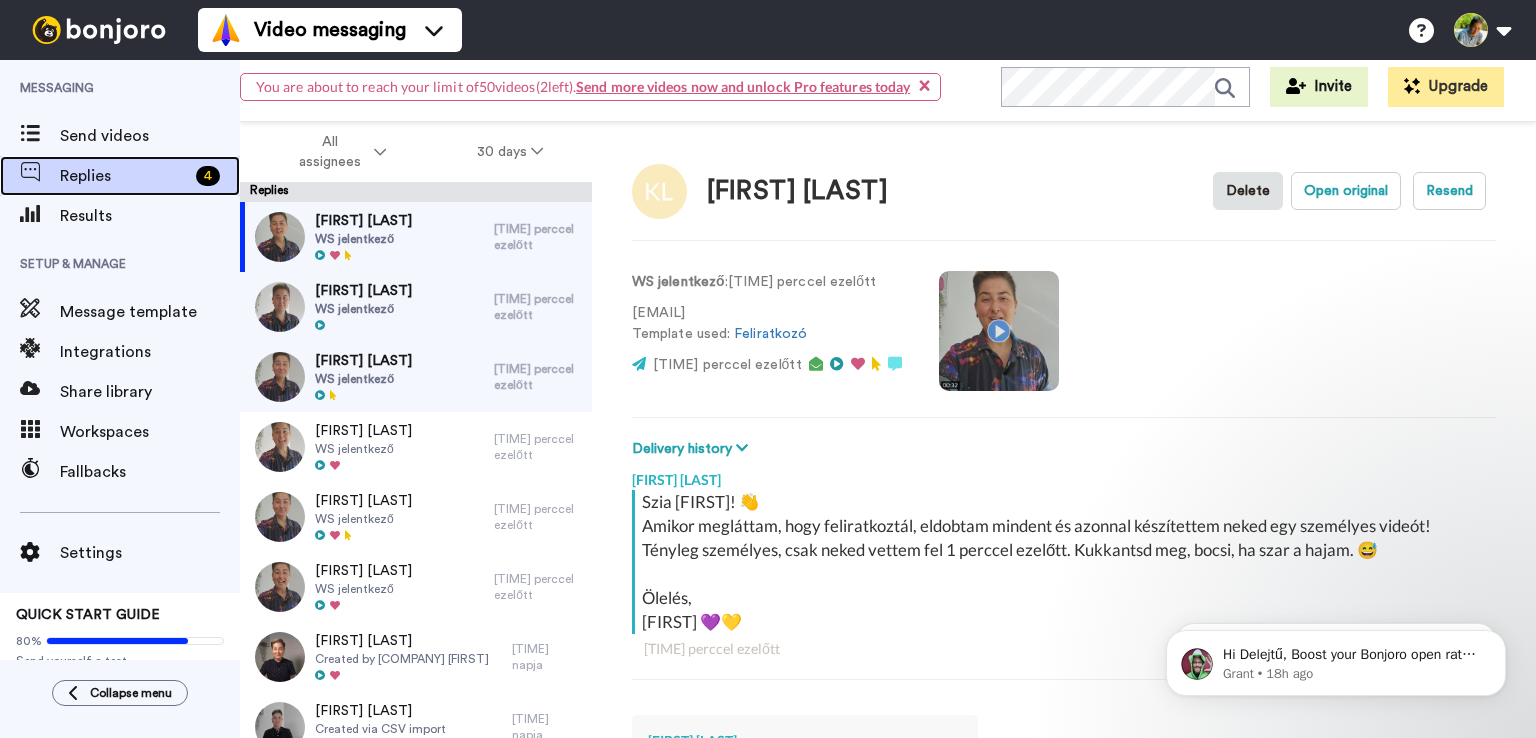 click on "Replies" at bounding box center [124, 176] 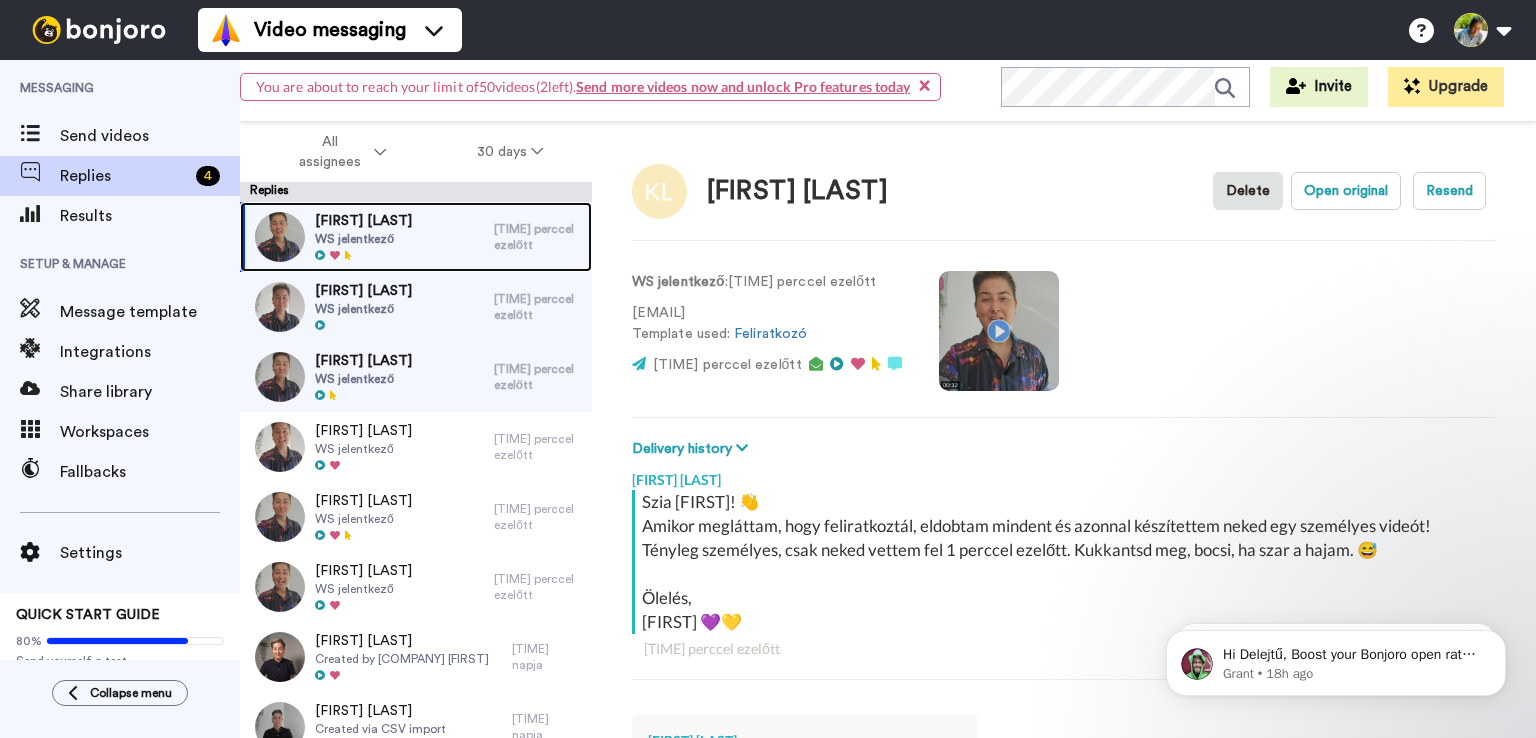click on "Kata Lóczi WS jelentkező" at bounding box center (367, 237) 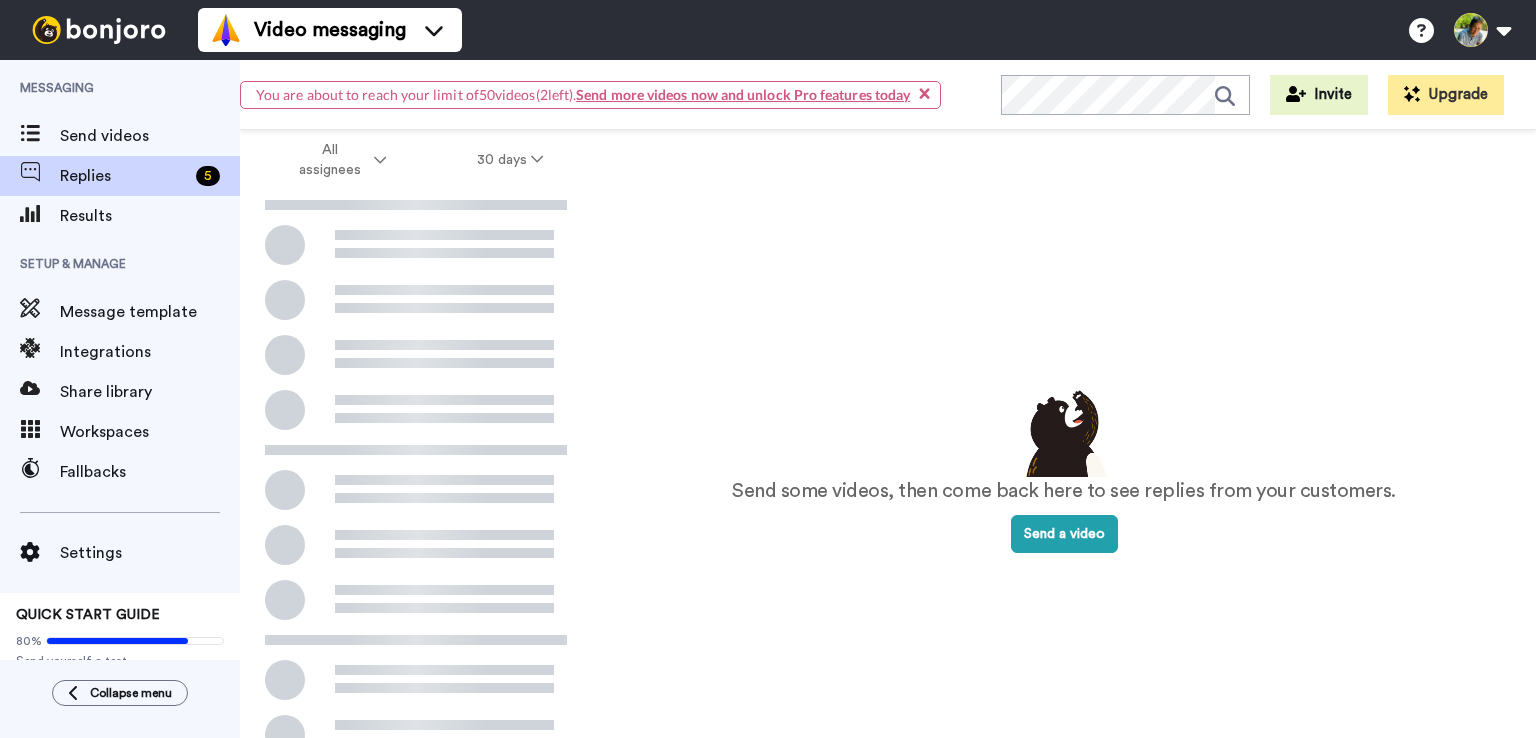 scroll, scrollTop: 0, scrollLeft: 0, axis: both 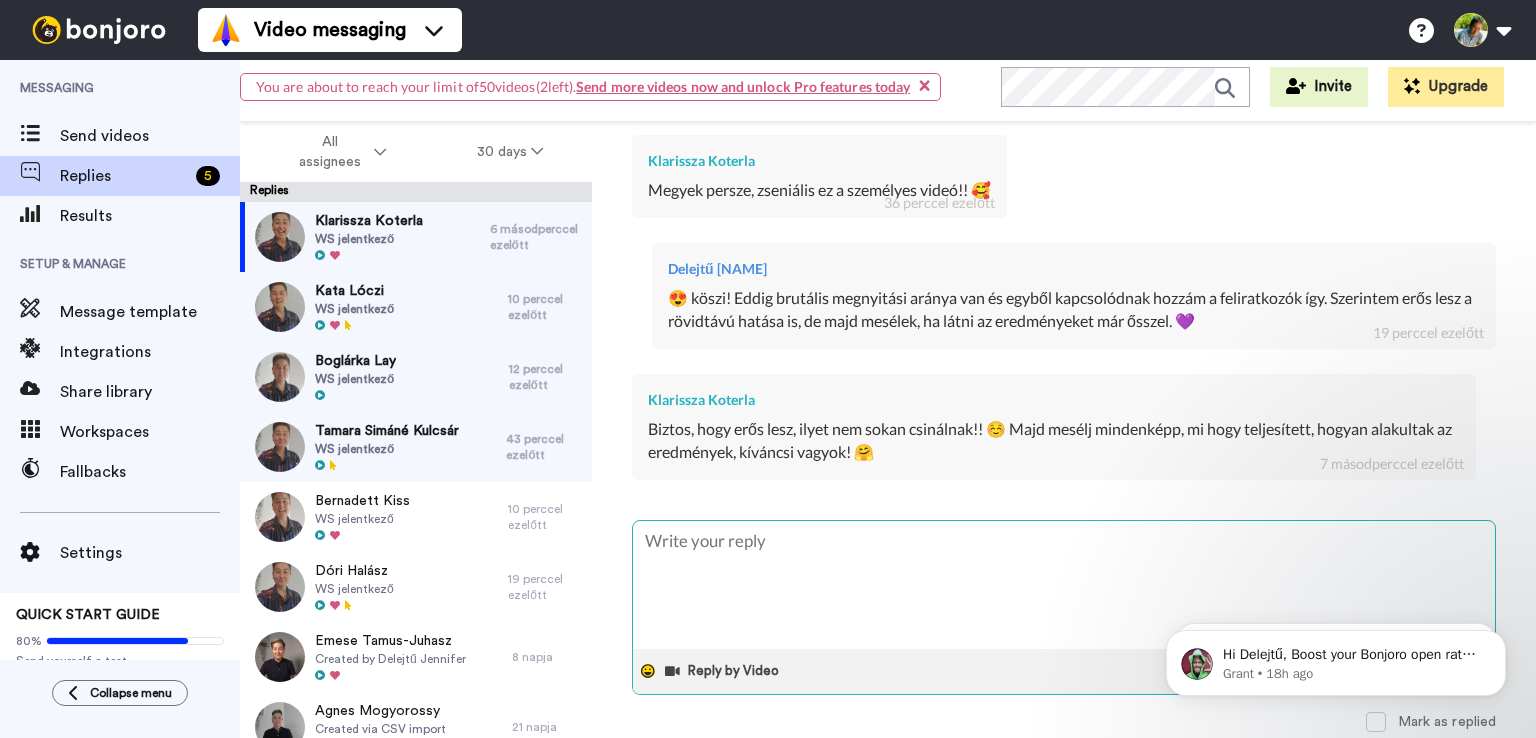 click 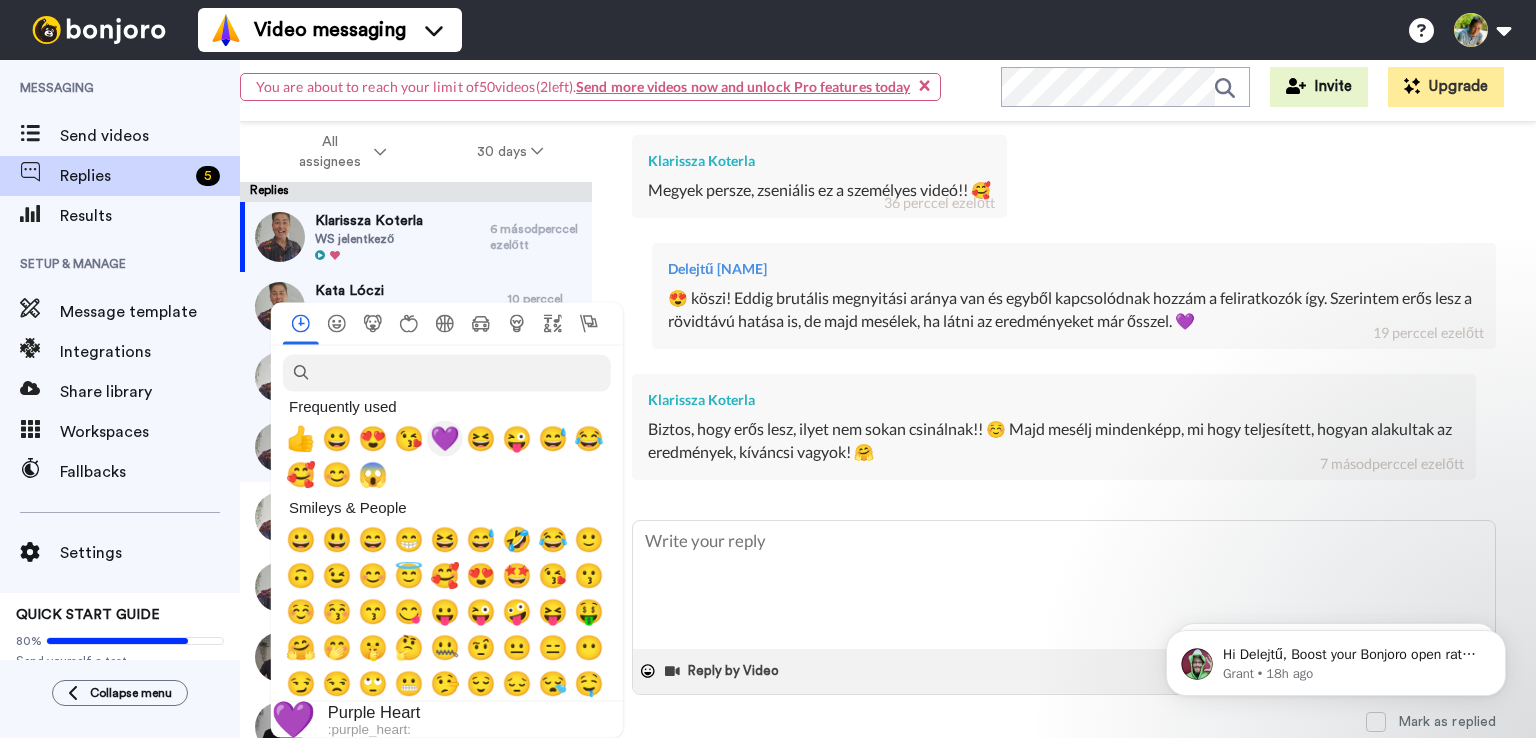 click on "💜" at bounding box center (445, 438) 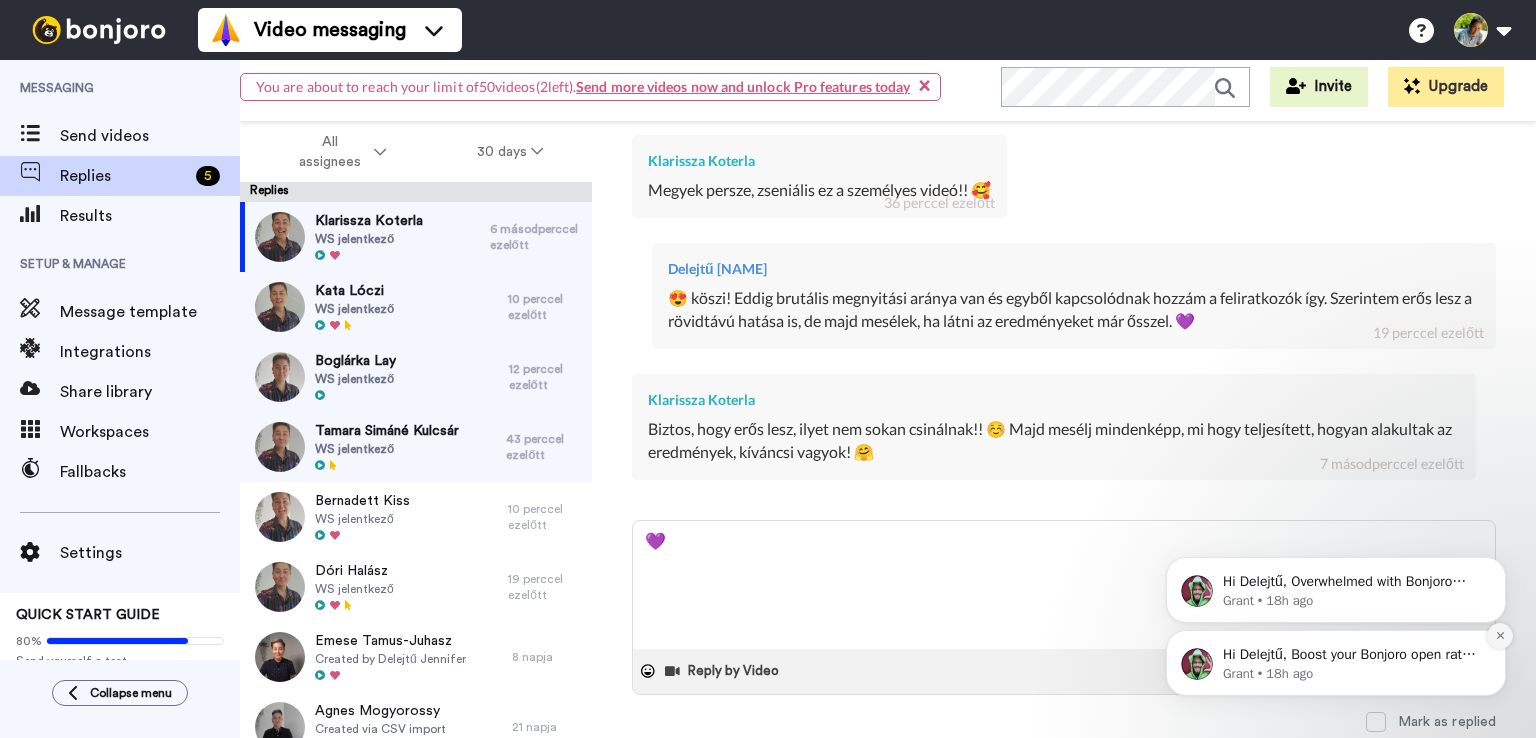 click 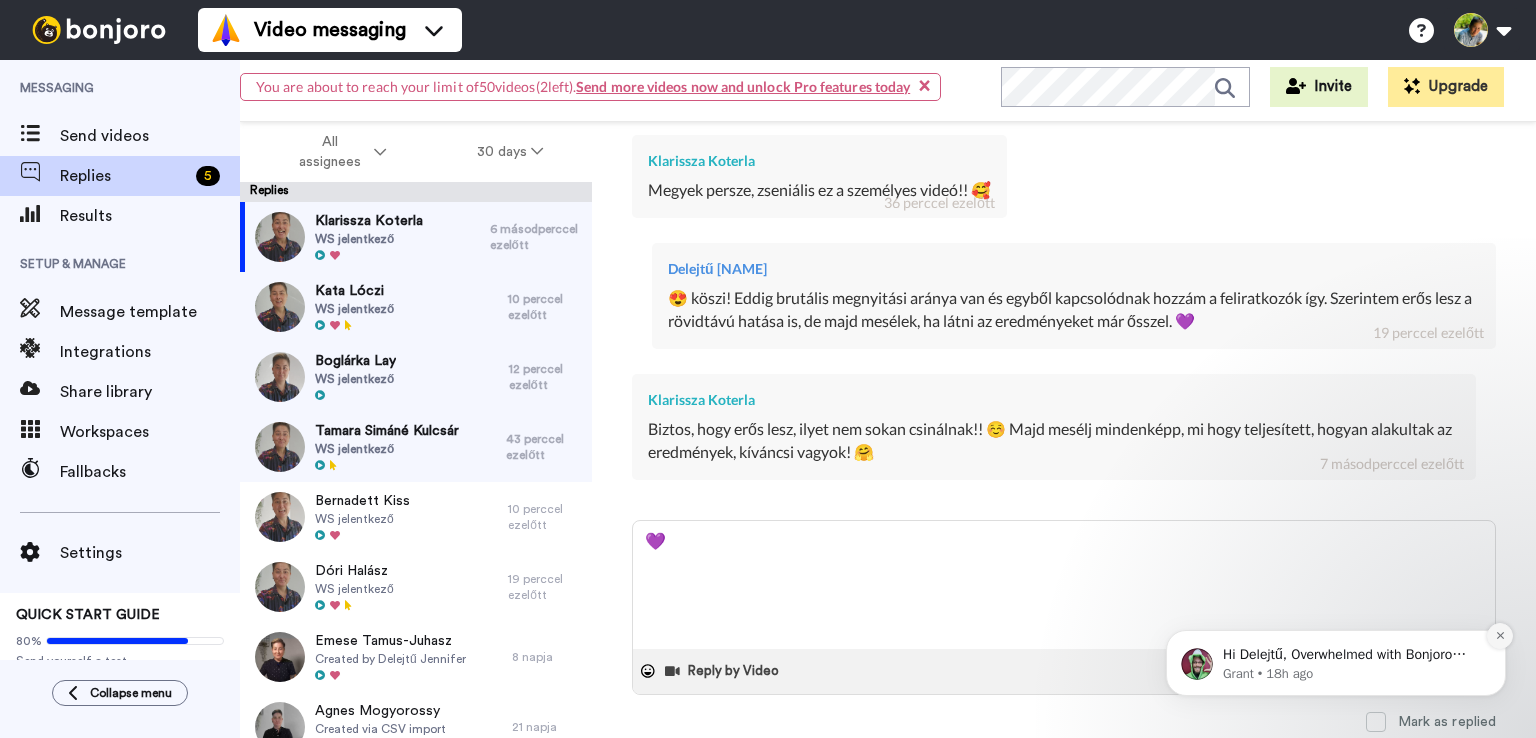 click 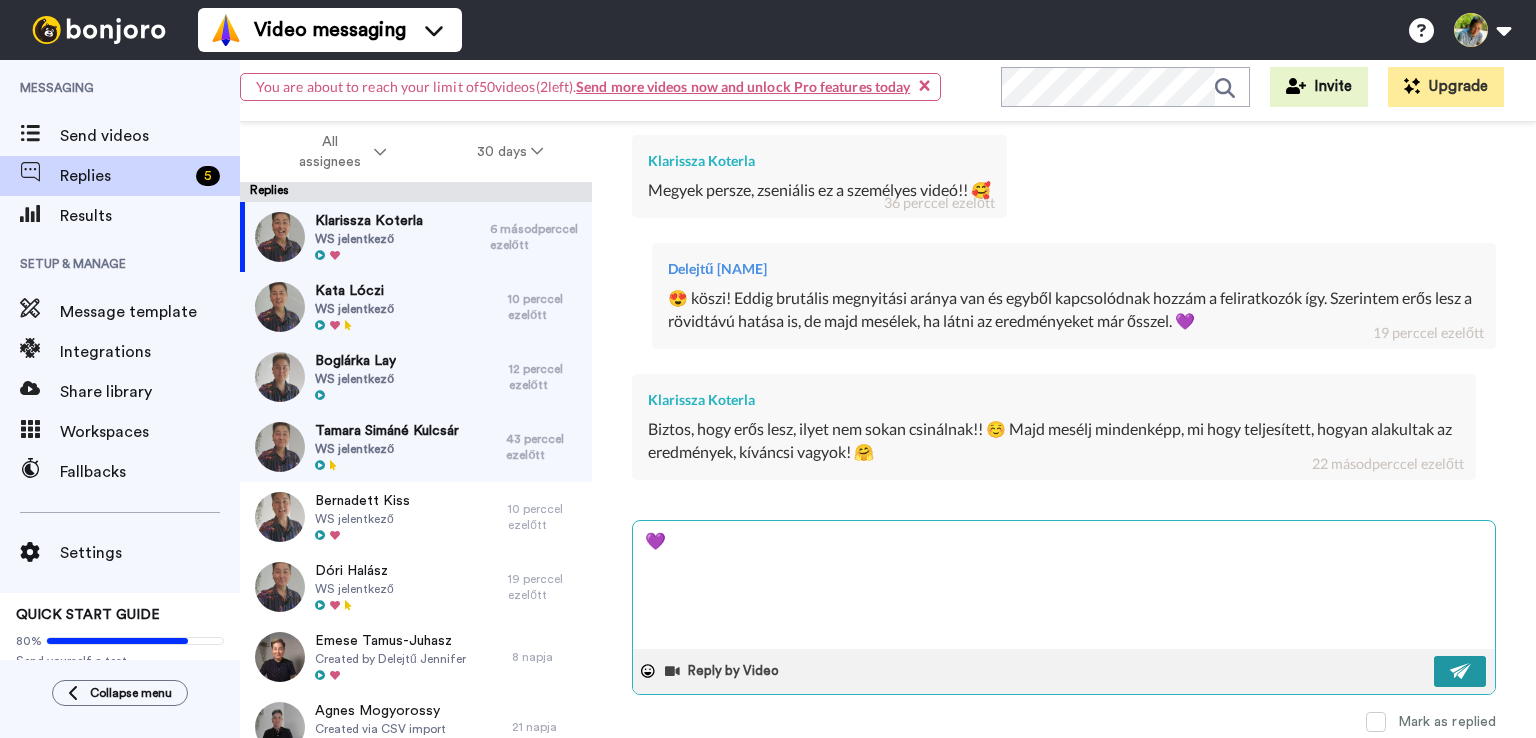 click at bounding box center [1460, 671] 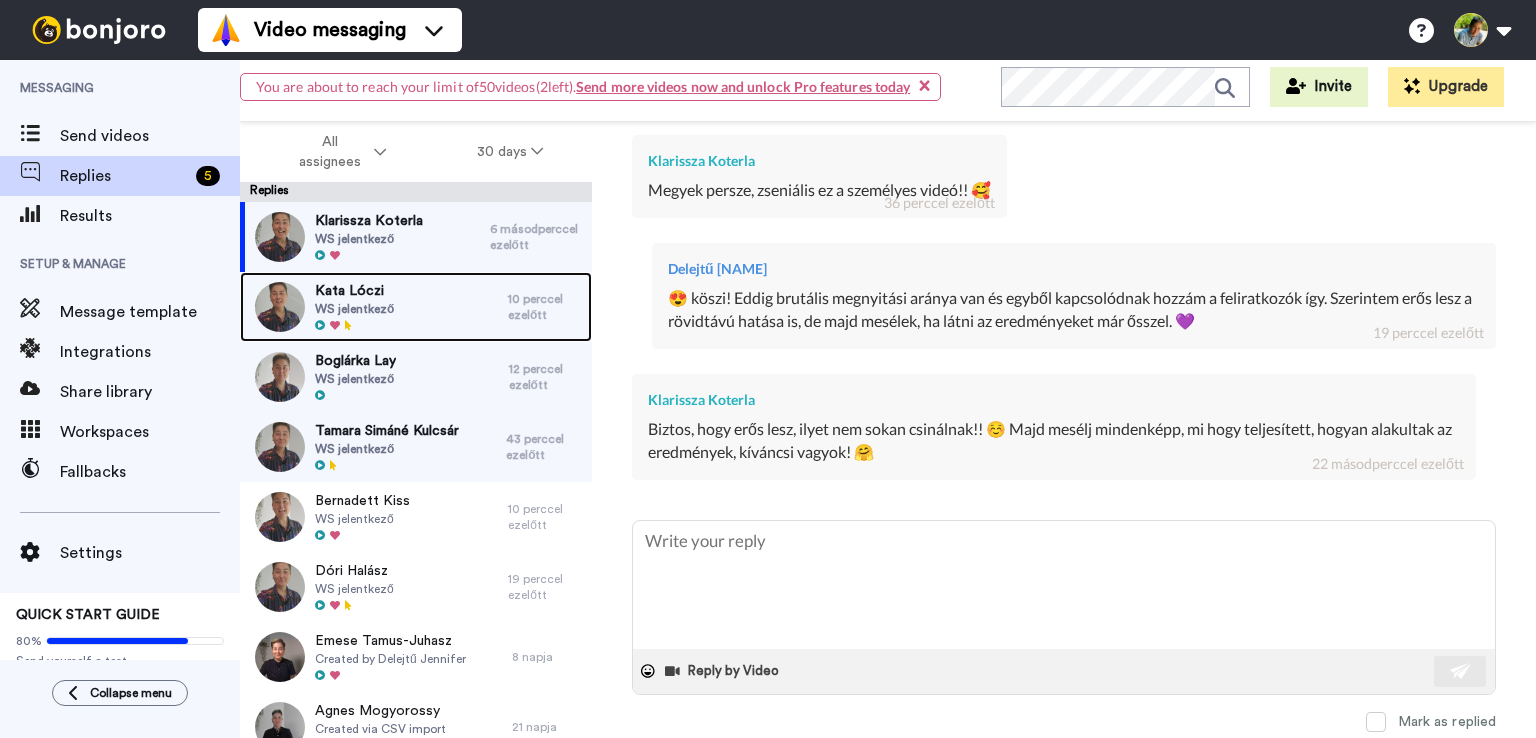 click on "Kata Lóczi WS jelentkező" at bounding box center [374, 307] 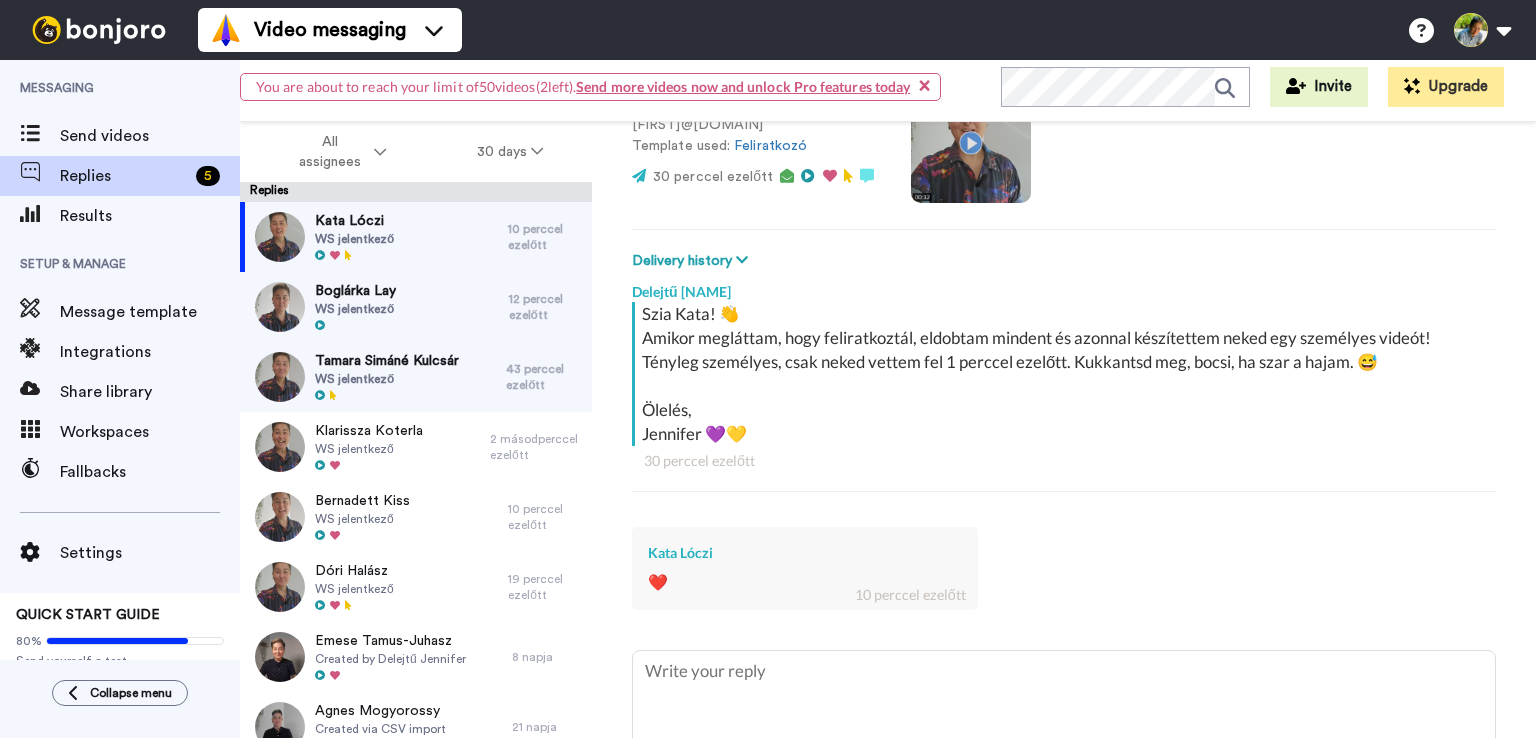 scroll, scrollTop: 0, scrollLeft: 0, axis: both 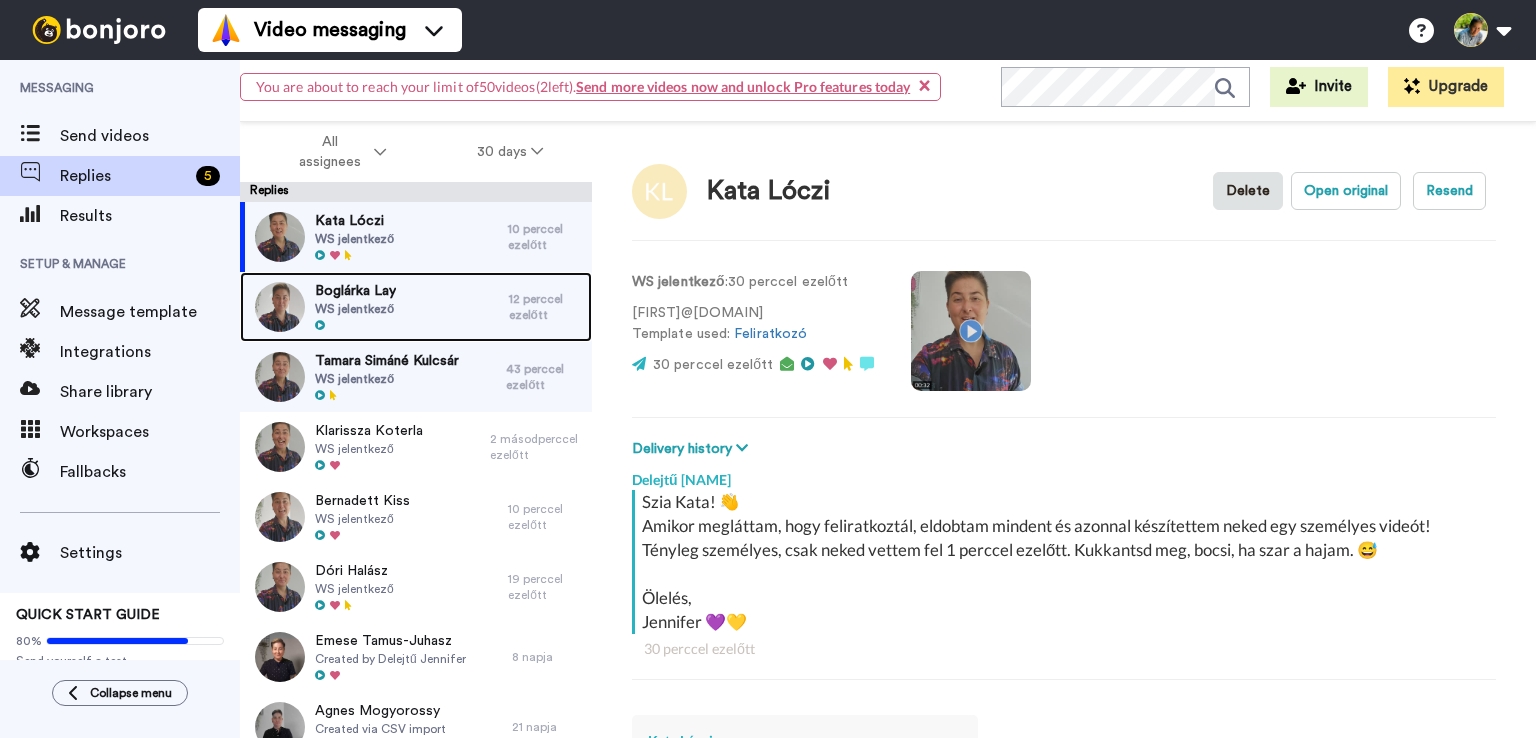 click on "Boglárka Lay WS jelentkező" at bounding box center (374, 307) 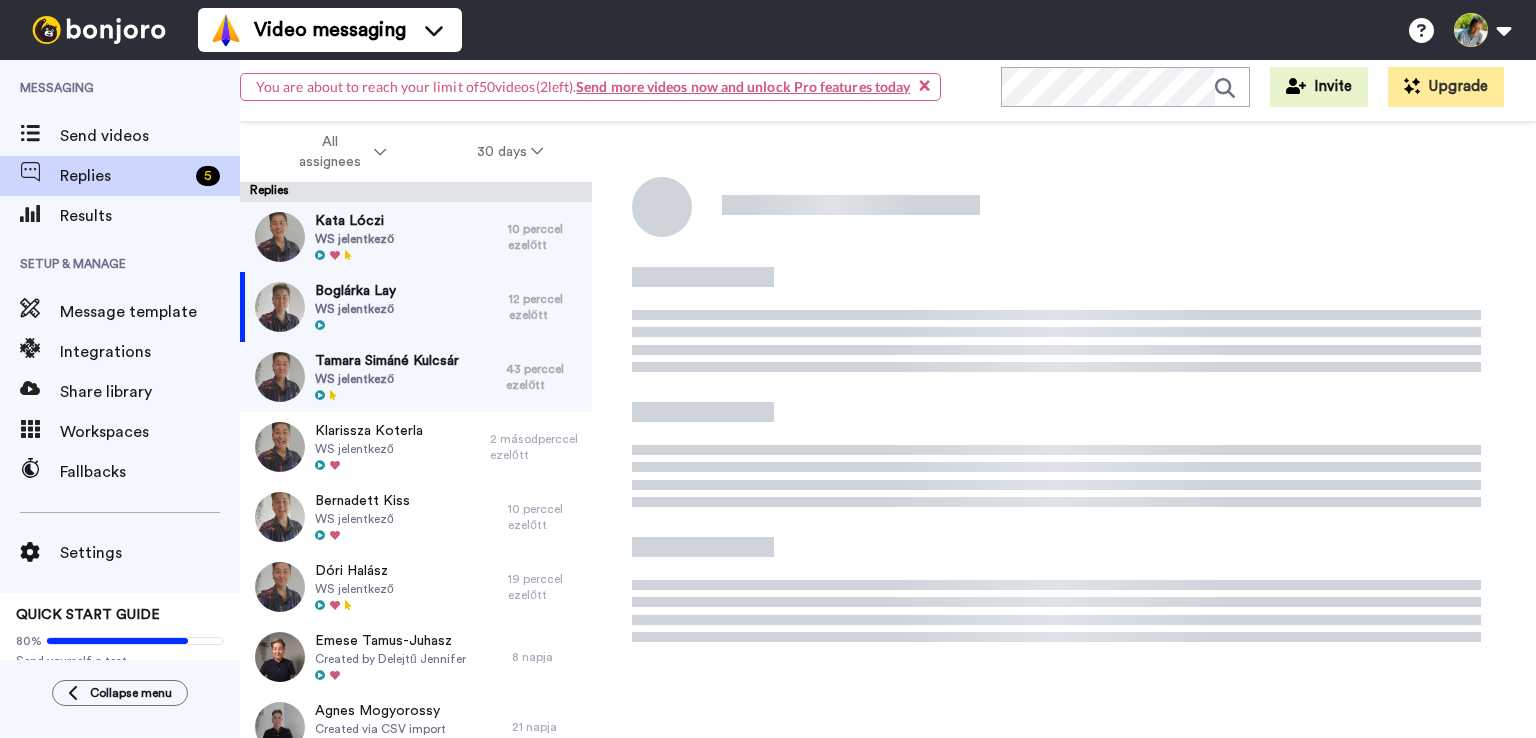 type on "x" 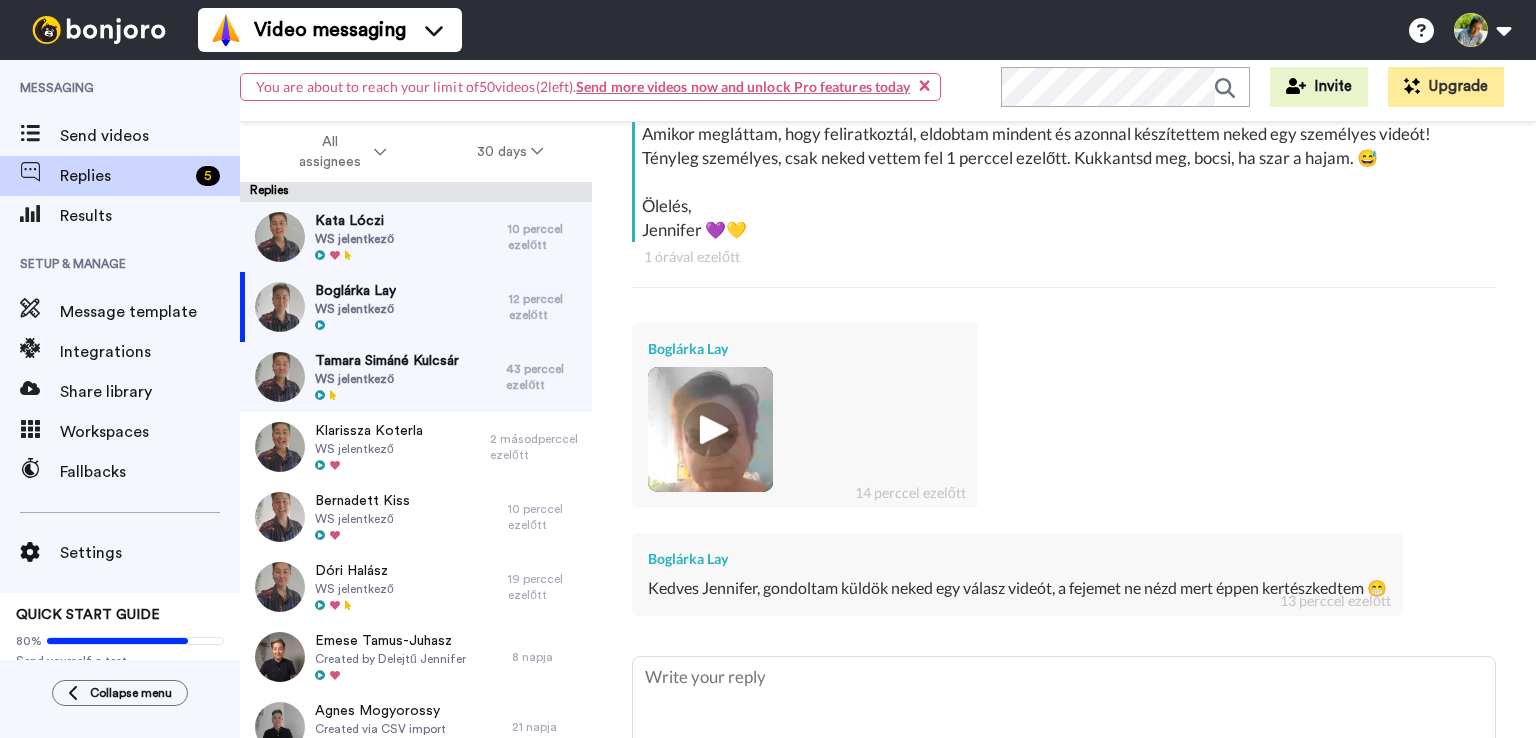 scroll, scrollTop: 500, scrollLeft: 0, axis: vertical 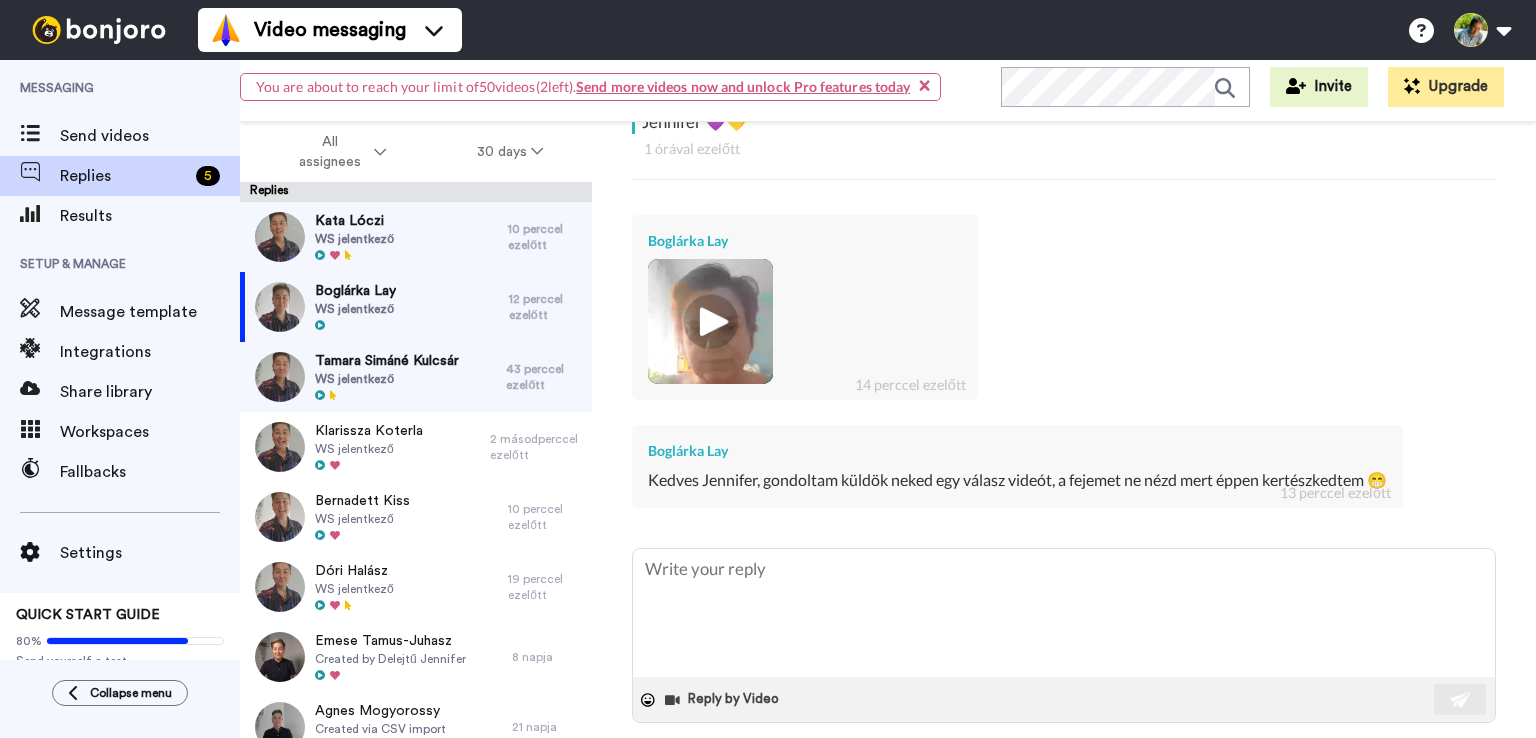 click at bounding box center (710, 321) 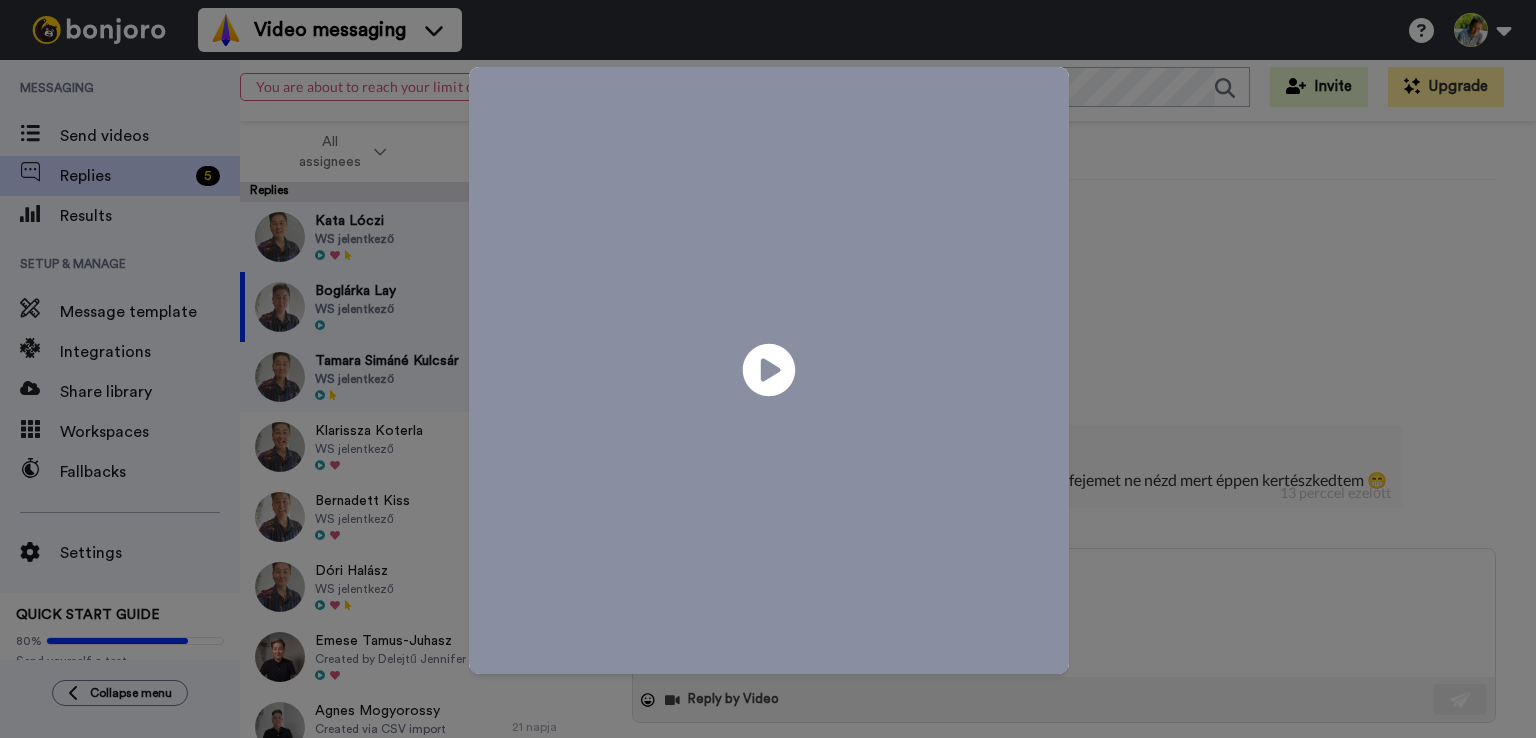 click 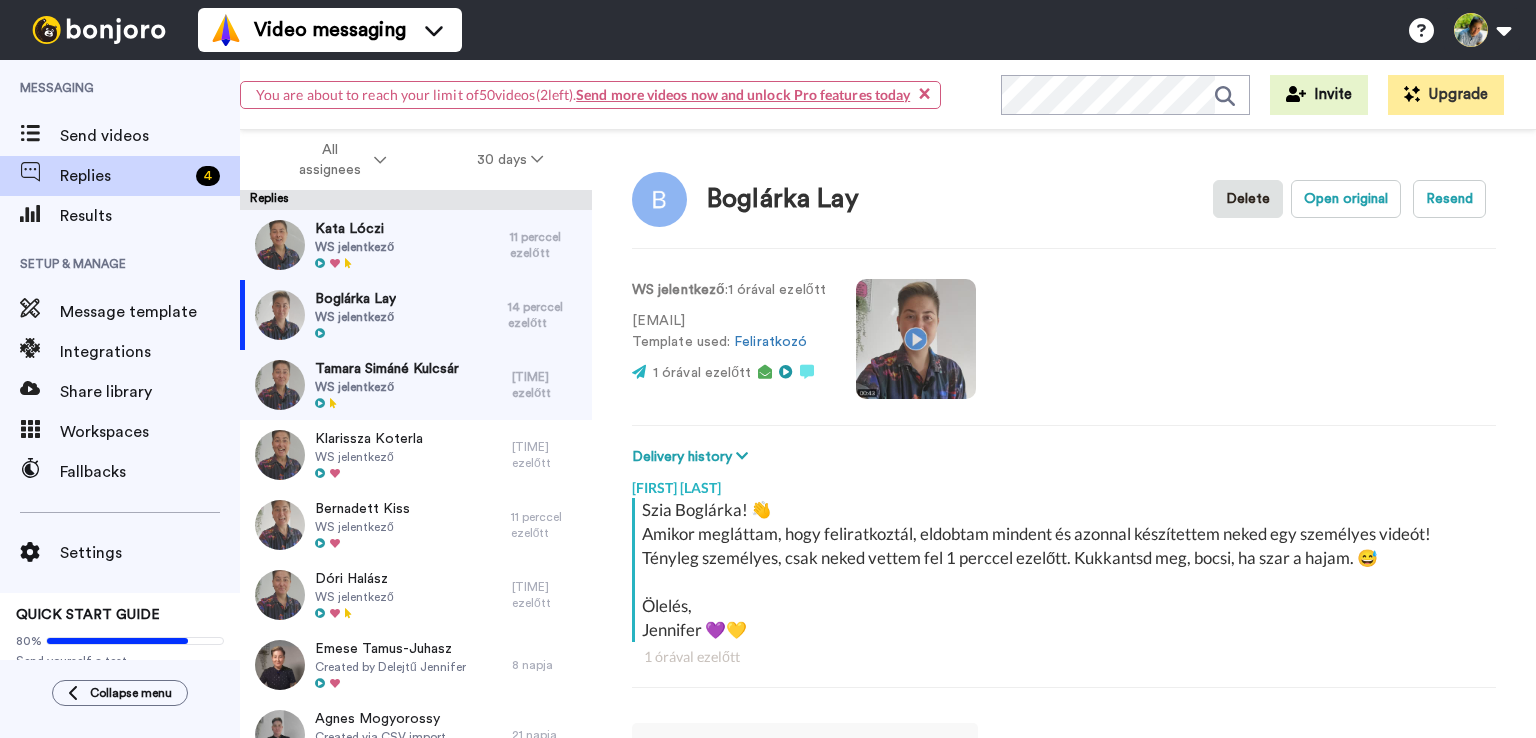 scroll, scrollTop: 0, scrollLeft: 0, axis: both 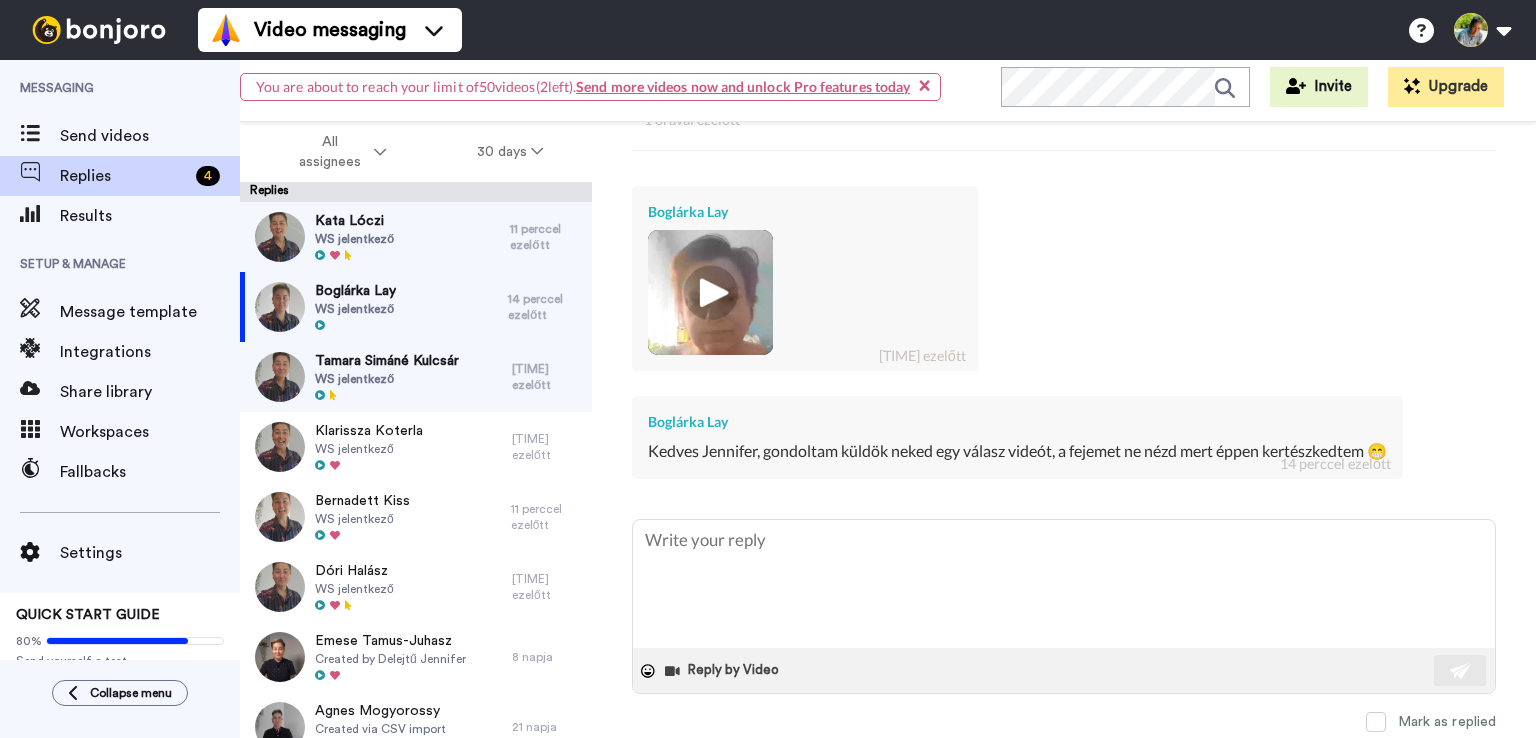 click at bounding box center [710, 292] 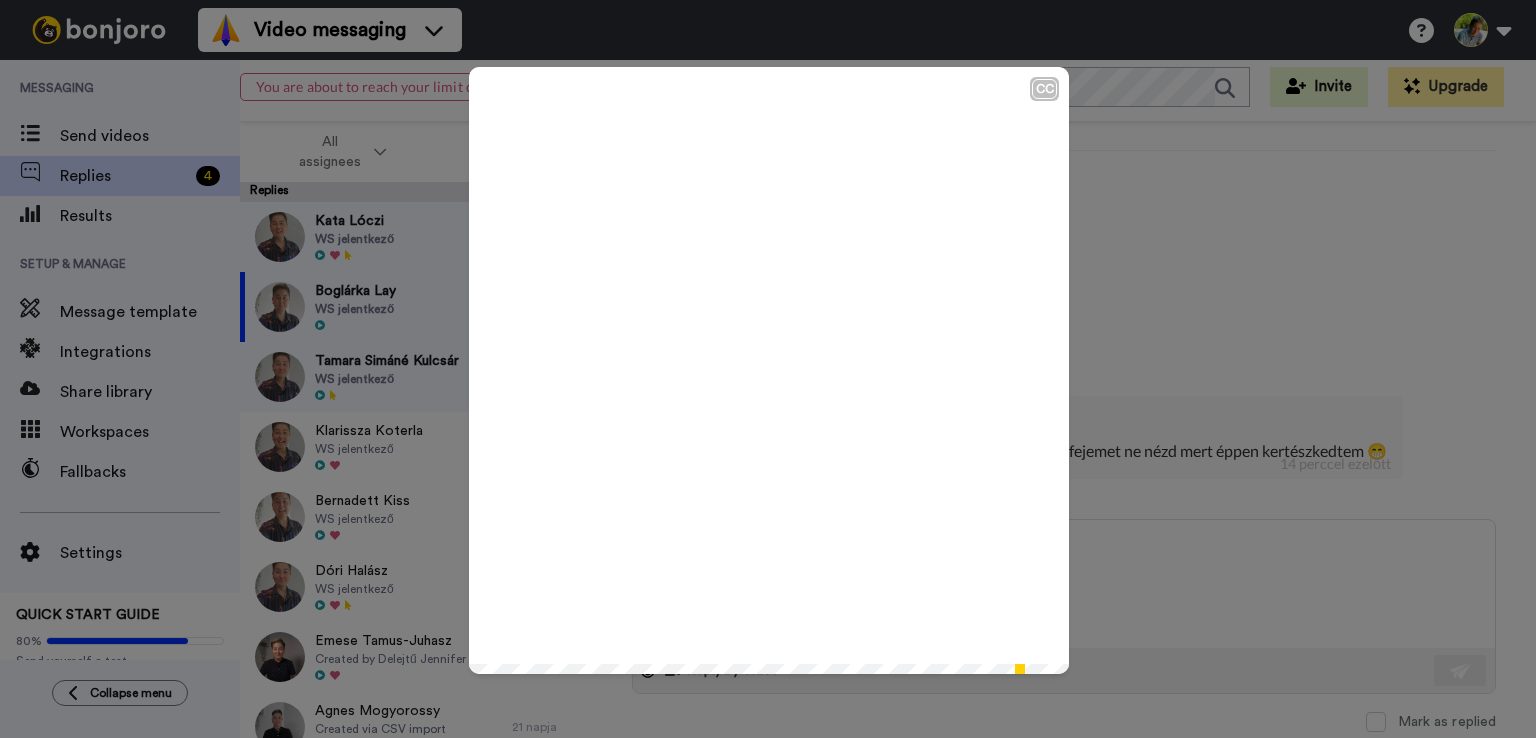 type on "x" 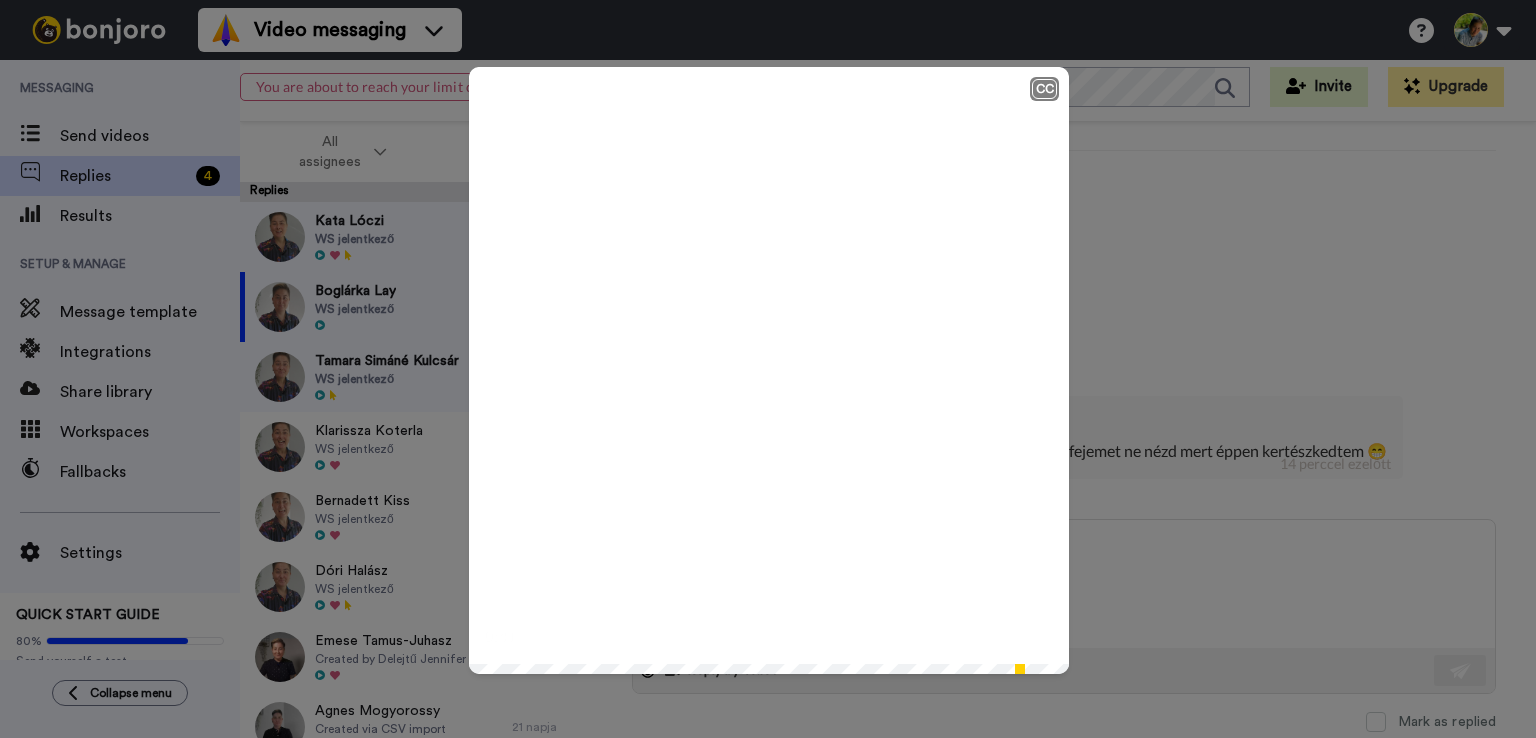 click on "CC" at bounding box center (1044, 89) 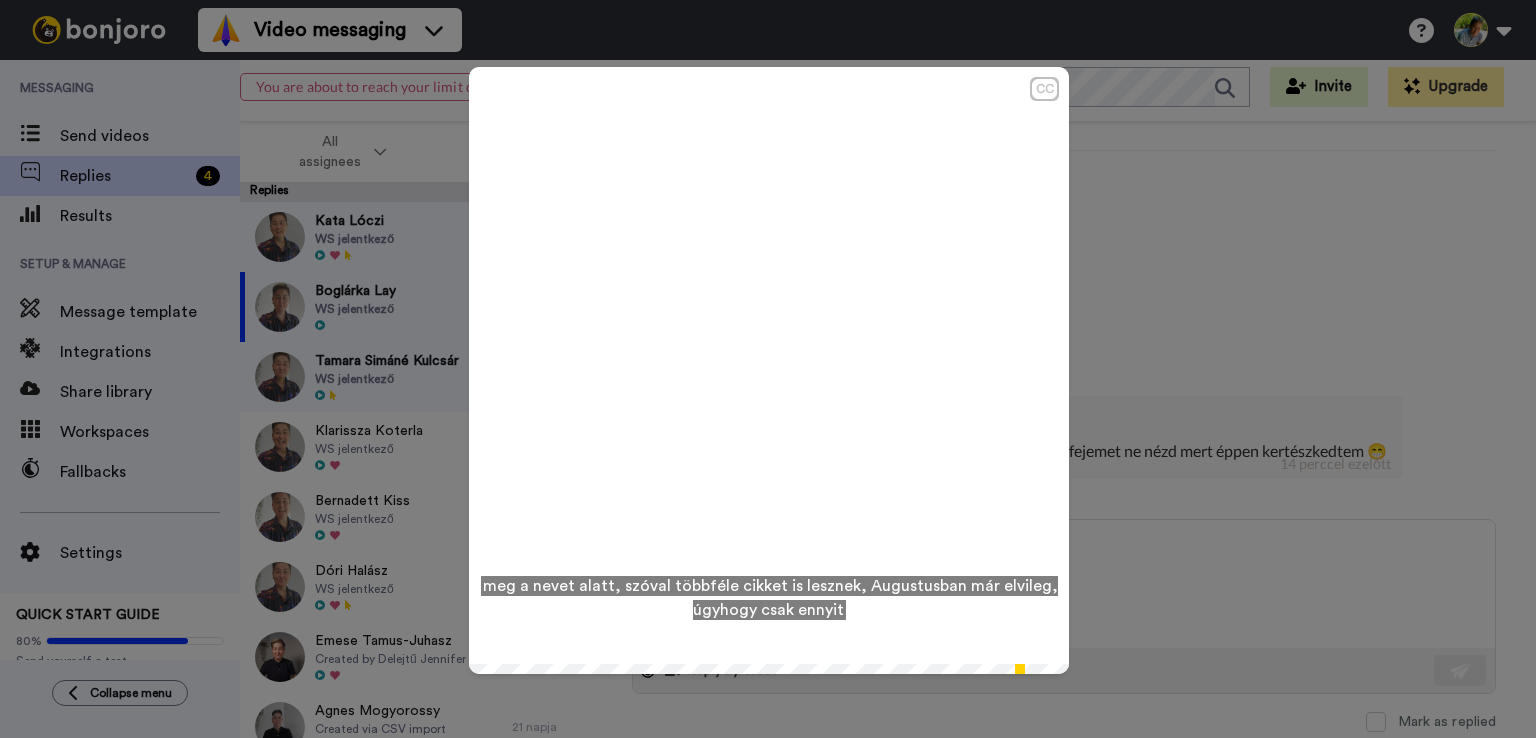 click on "CC" at bounding box center [1044, 89] 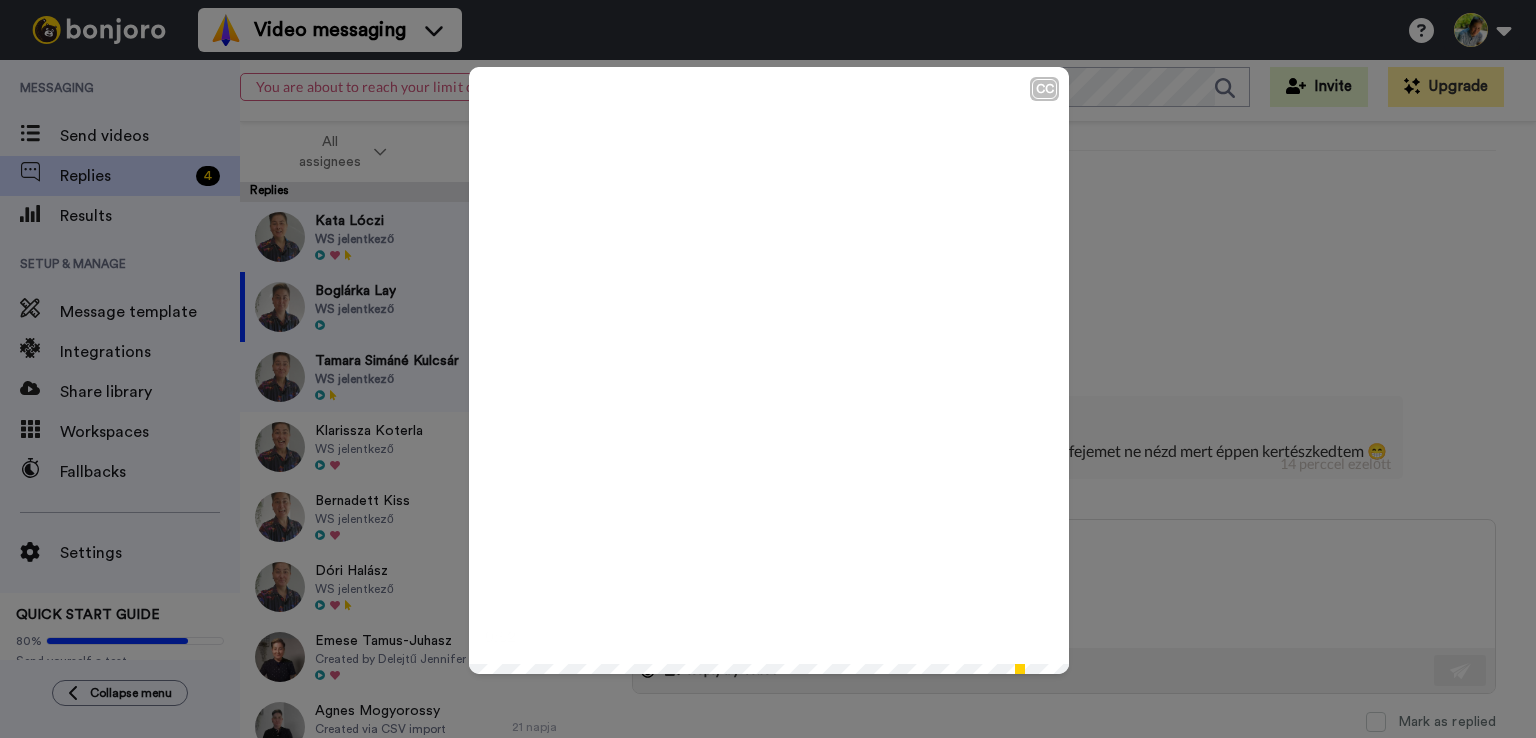 click on "CC Play/Pause  0:52 /  0:53" at bounding box center [768, 369] 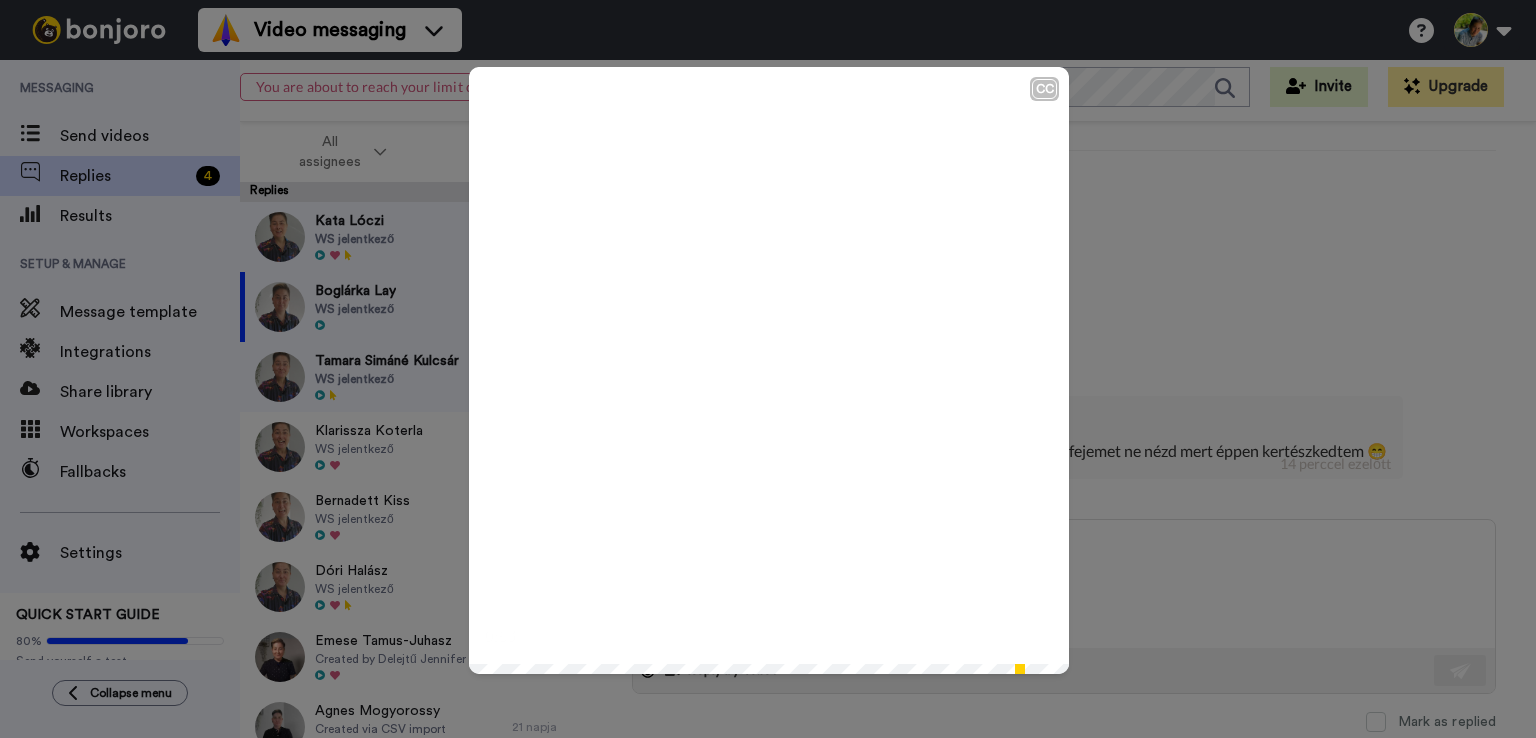 click on "CC Play/Pause  0:53 /  0:53" at bounding box center [768, 369] 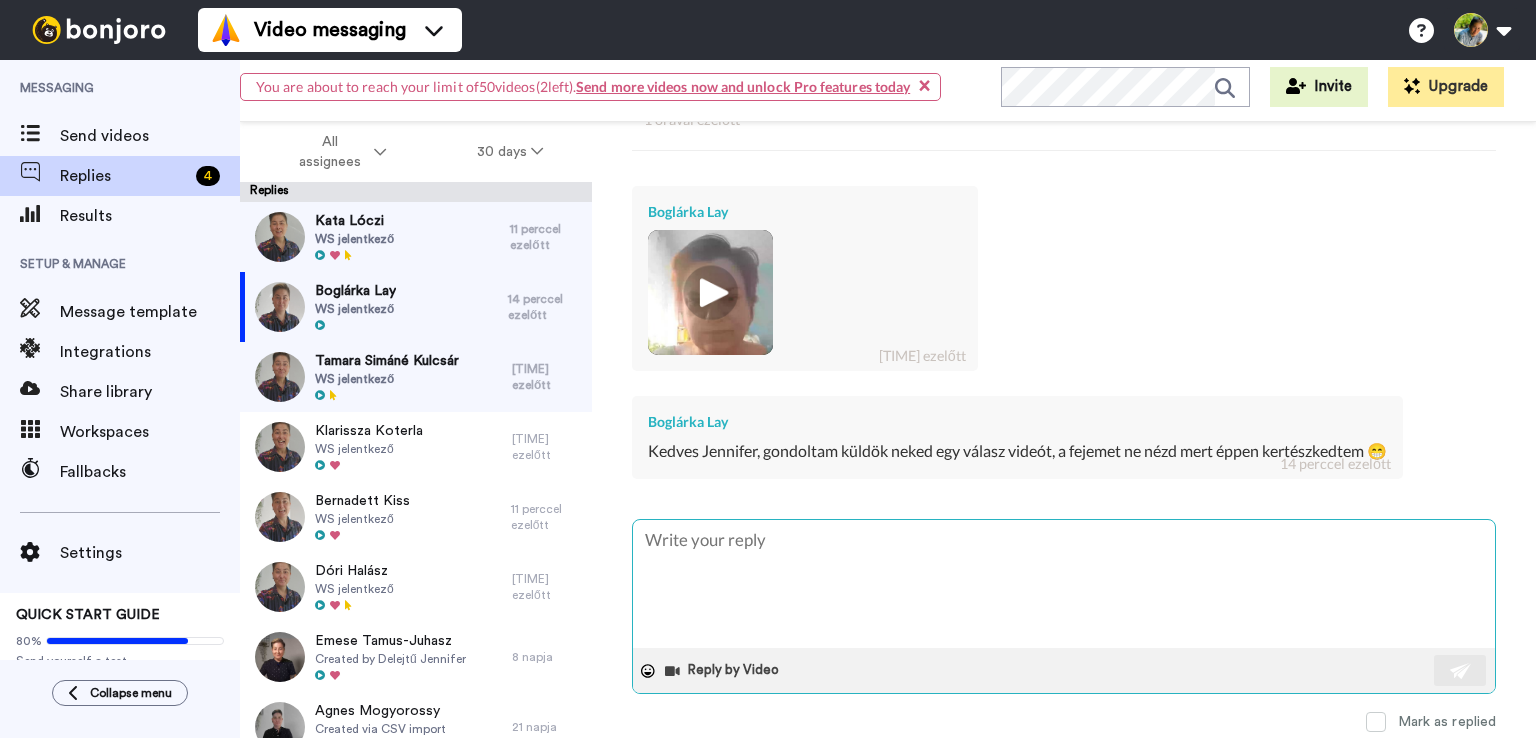 click at bounding box center (1064, 584) 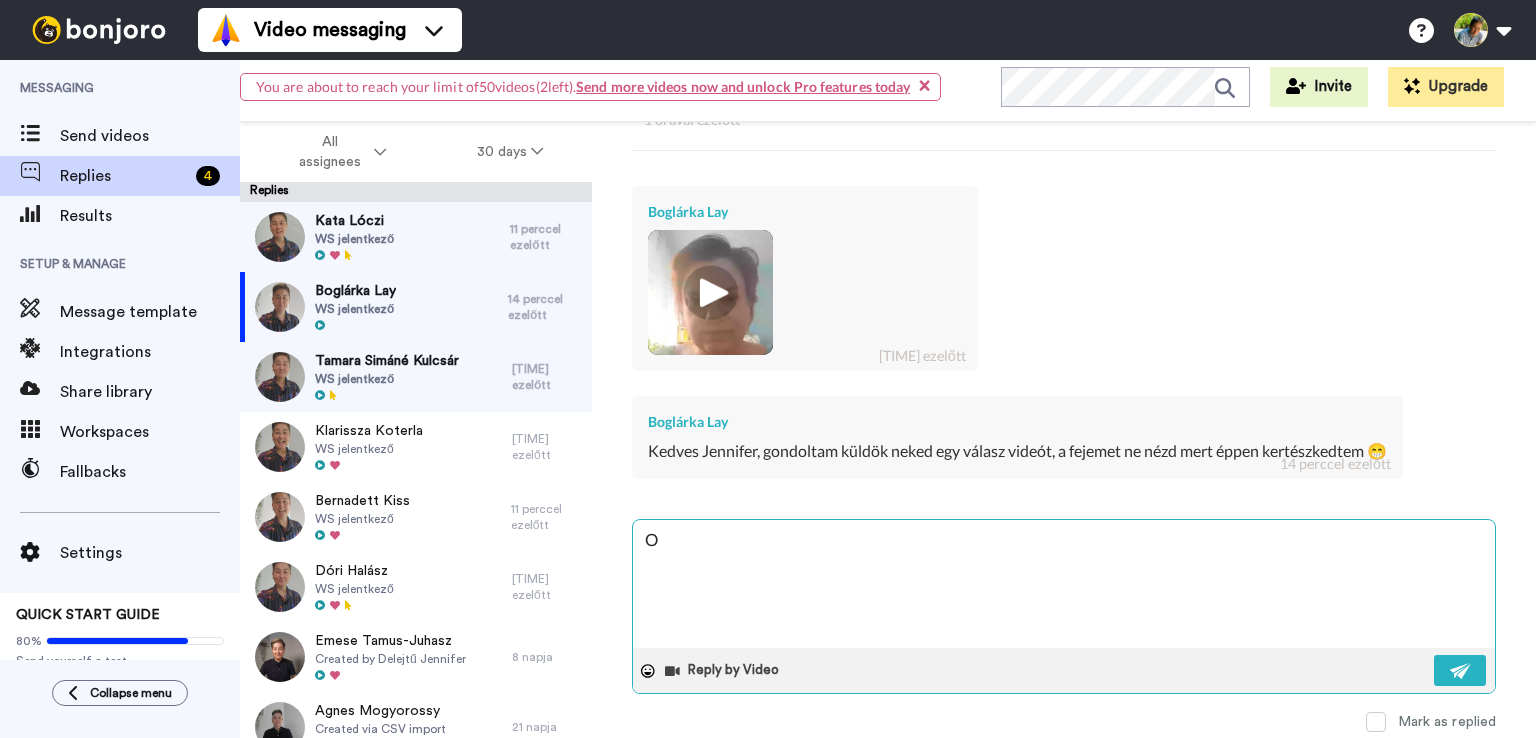 type on "OM" 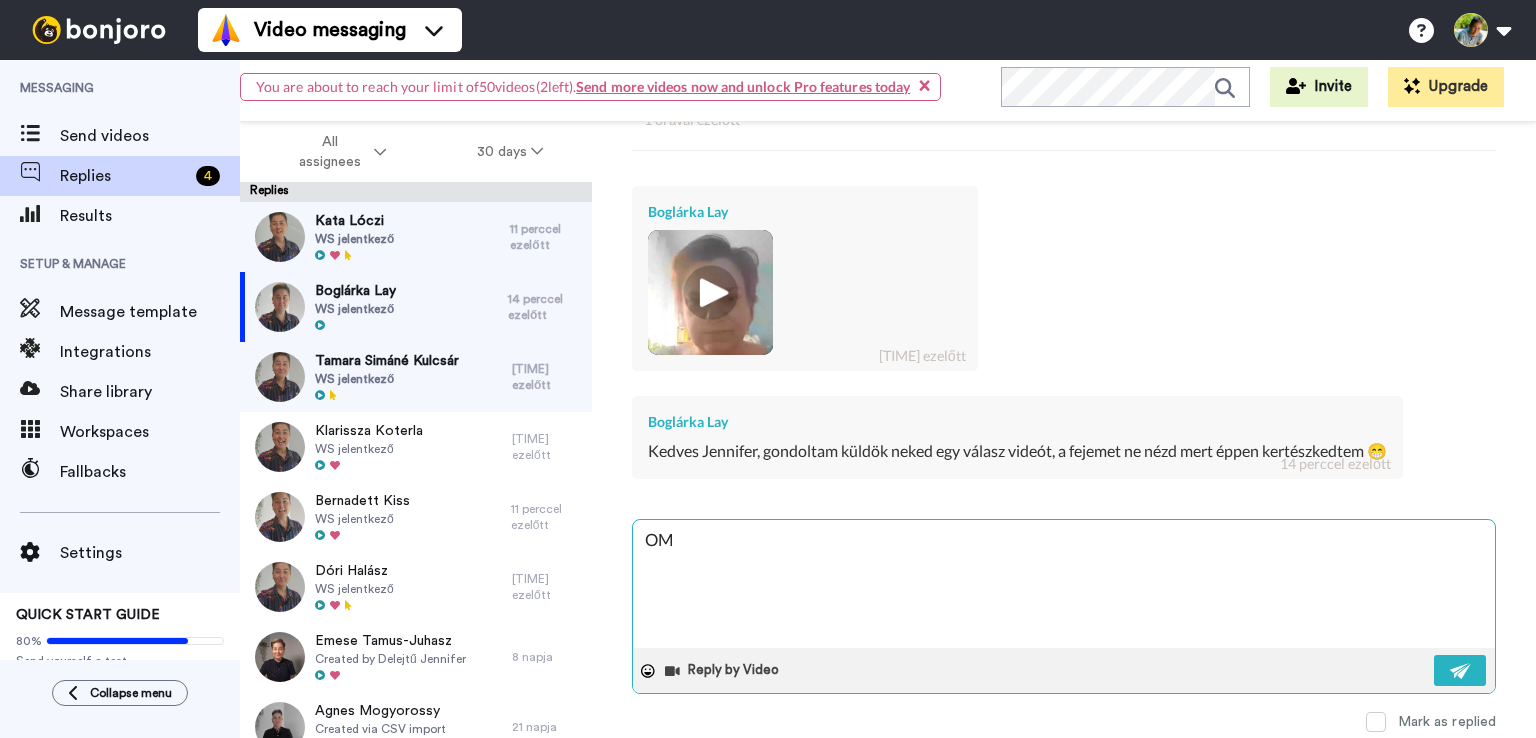 type on "OMG" 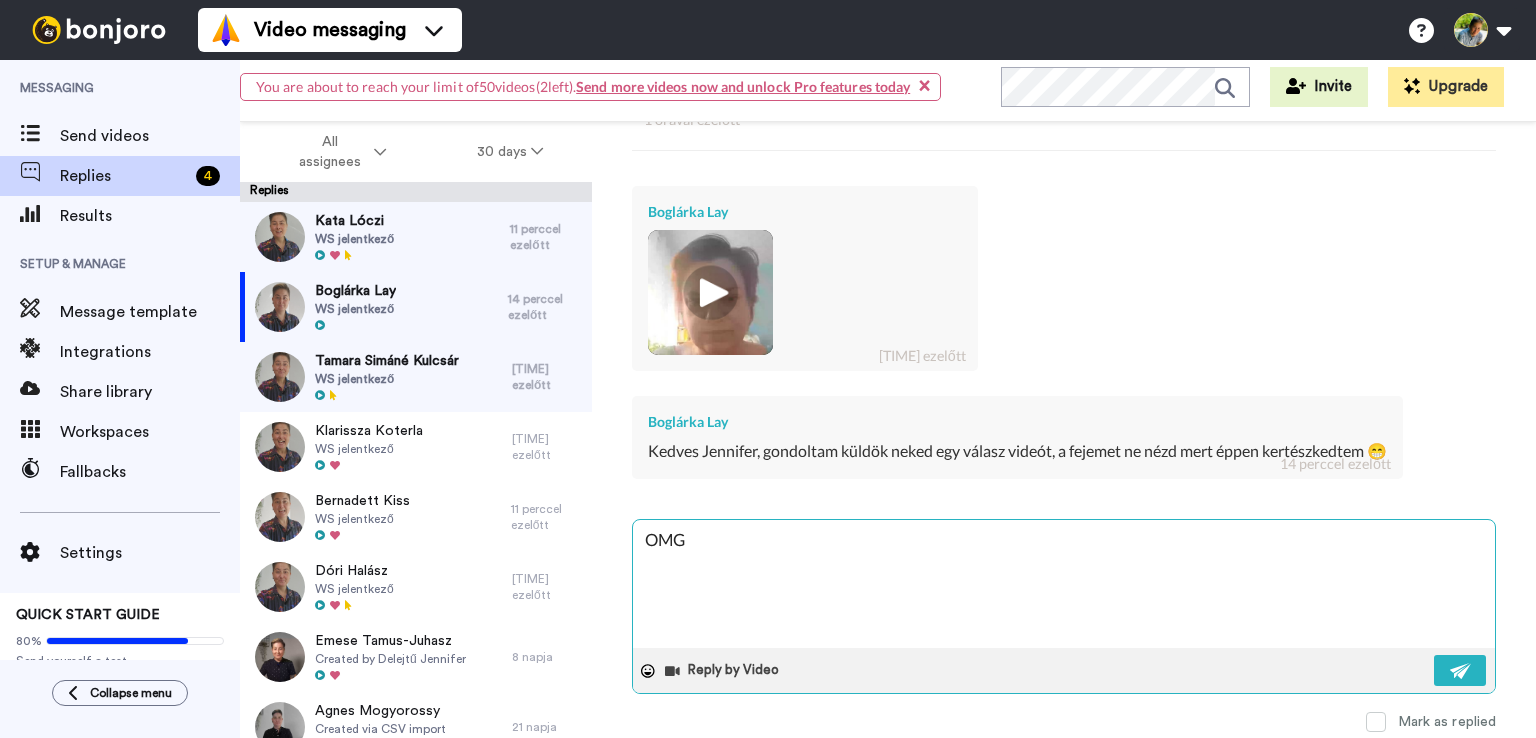 type on "OMG!" 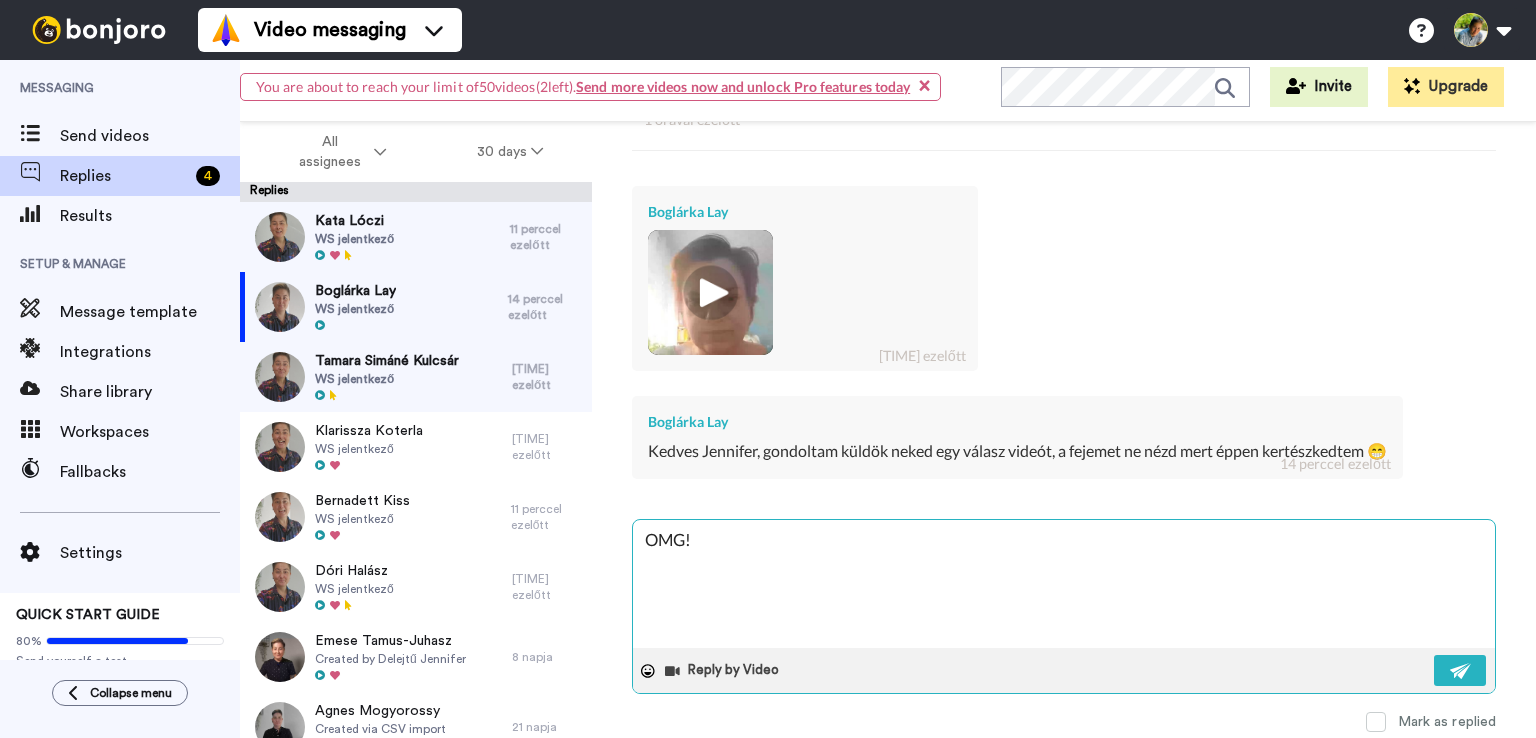 type on "OMG!" 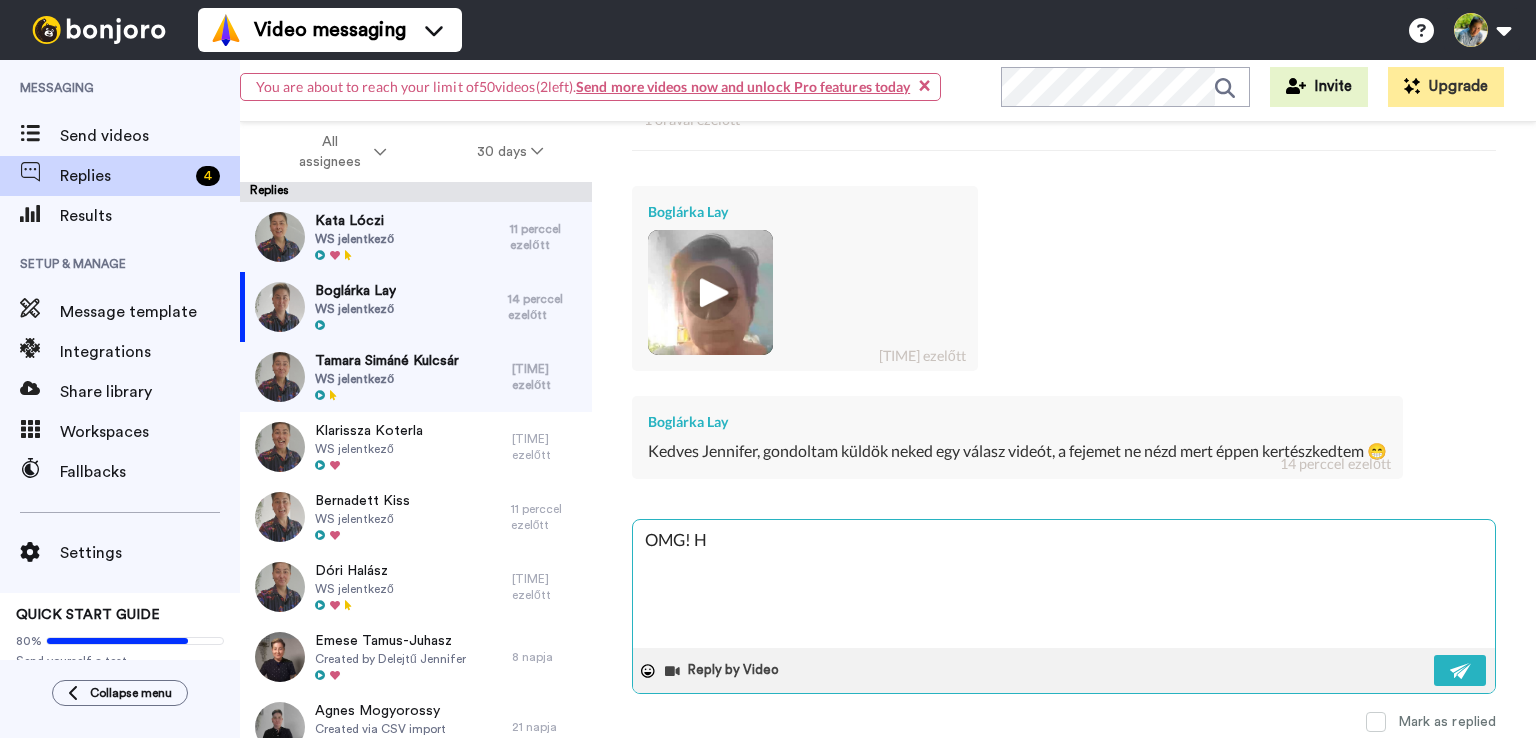type on "OMG! Há" 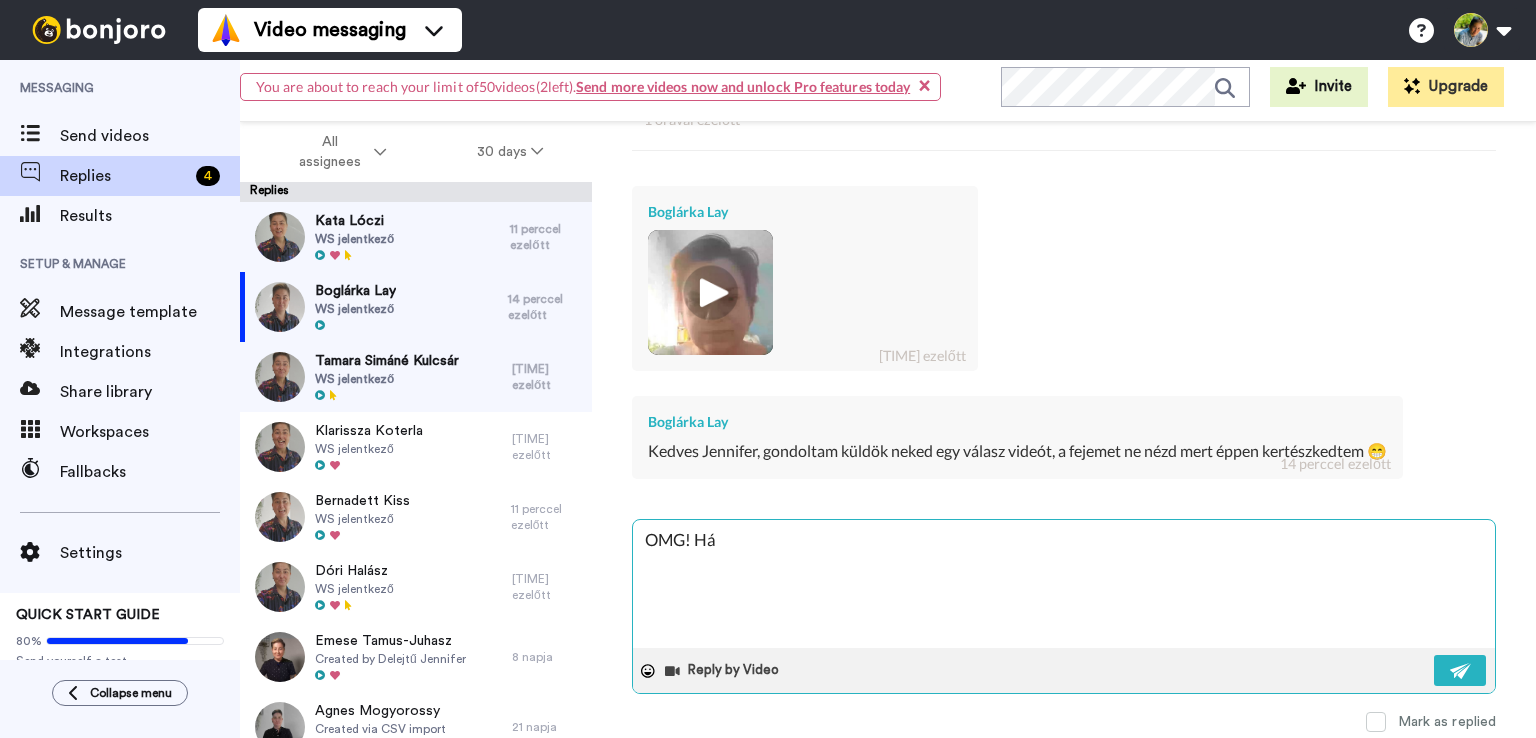 type on "OMG! Hát" 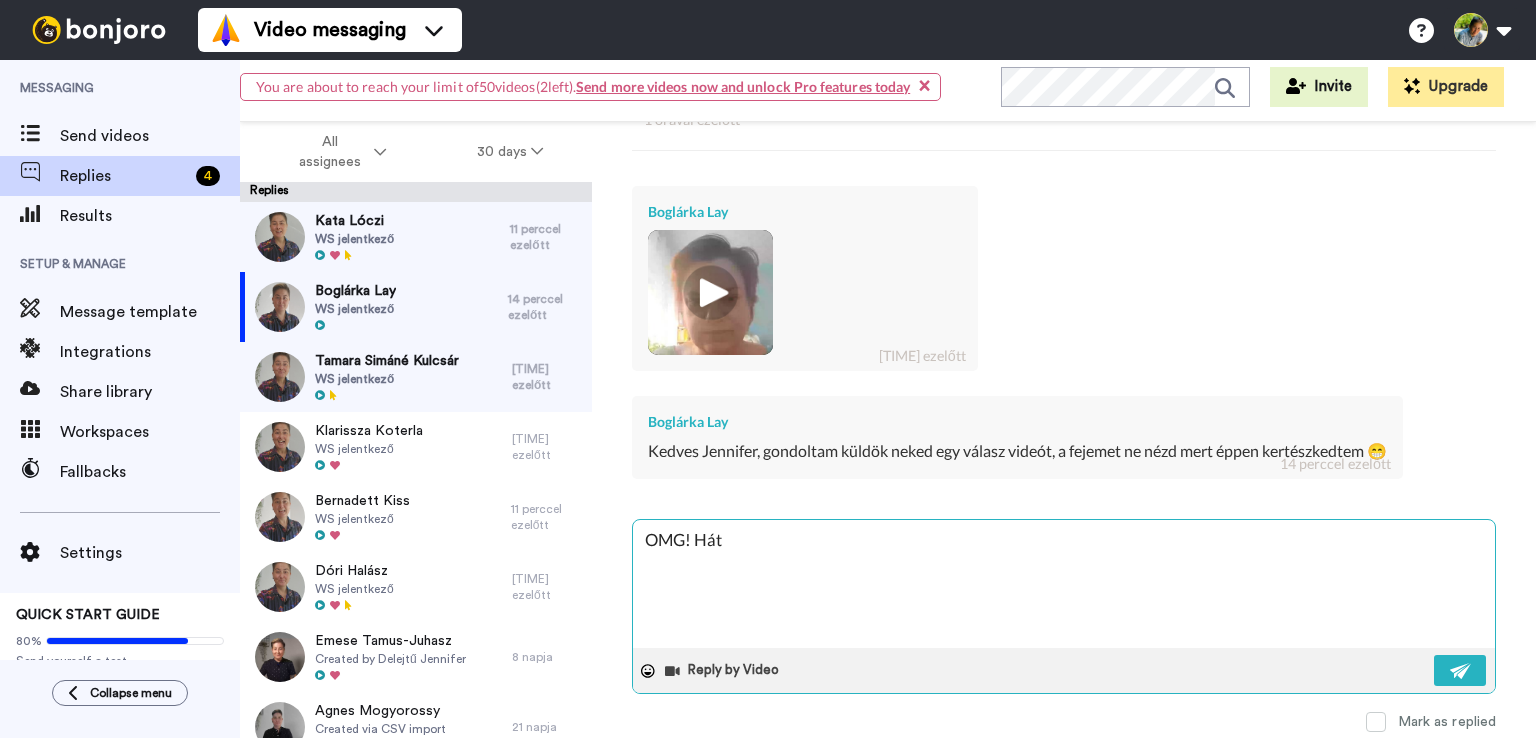 type on "OMG! Hát" 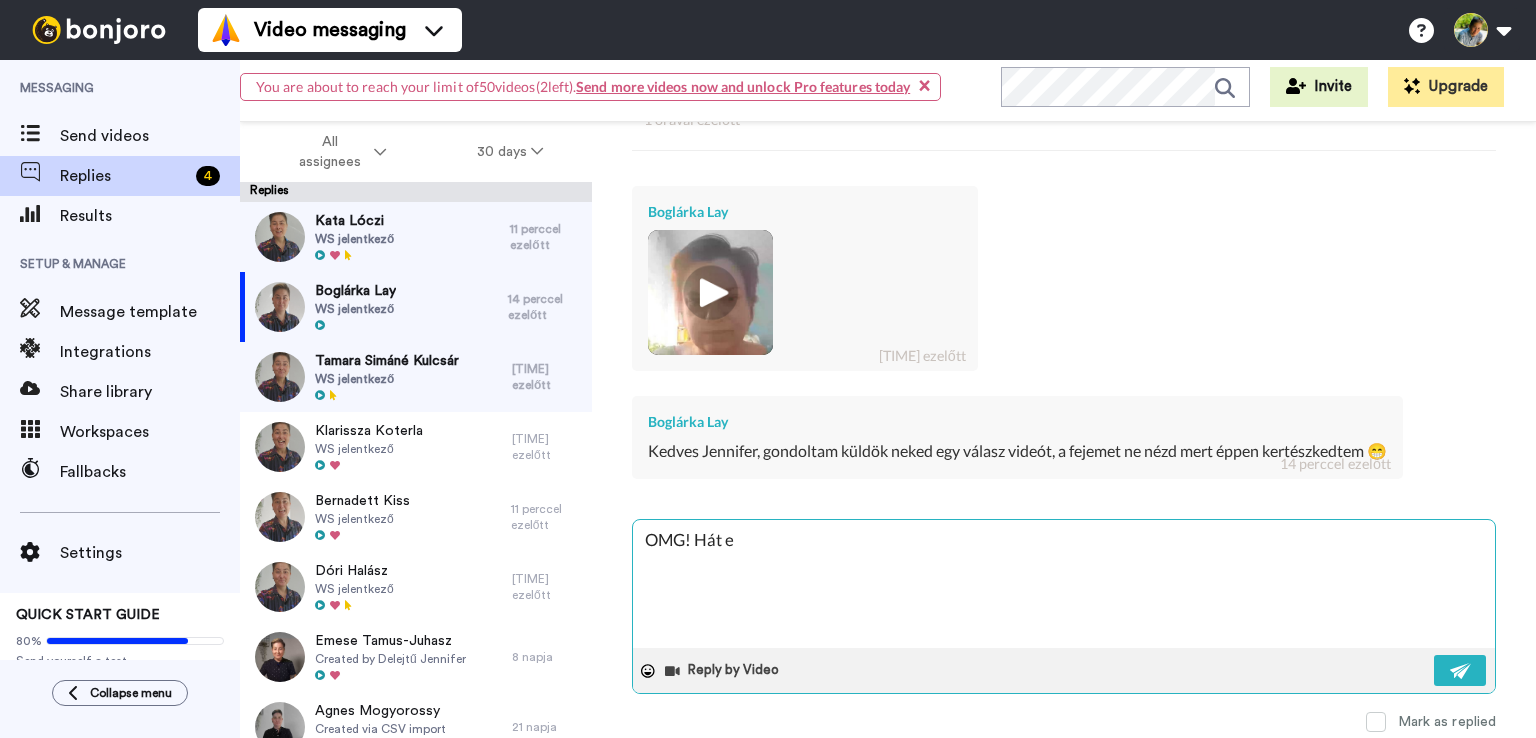 type on "OMG! Hát ez" 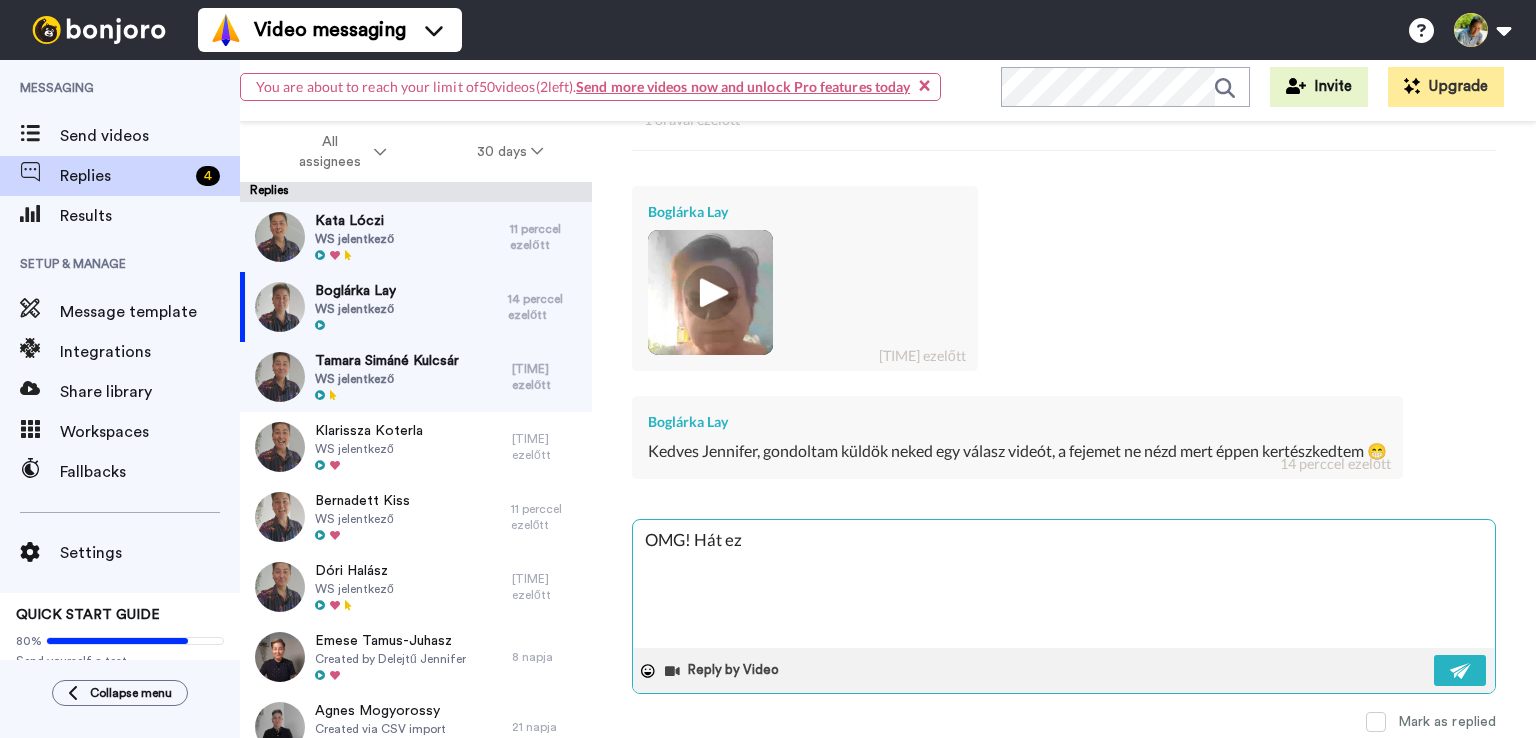 type on "OMG! Hát e" 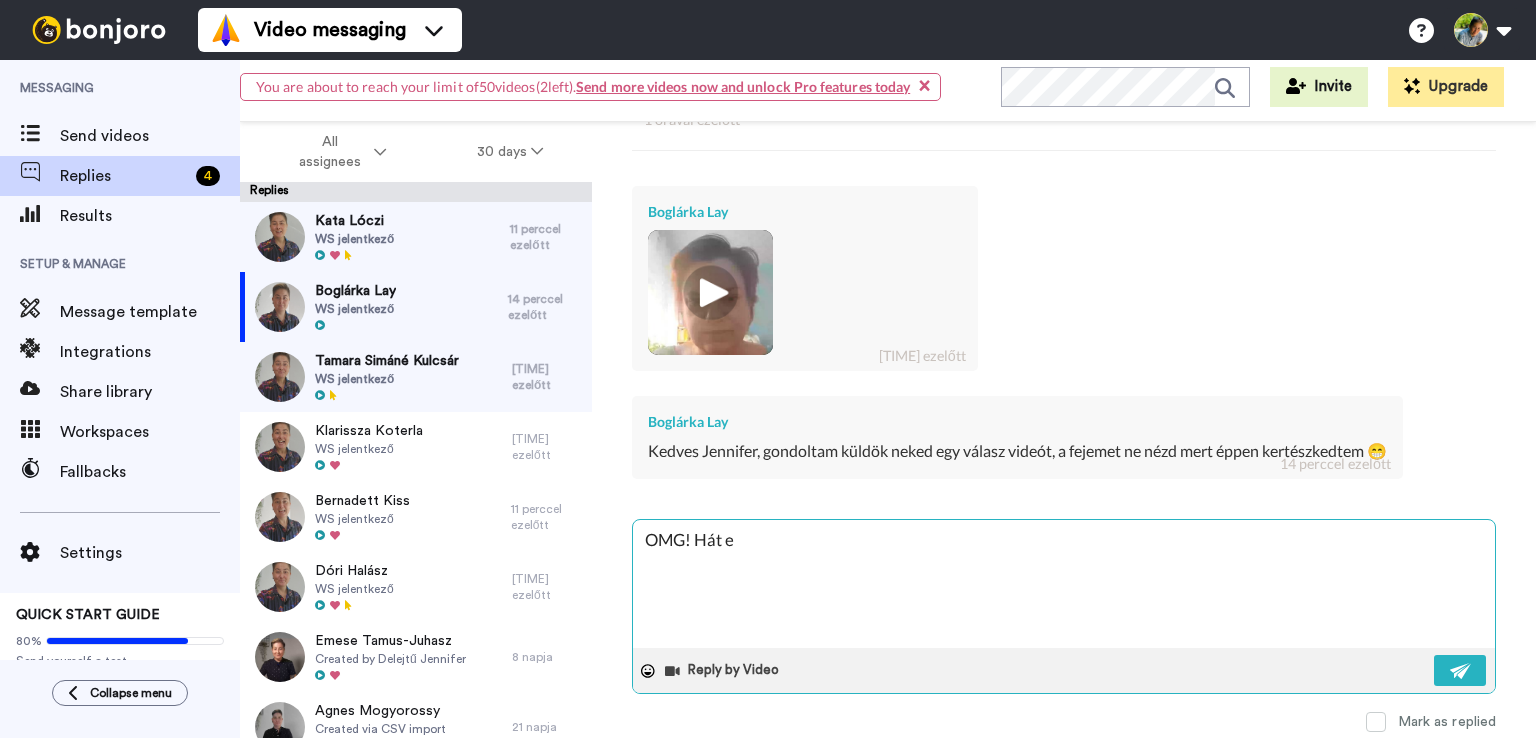 type on "OMG! Hát er" 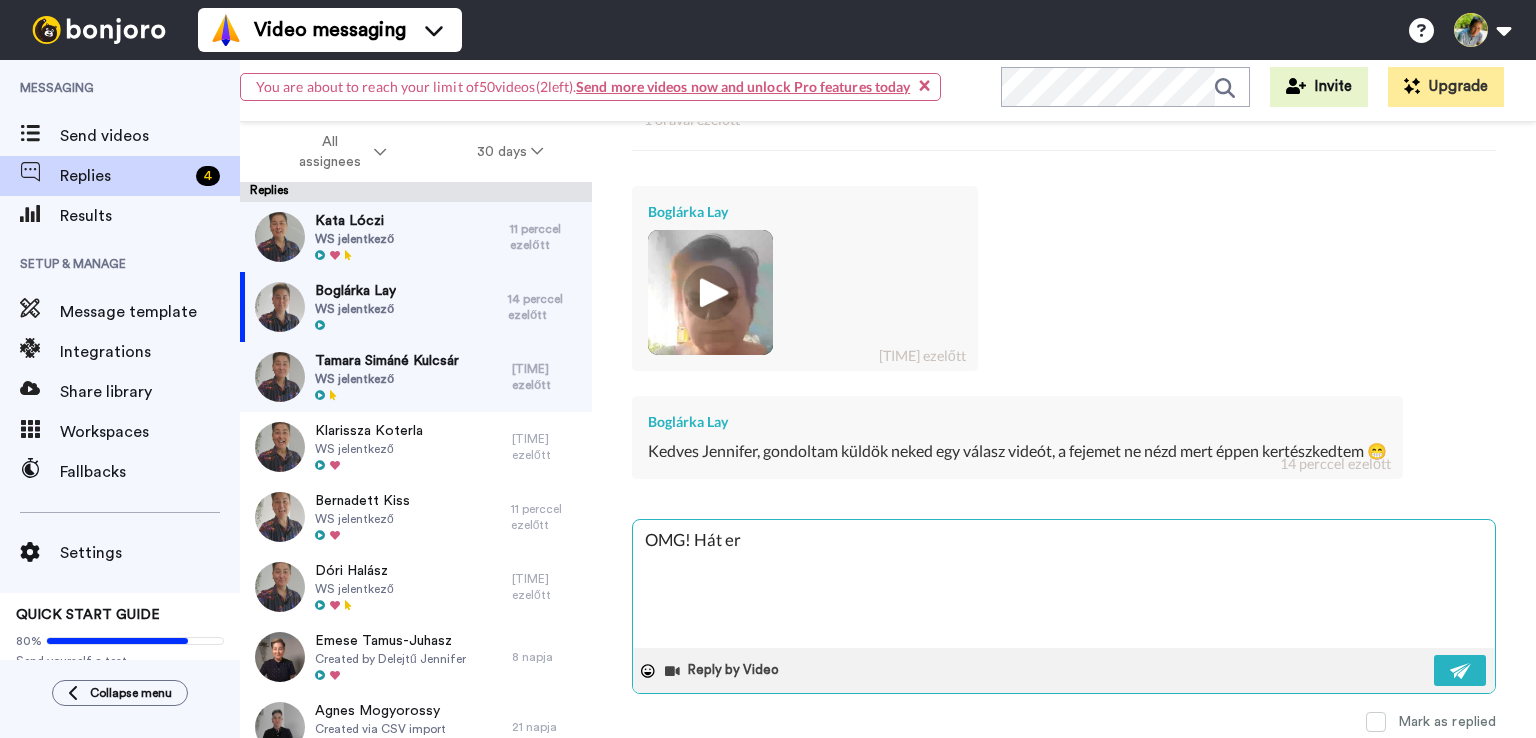 type on "OMG! Hát err" 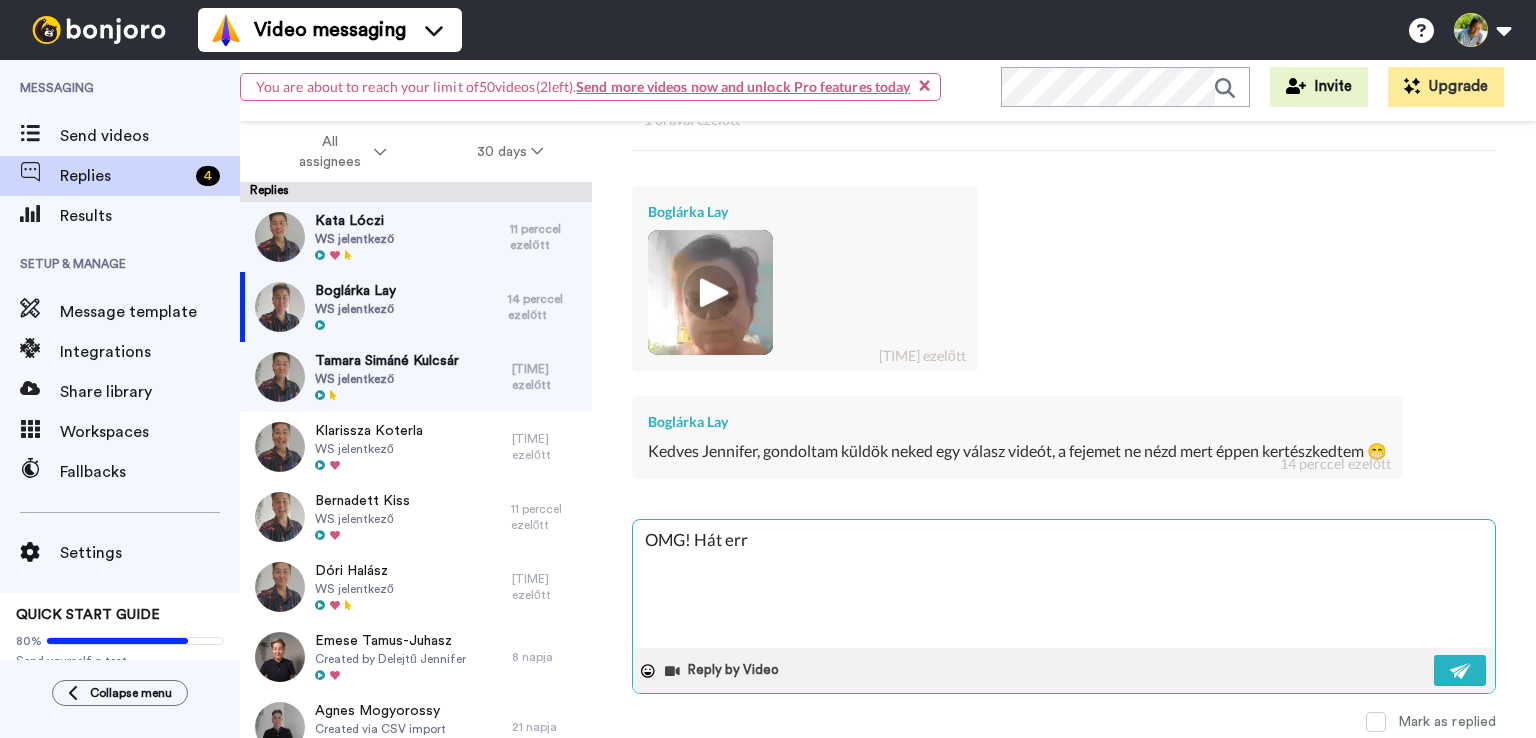 type on "OMG! Hát erre" 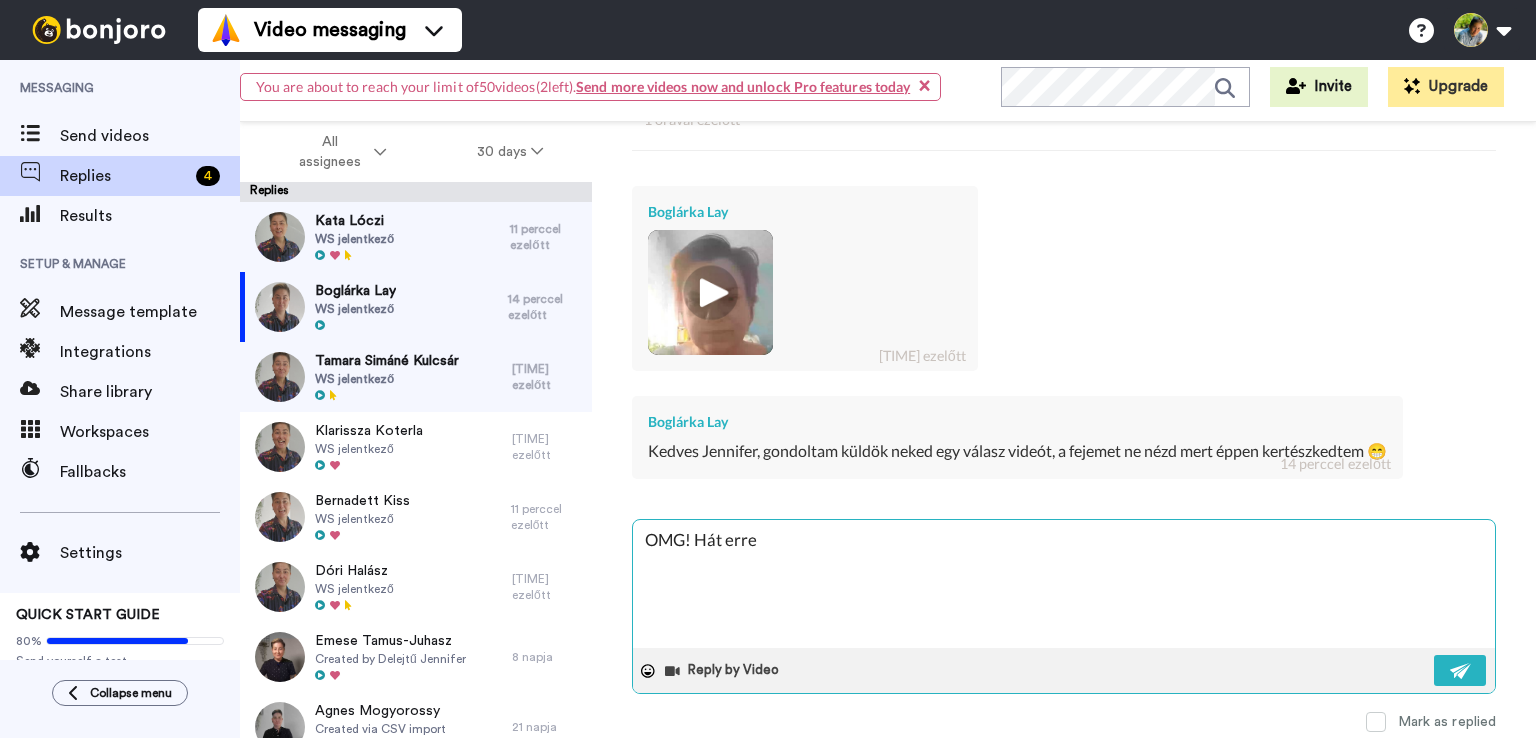 type on "OMG! Hát erre" 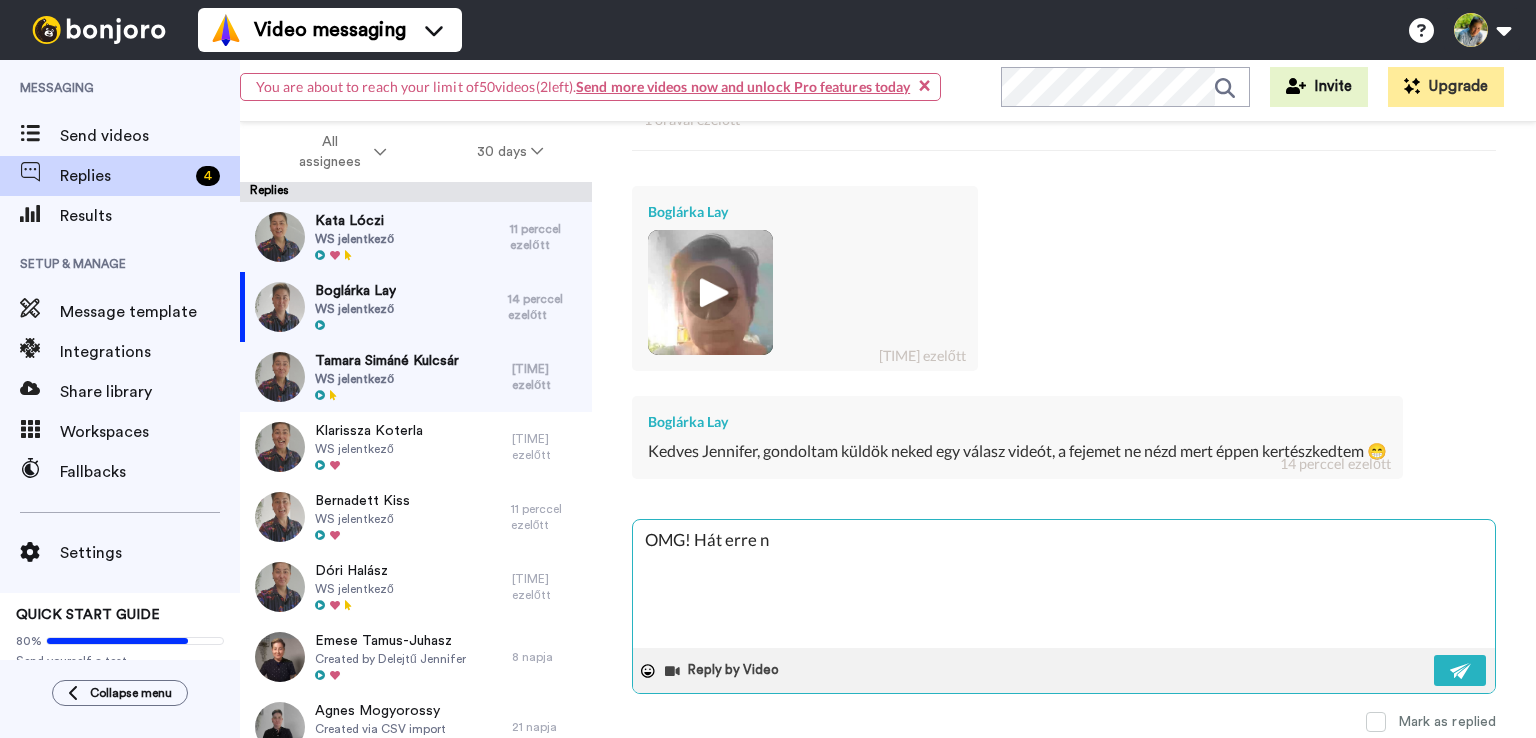 type on "OMG! Hát erre ne" 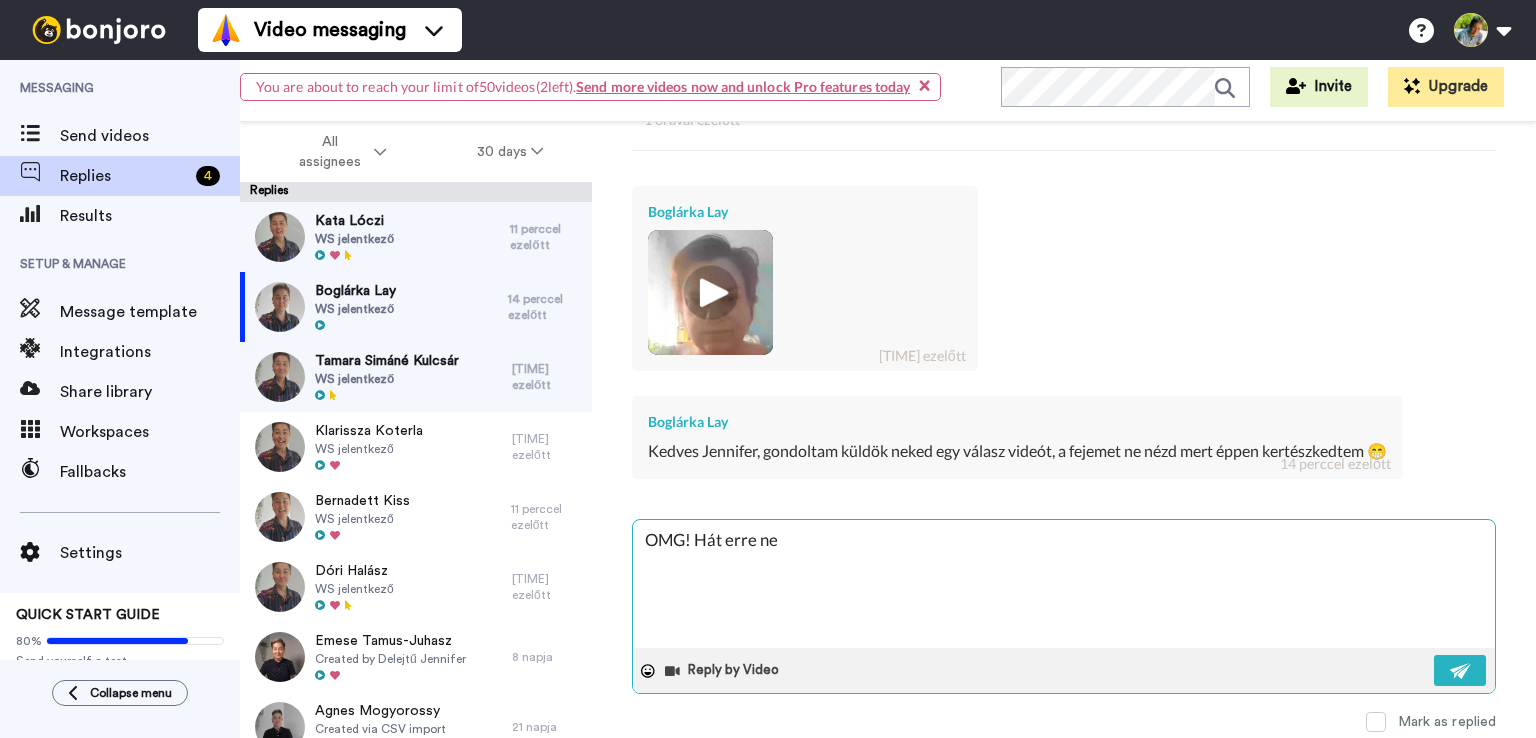 type on "OMG! Hát erre nem" 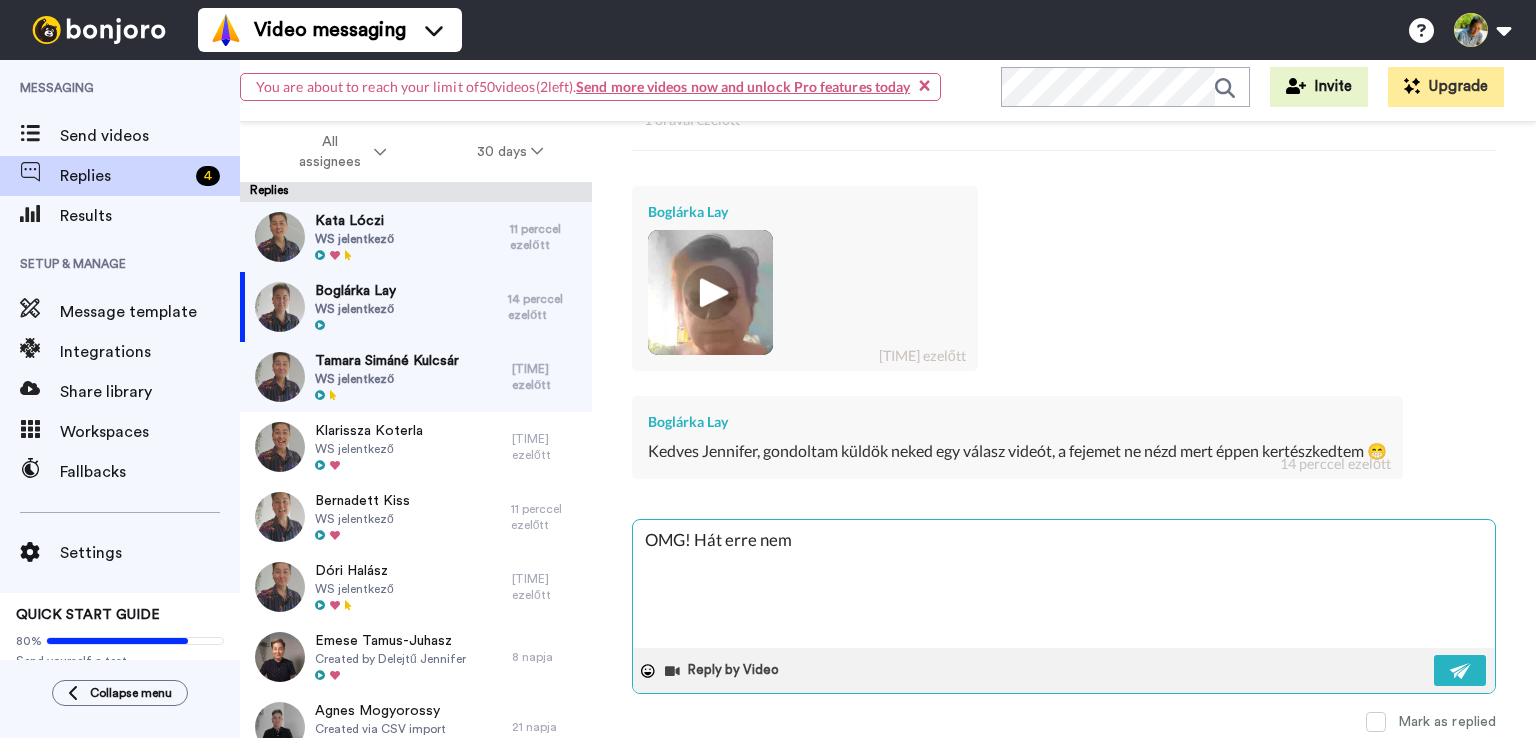 type on "x" 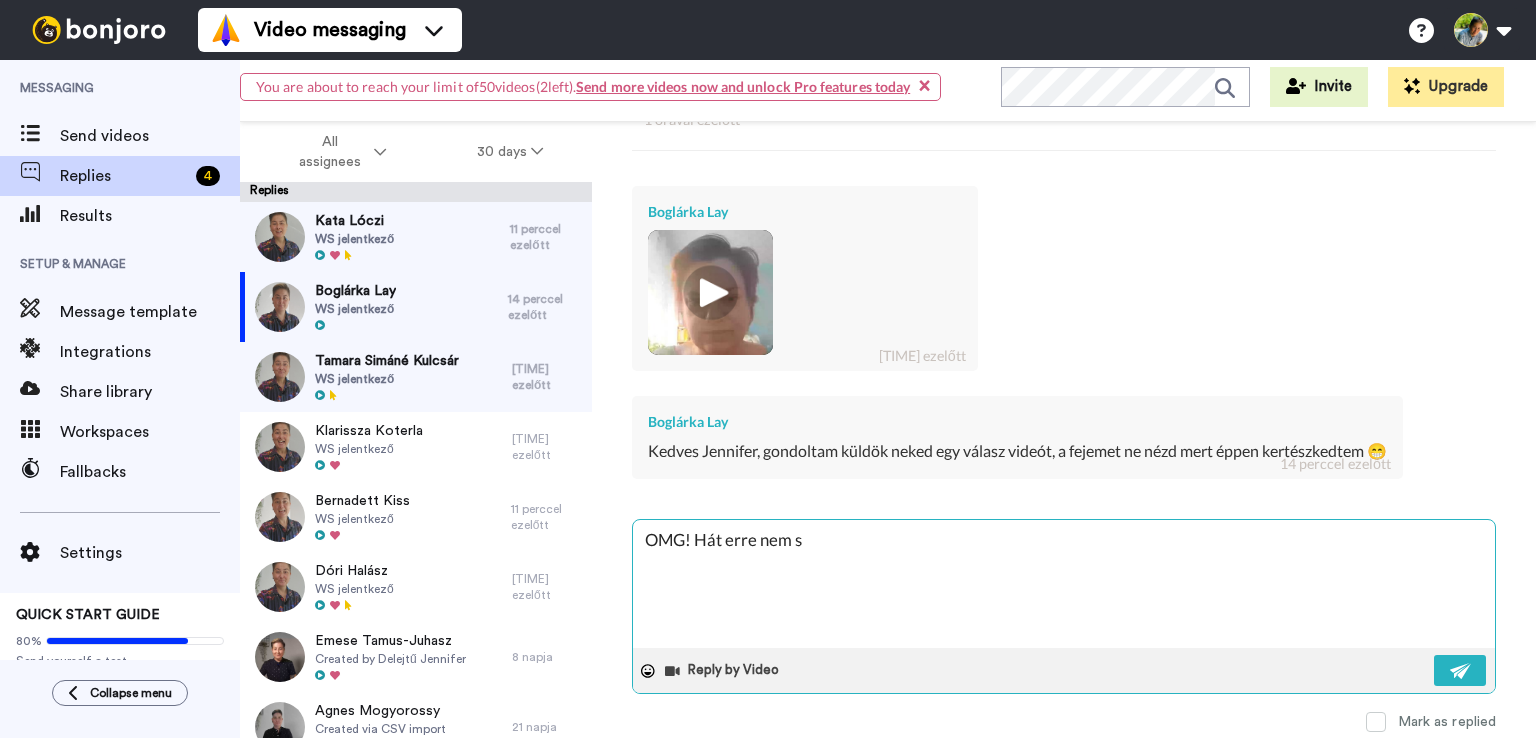 type on "OMG! Hát erre nem sz" 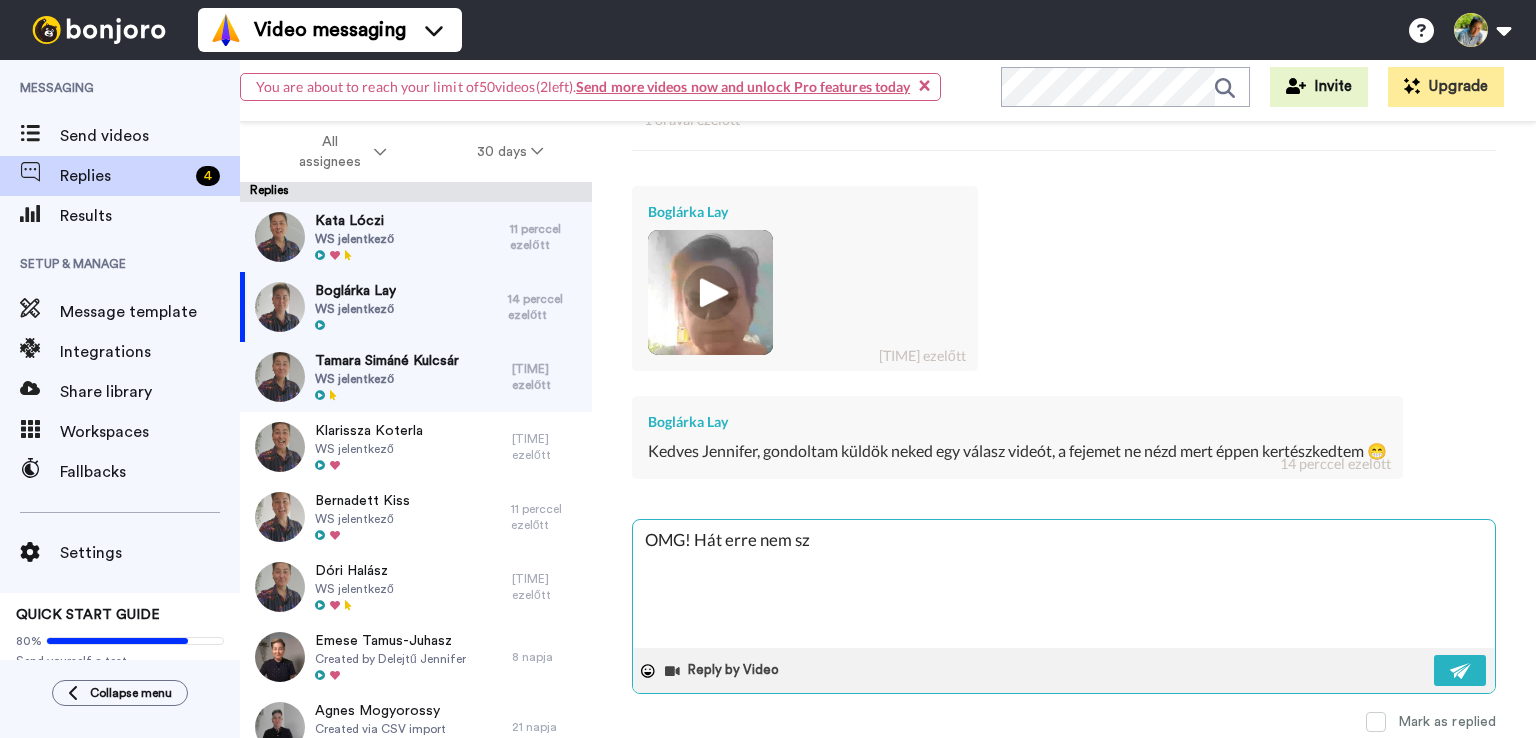 type on "OMG! Hát erre nem szá" 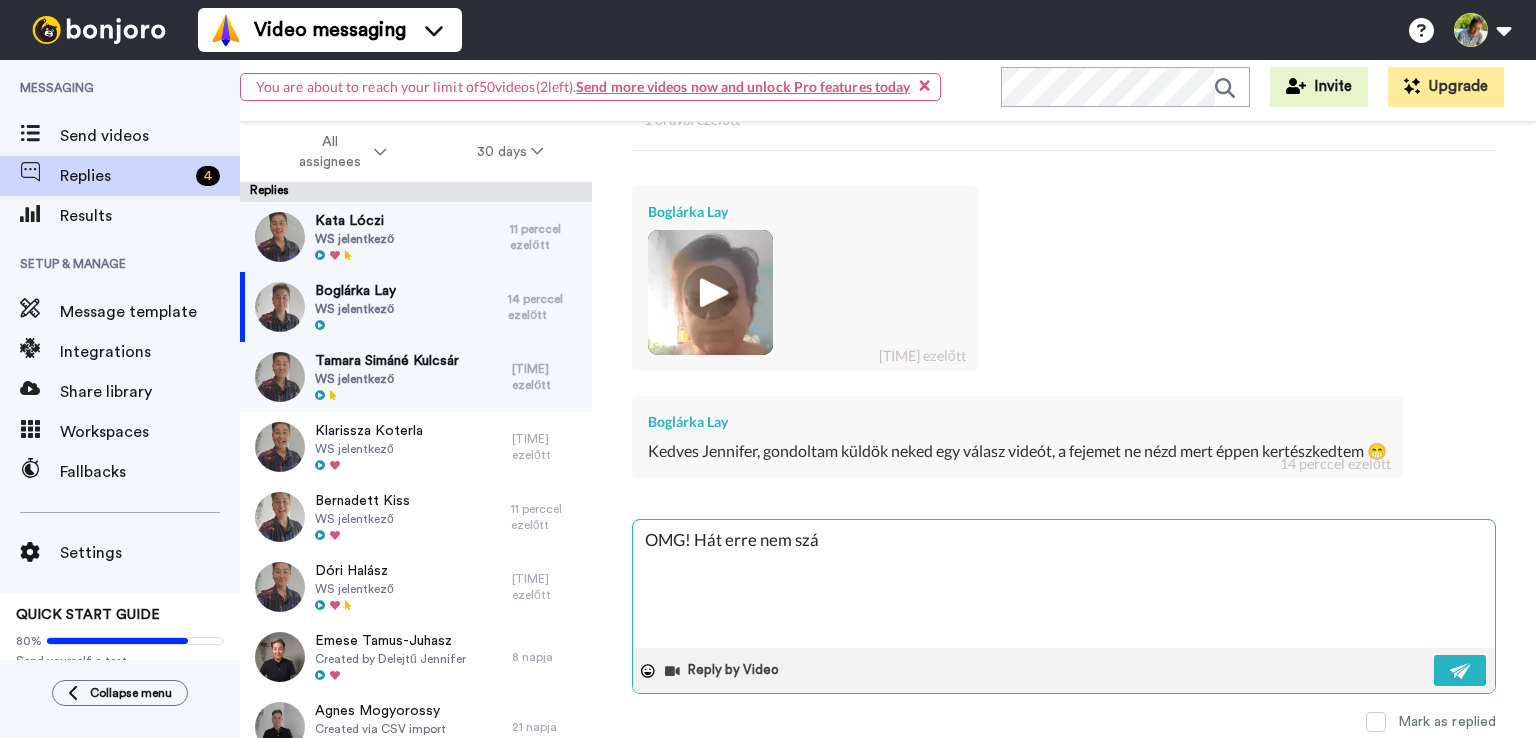type on "OMG! Hát erre nem szám" 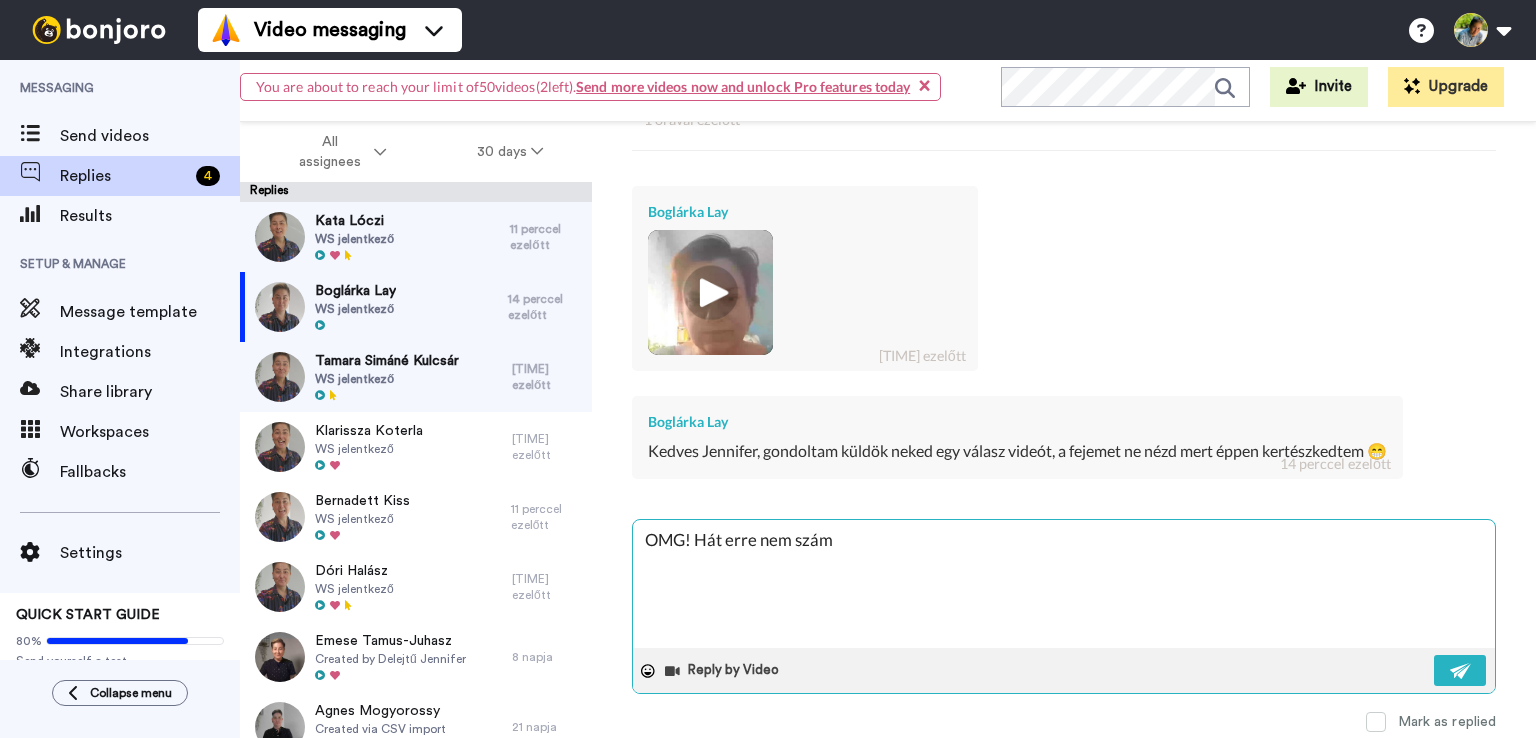 type on "OMG! Hát erre nem számí" 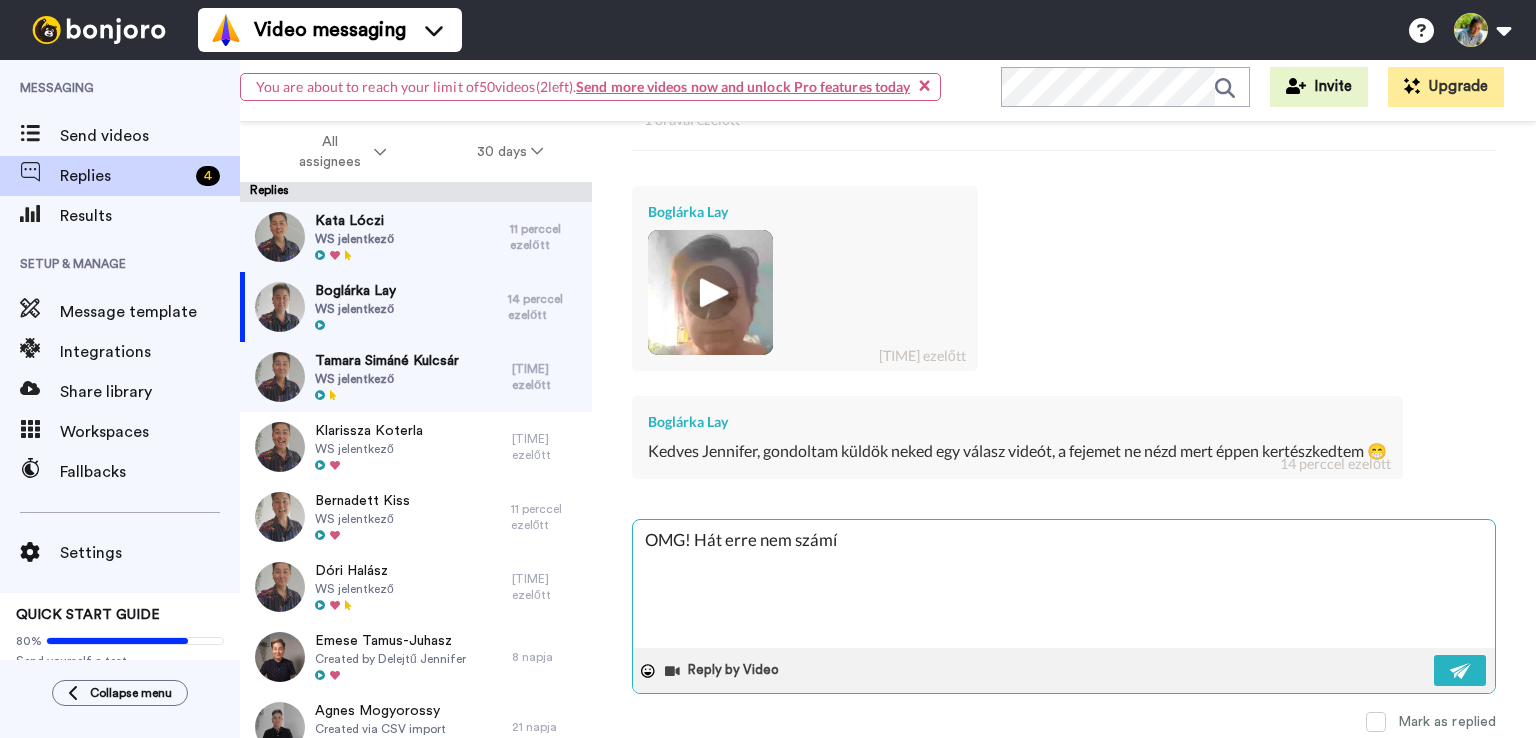 type on "OMG! Hát erre nem számít" 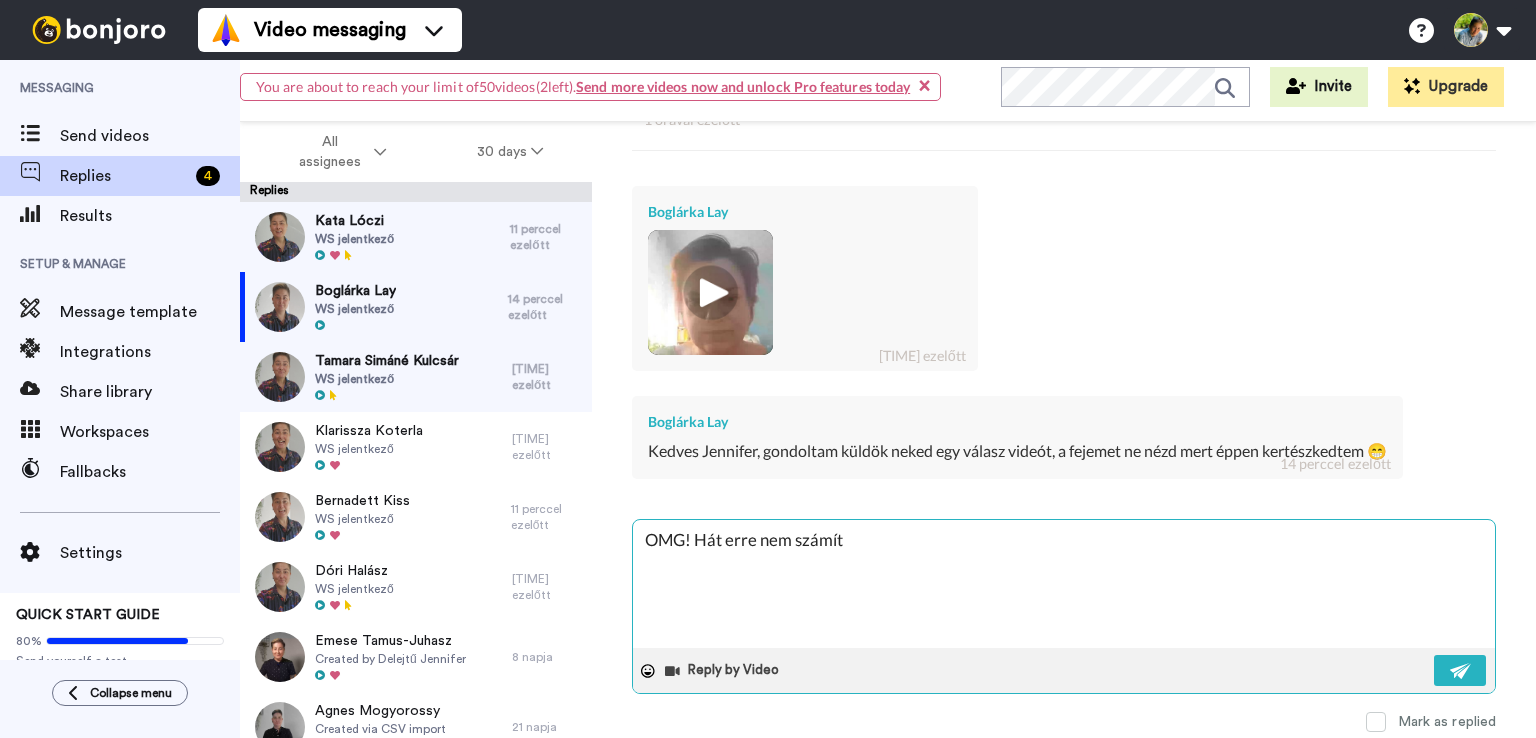 type on "OMG! Hát erre nem számíto" 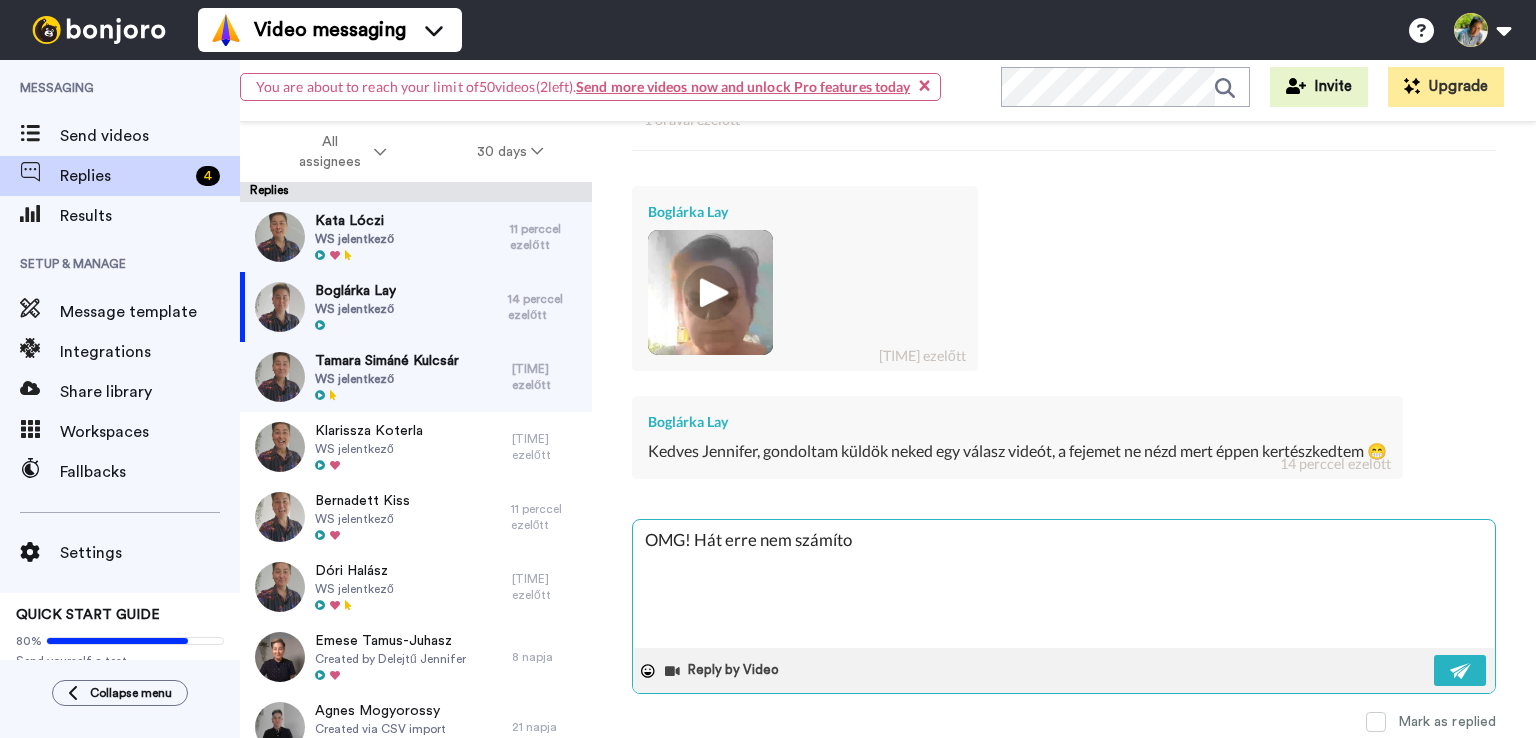 type on "OMG! Hát erre nem számított" 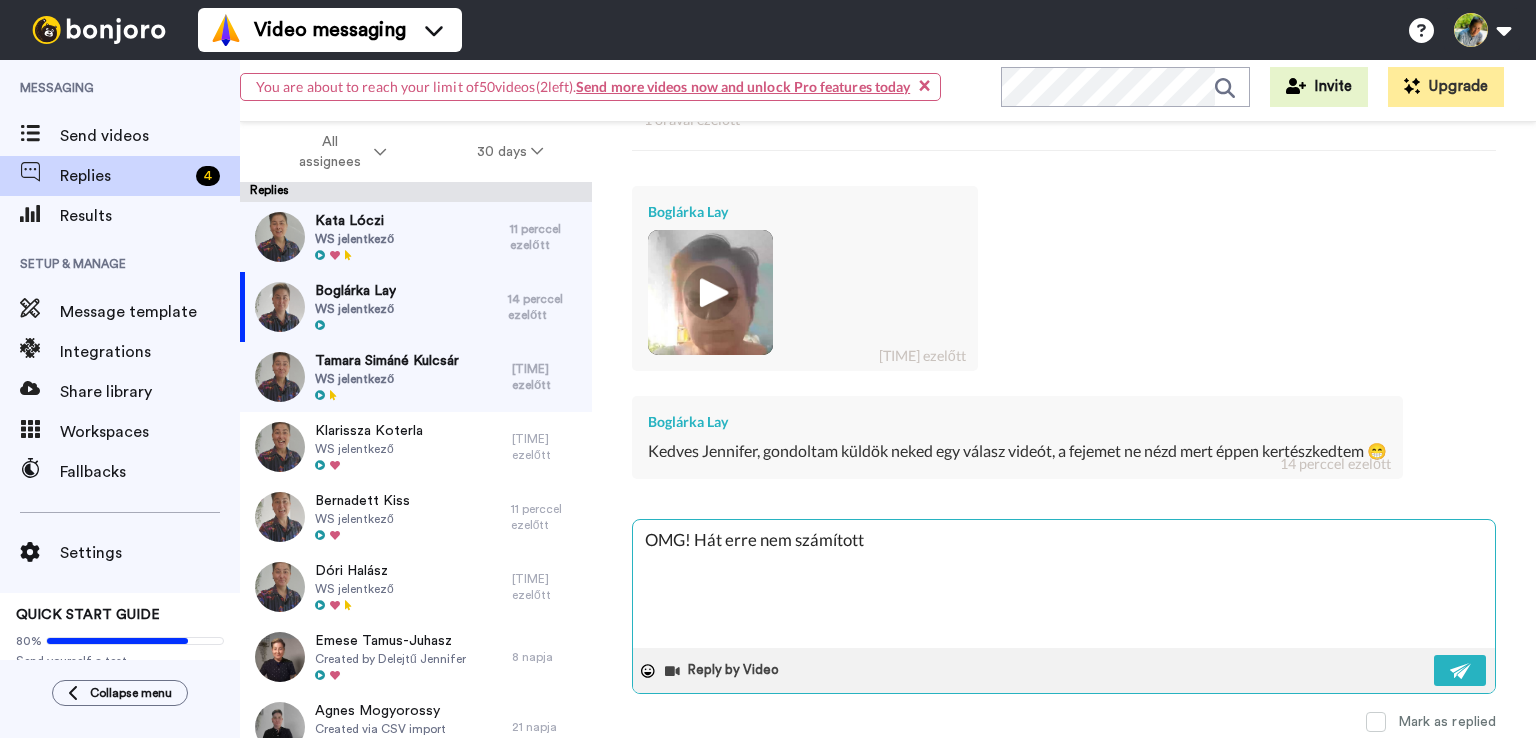 type on "x" 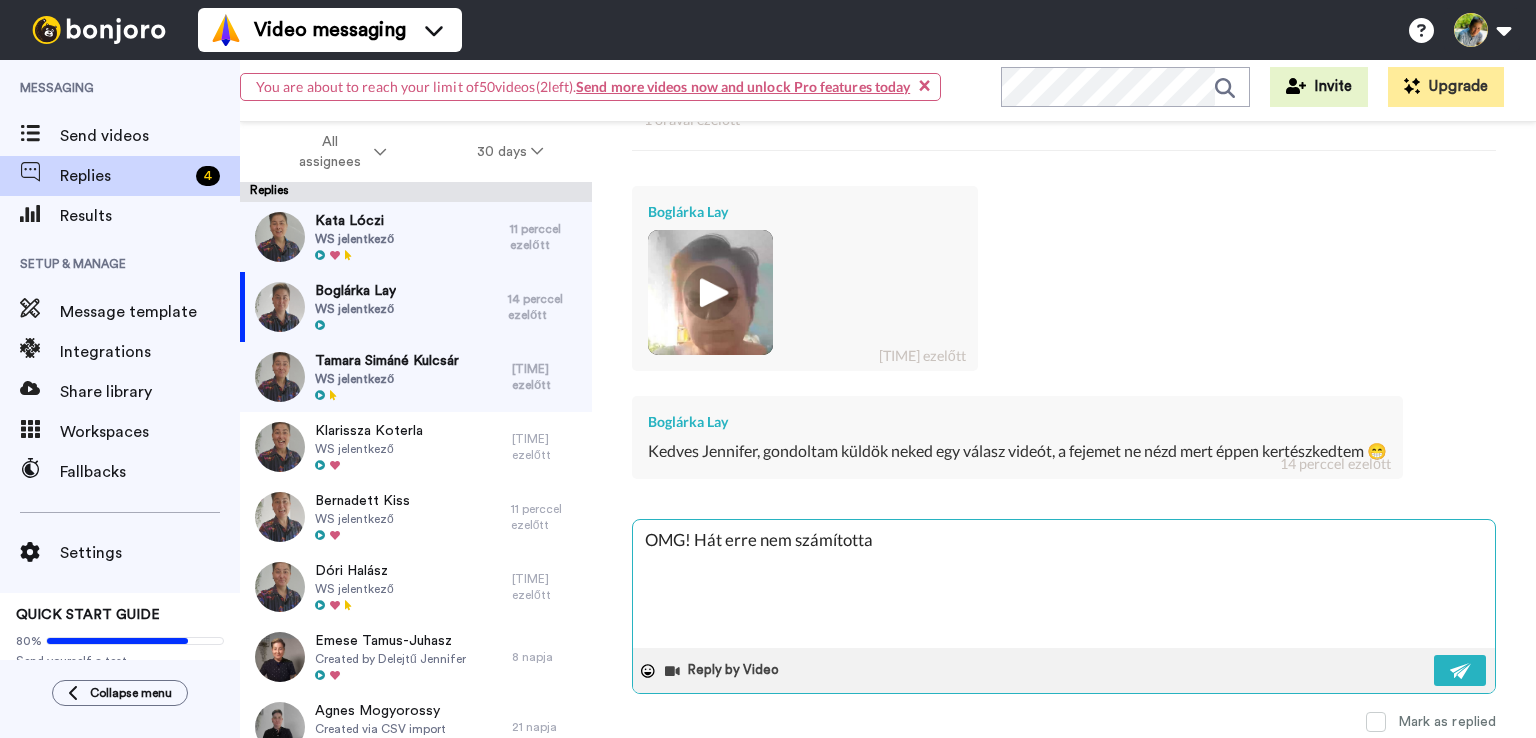 type on "OMG! Hát erre nem számítottam" 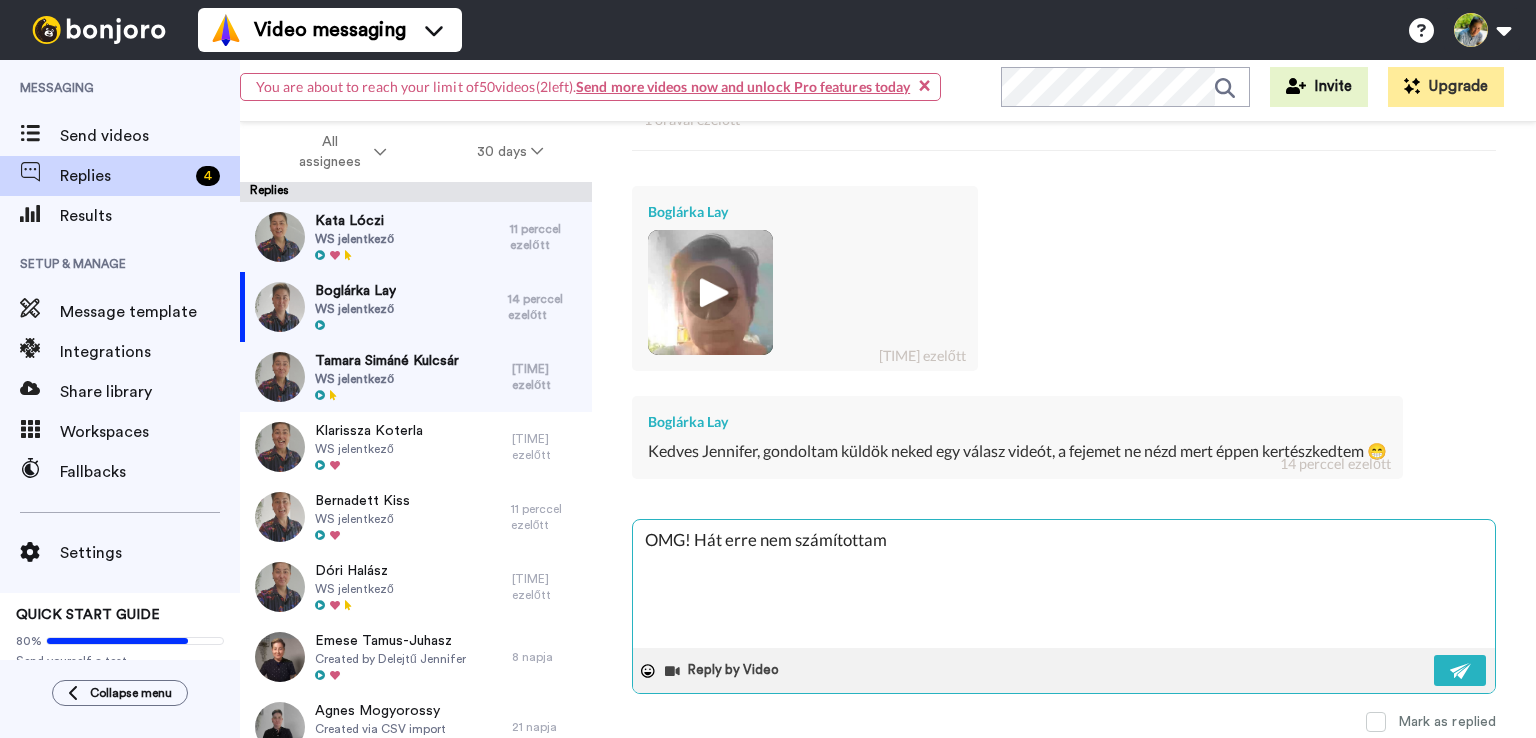 type on "OMG! Hát erre nem számítottam!" 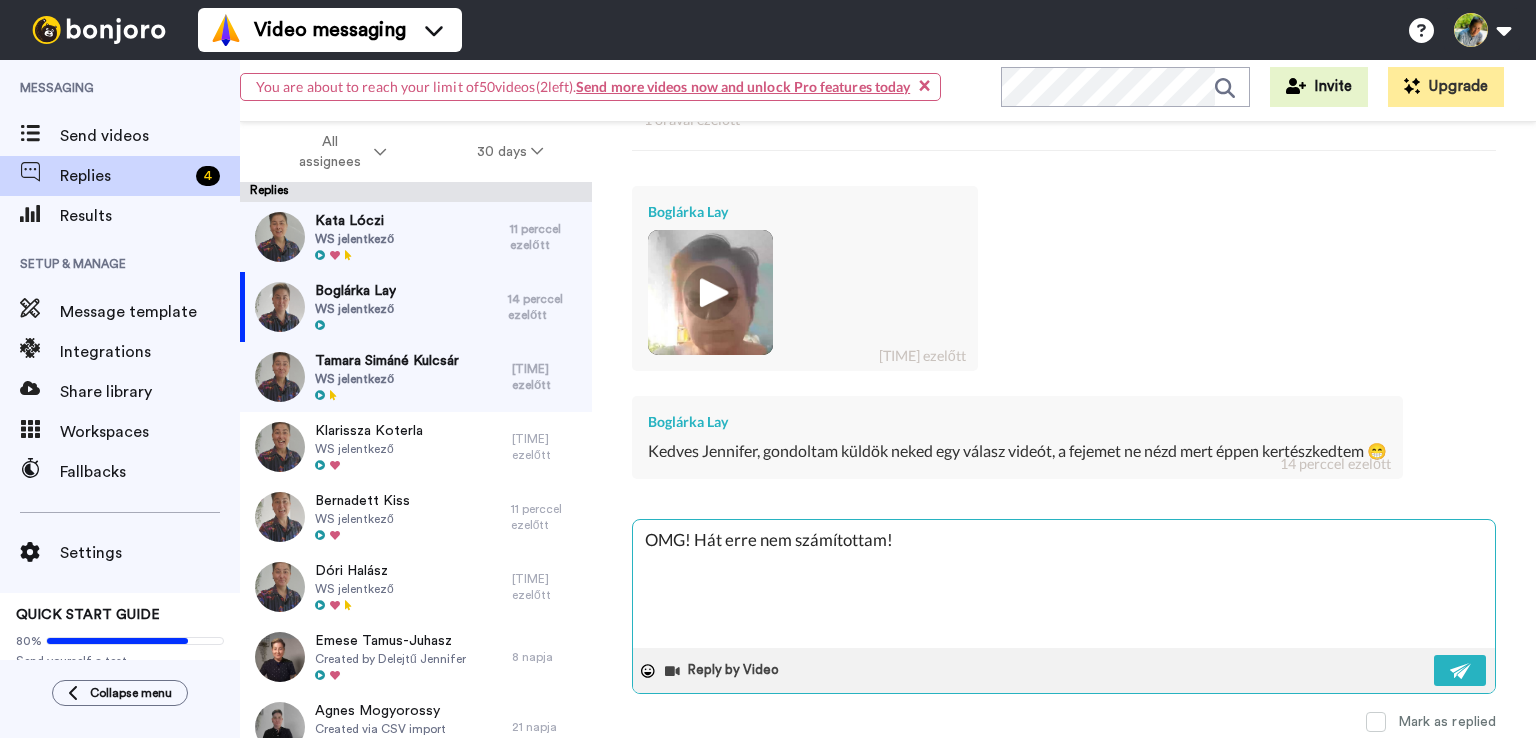 type on "OMG! Hát erre nem számítottam!" 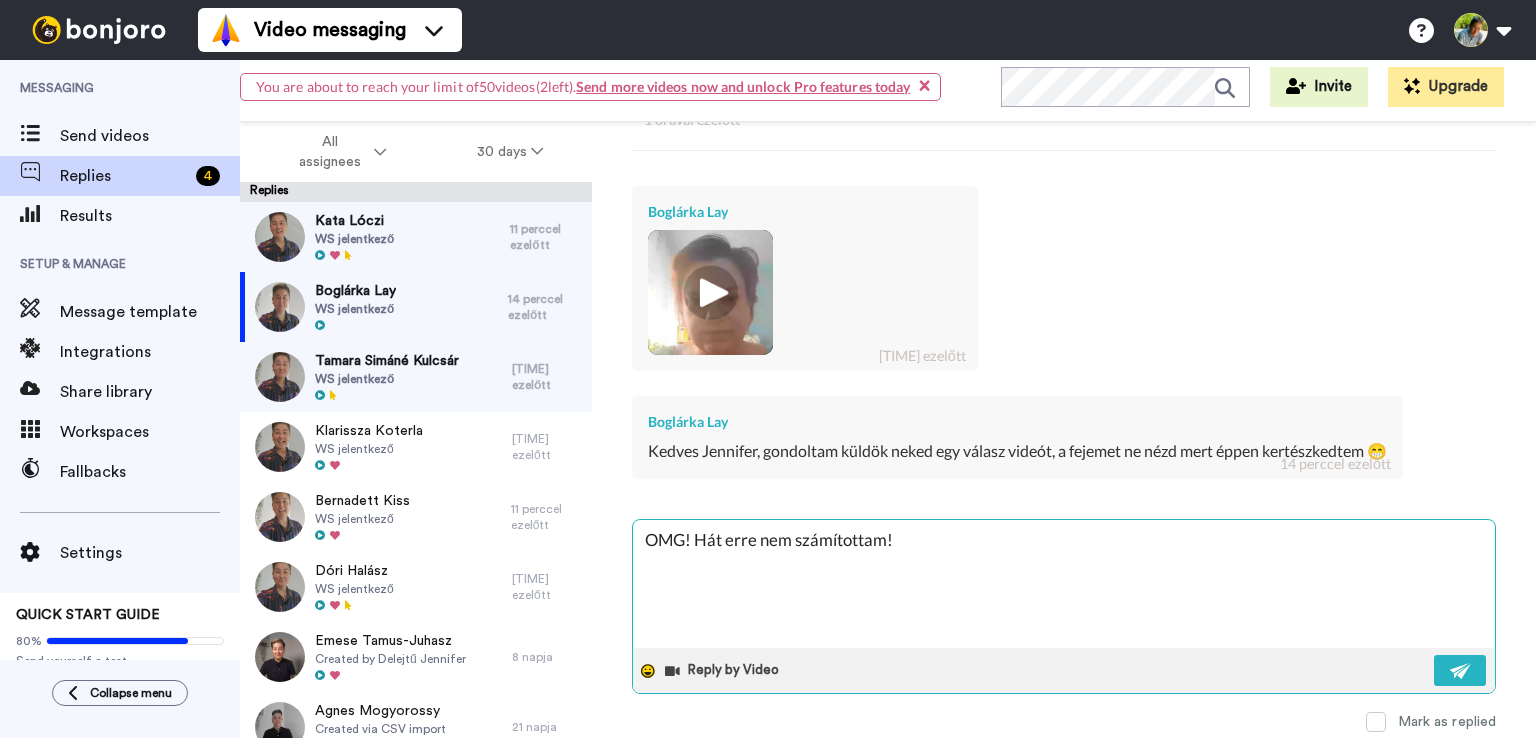 type on "OMG! Hát erre nem számítottam!" 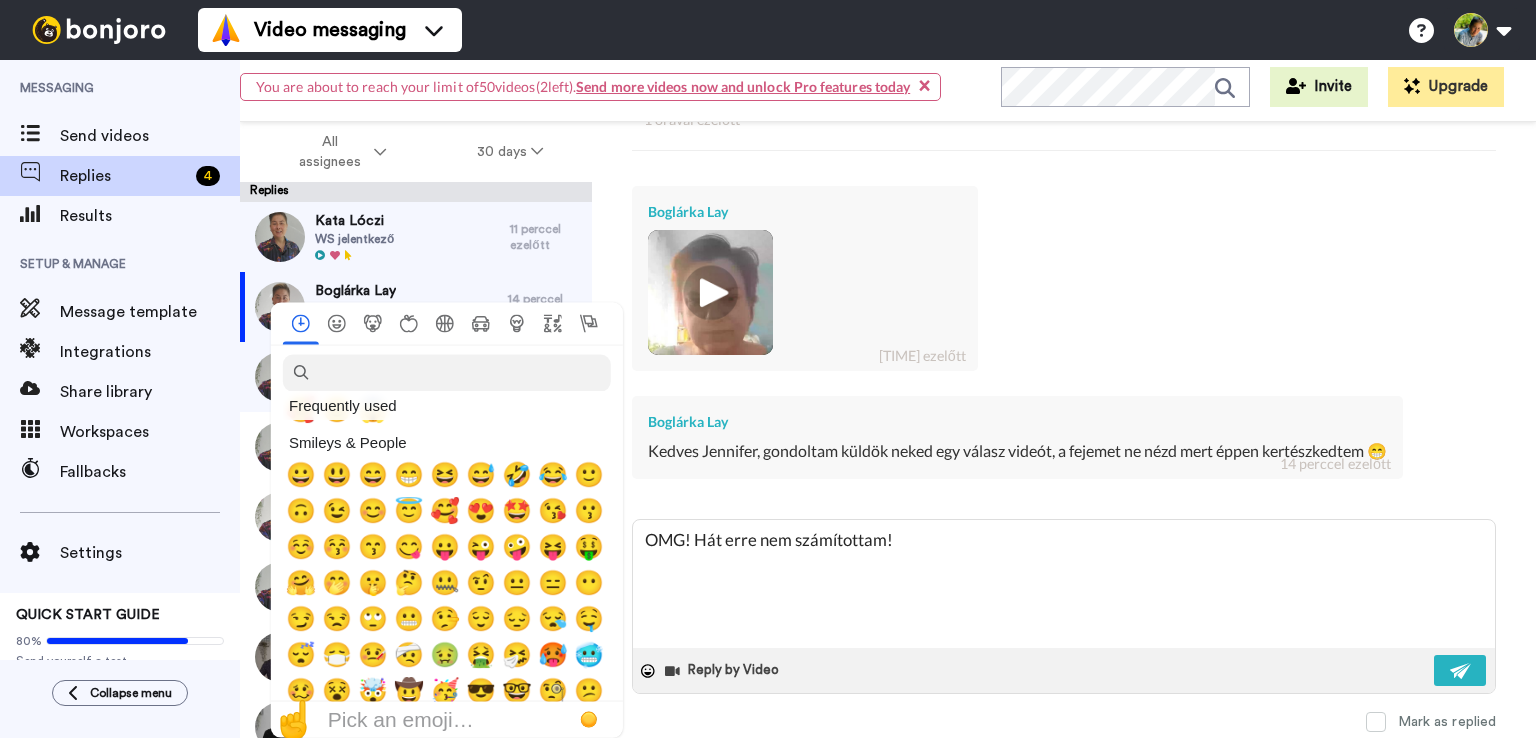 scroll, scrollTop: 100, scrollLeft: 0, axis: vertical 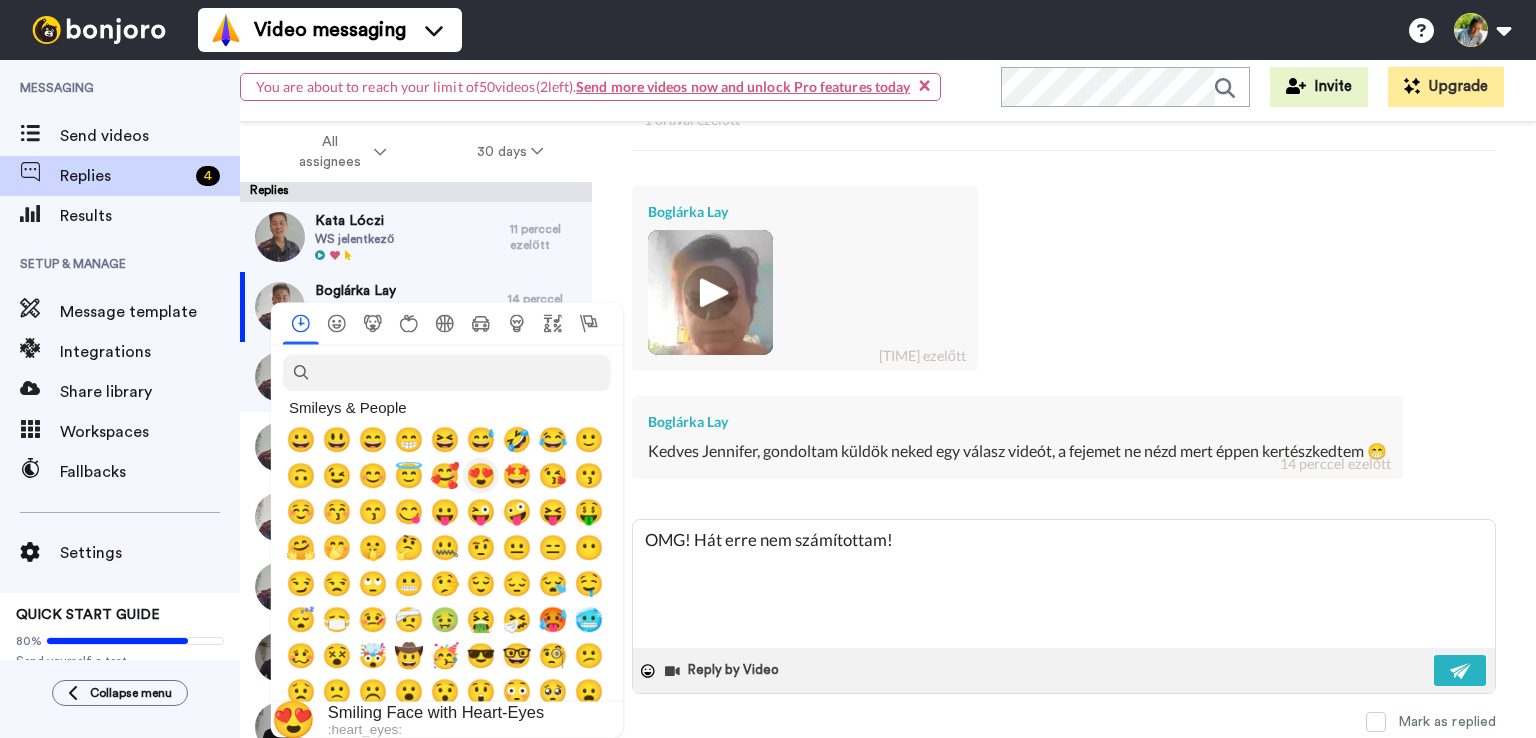 click on "😍" at bounding box center [481, 475] 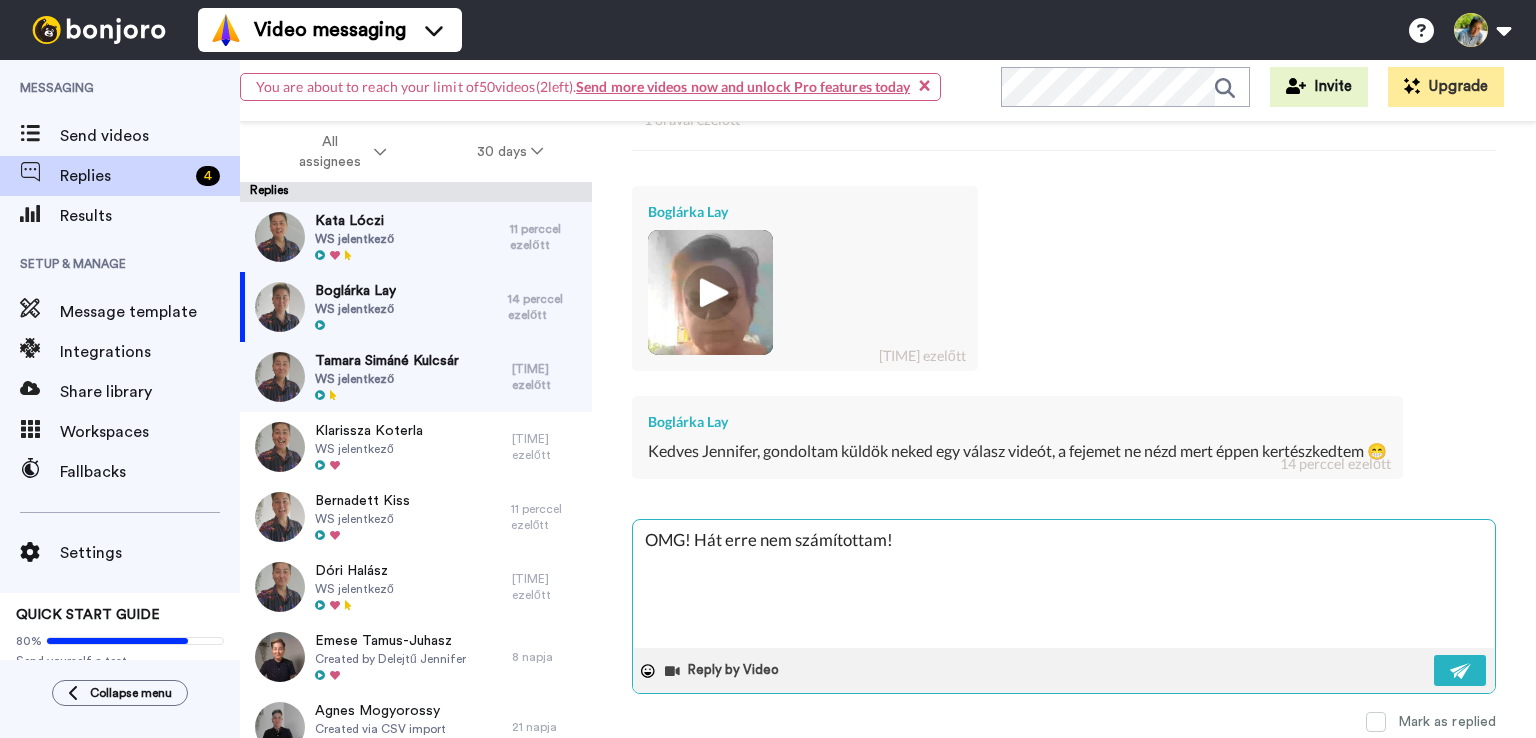 click on "OMG! Hát erre nem számítottam! 😍" at bounding box center (1064, 584) 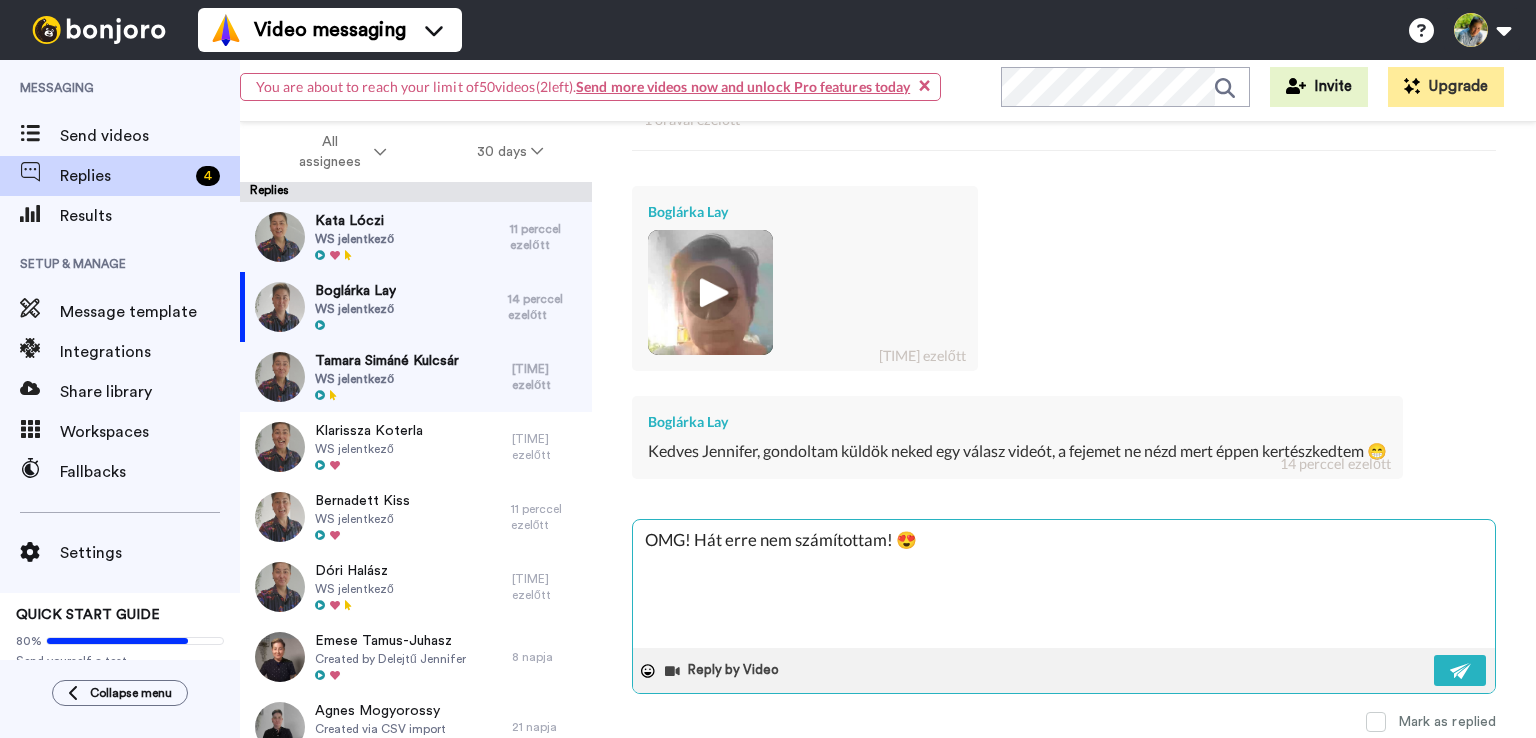 type on "OMG! Hát erre nem számítottam! 😍" 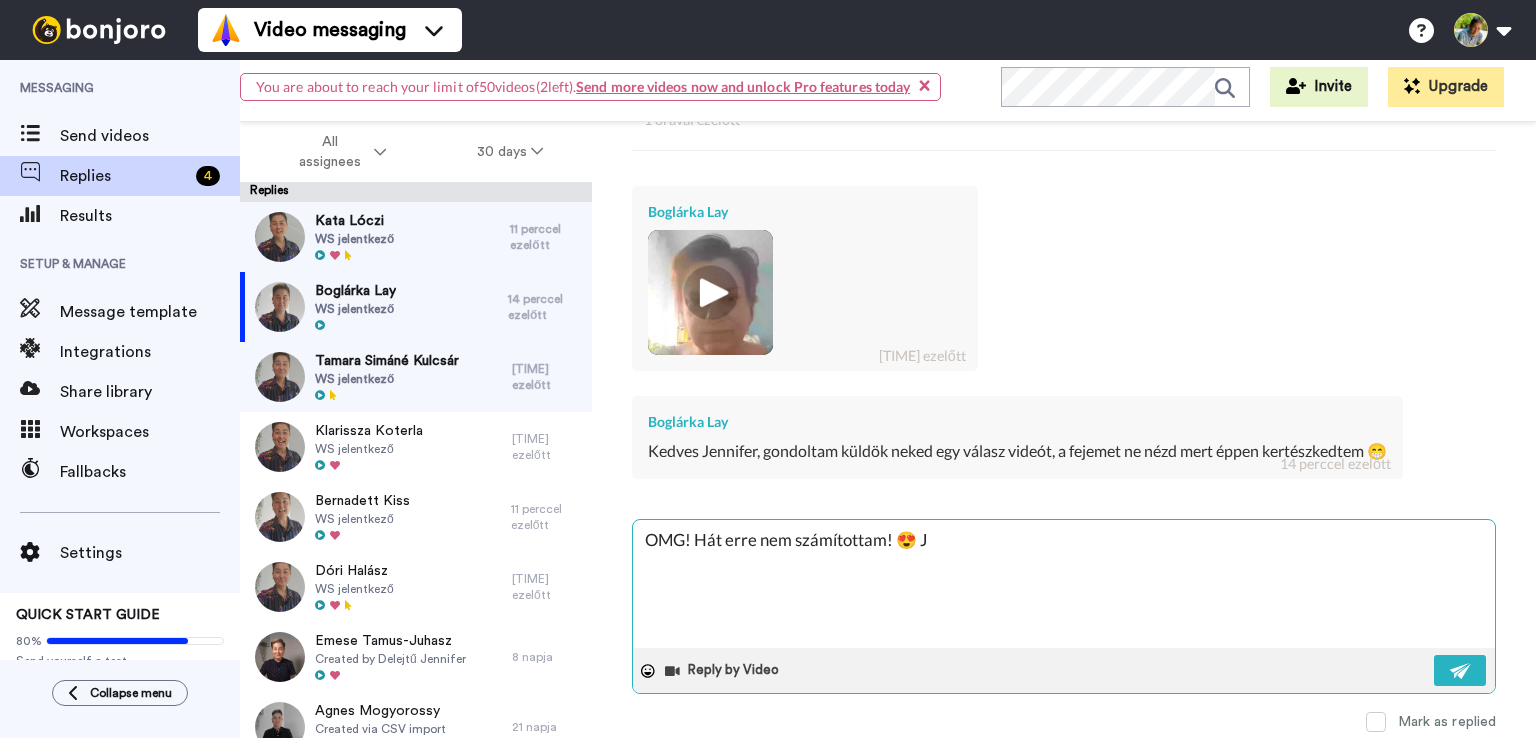 type on "OMG! Hát erre nem számítottam! 😍 Ja" 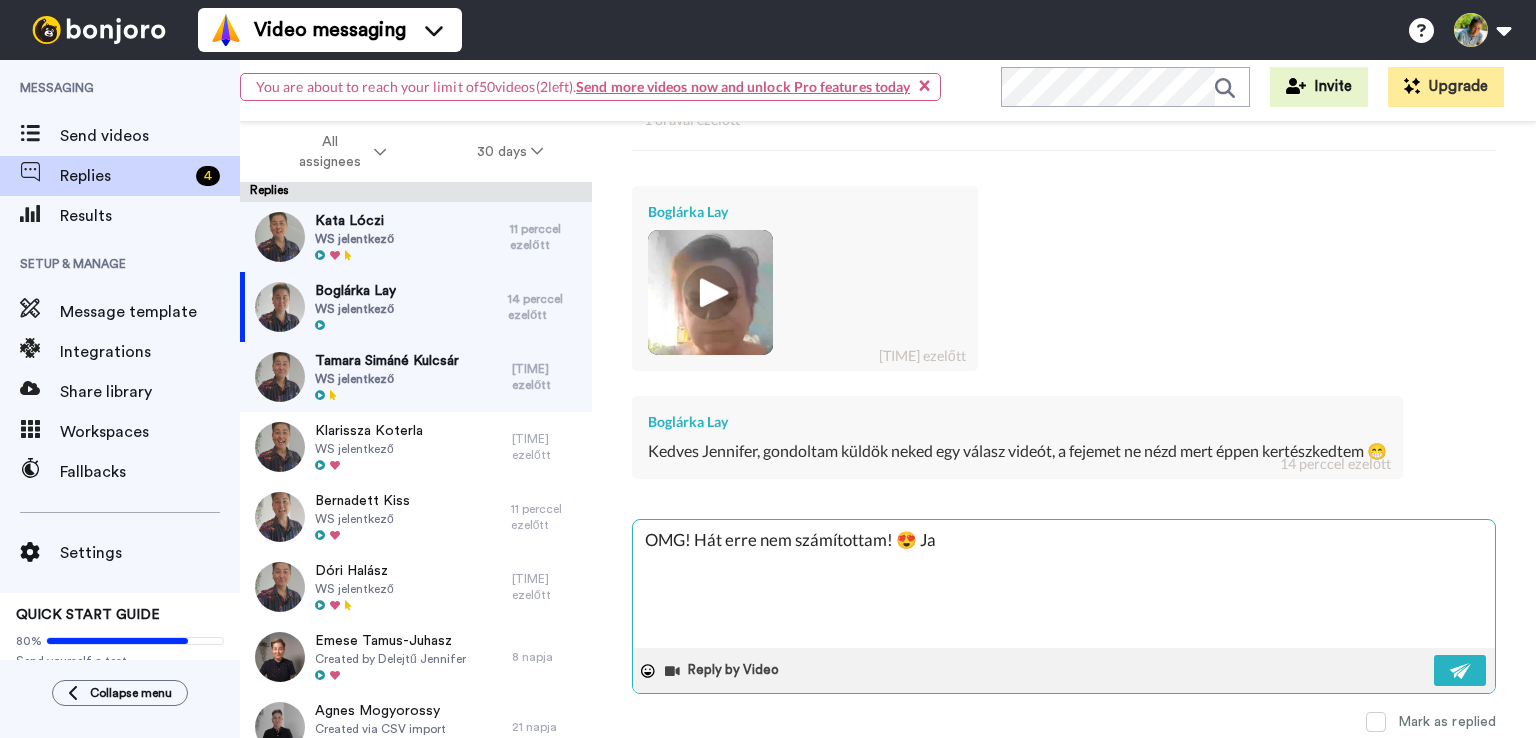 type on "OMG! Hát erre nem számítottam! 😍 Jaj" 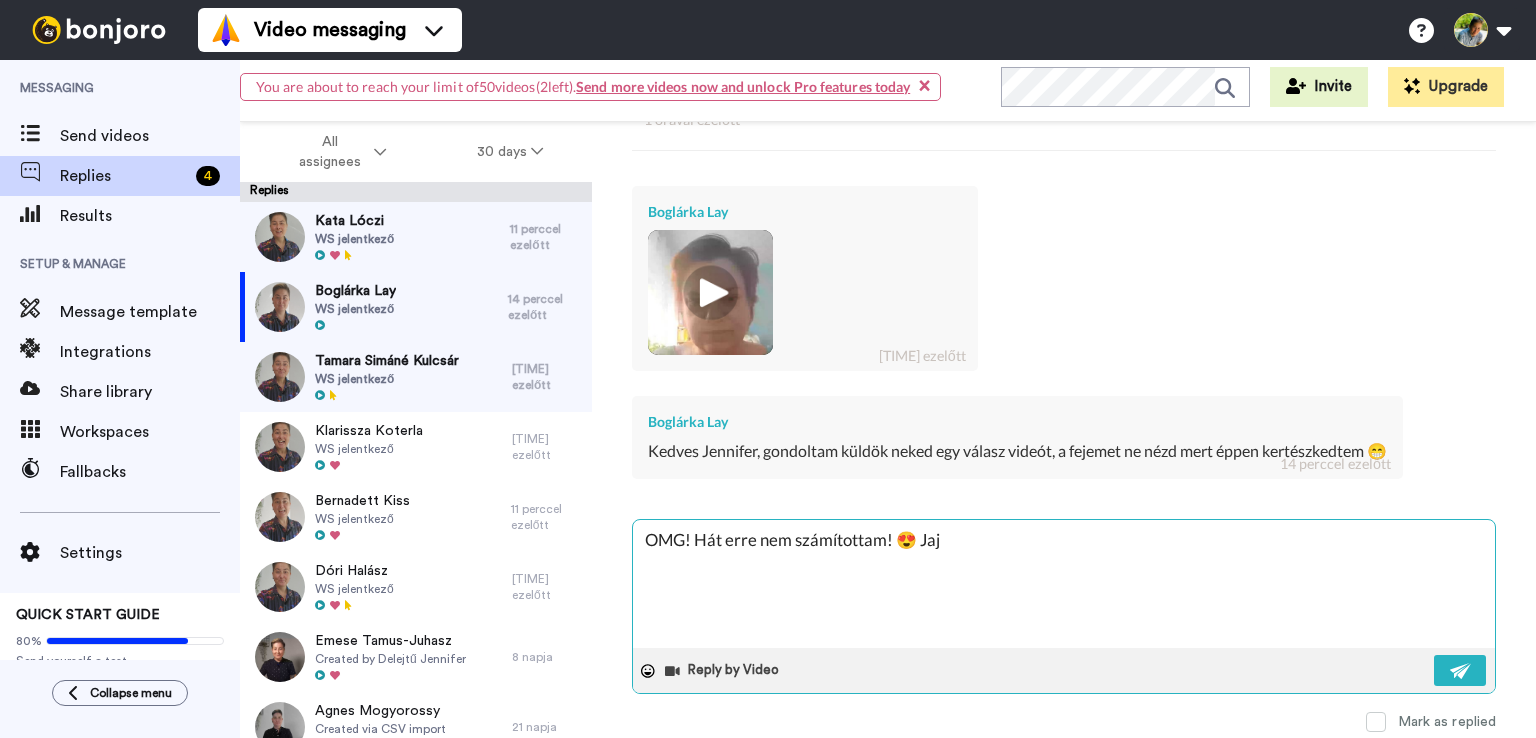type on "OMG! Hát erre nem számítottam! 😍 Jaj" 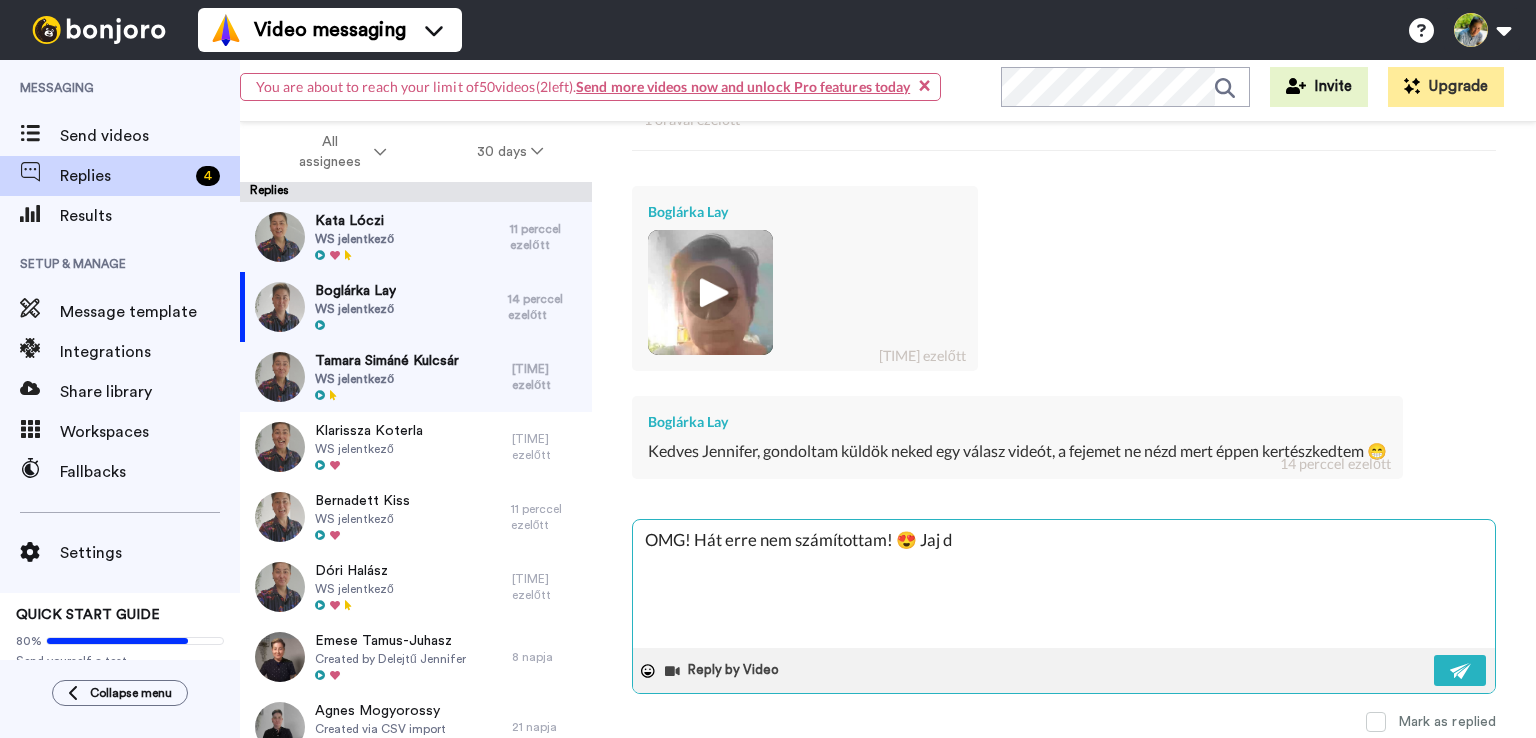 type on "OMG! Hát erre nem számítottam! 😍 Jaj de" 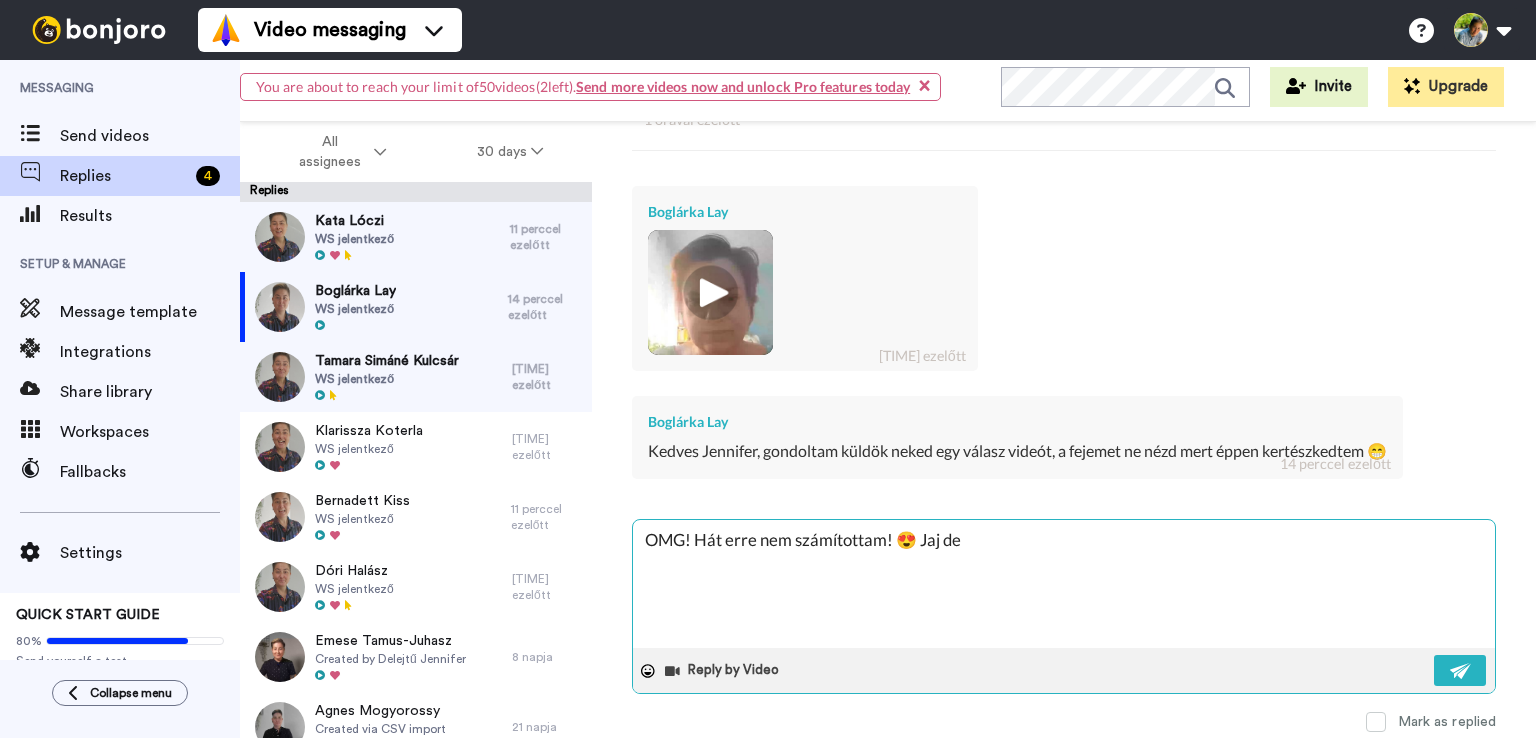 type on "OMG! Hát erre nem számítottam! 😍 Jaj de" 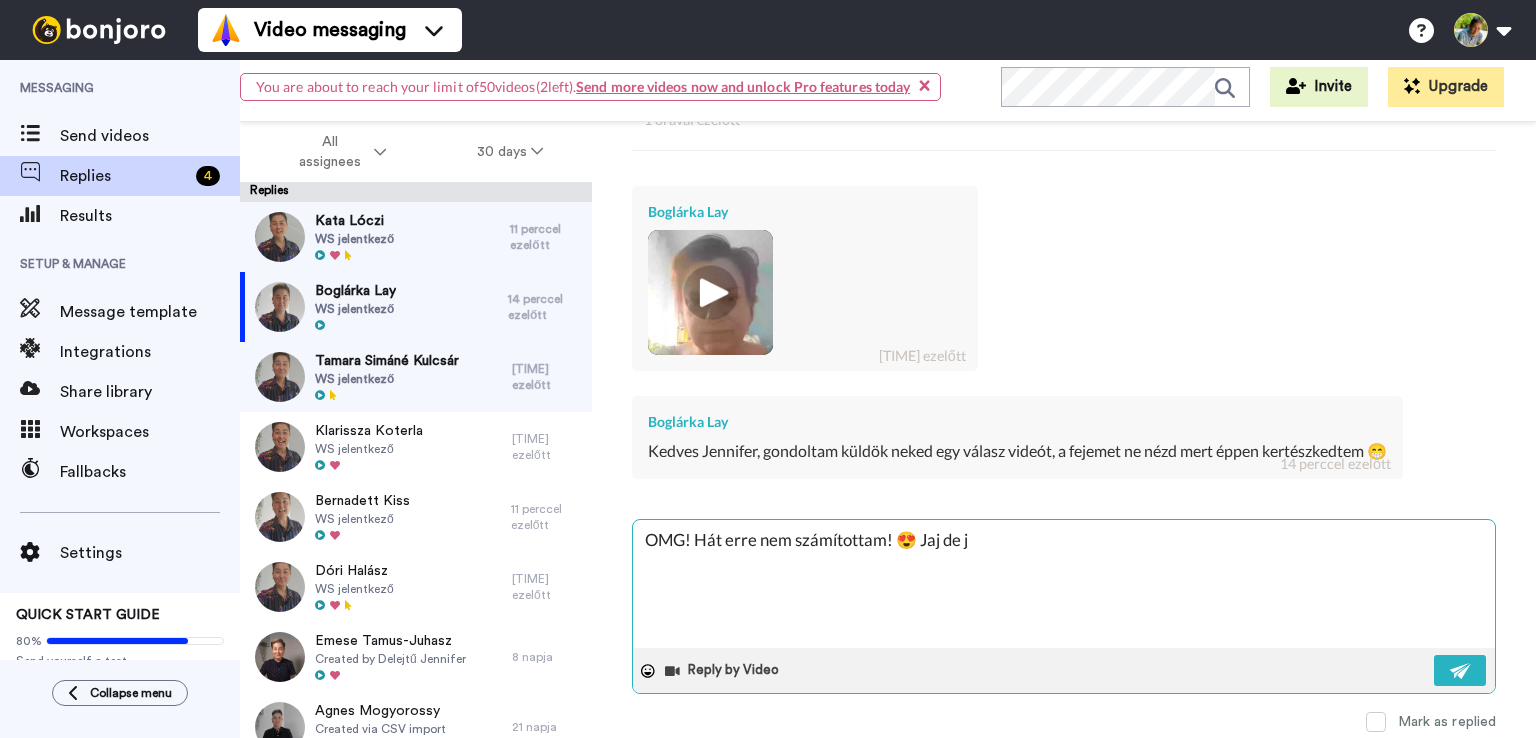 type on "OMG! Hát erre nem számítottam! 😍 Jaj de jó" 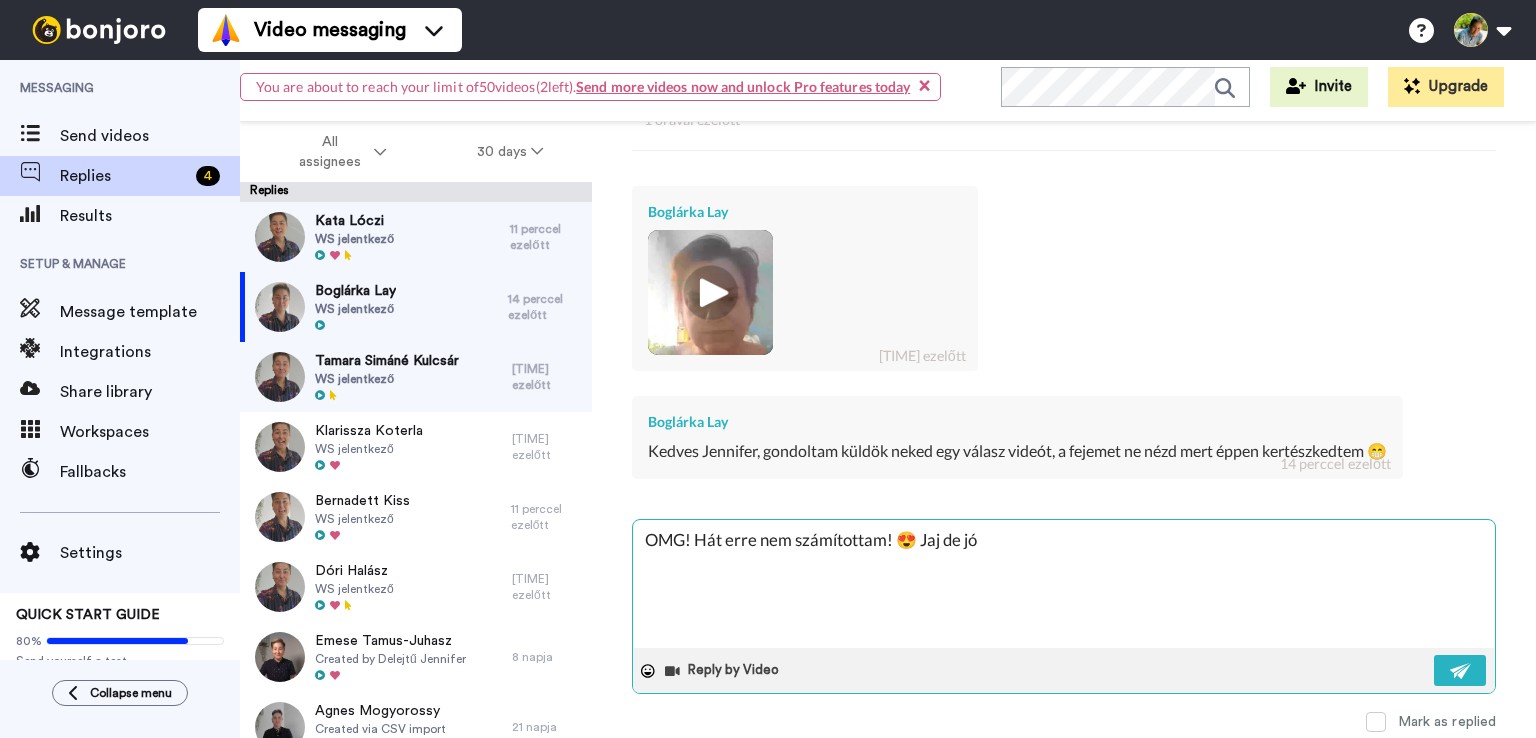 type on "OMG! Hát erre nem számítottam! 😍 Jaj de jó" 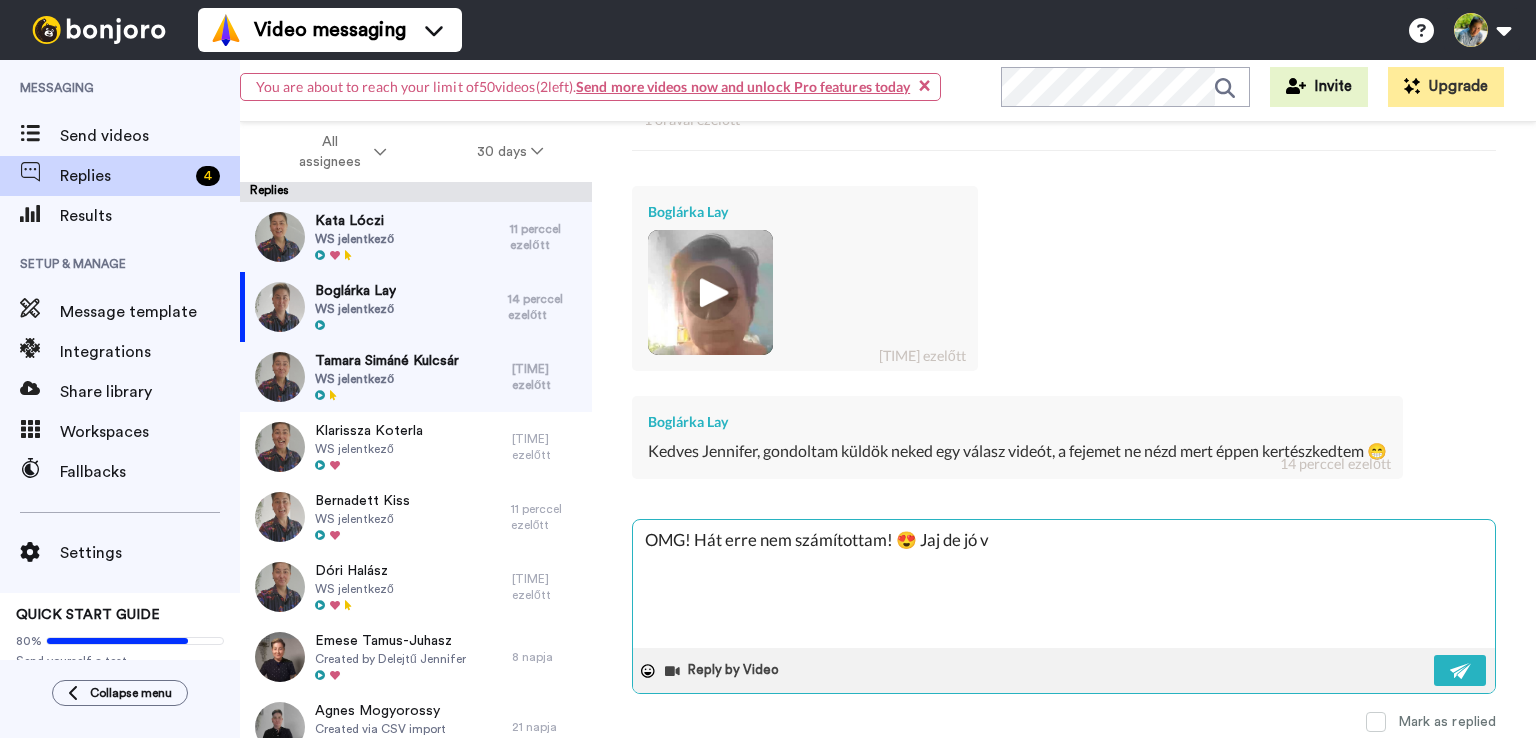 type on "OMG! Hát erre nem számítottam! 😍 Jaj de jó vo" 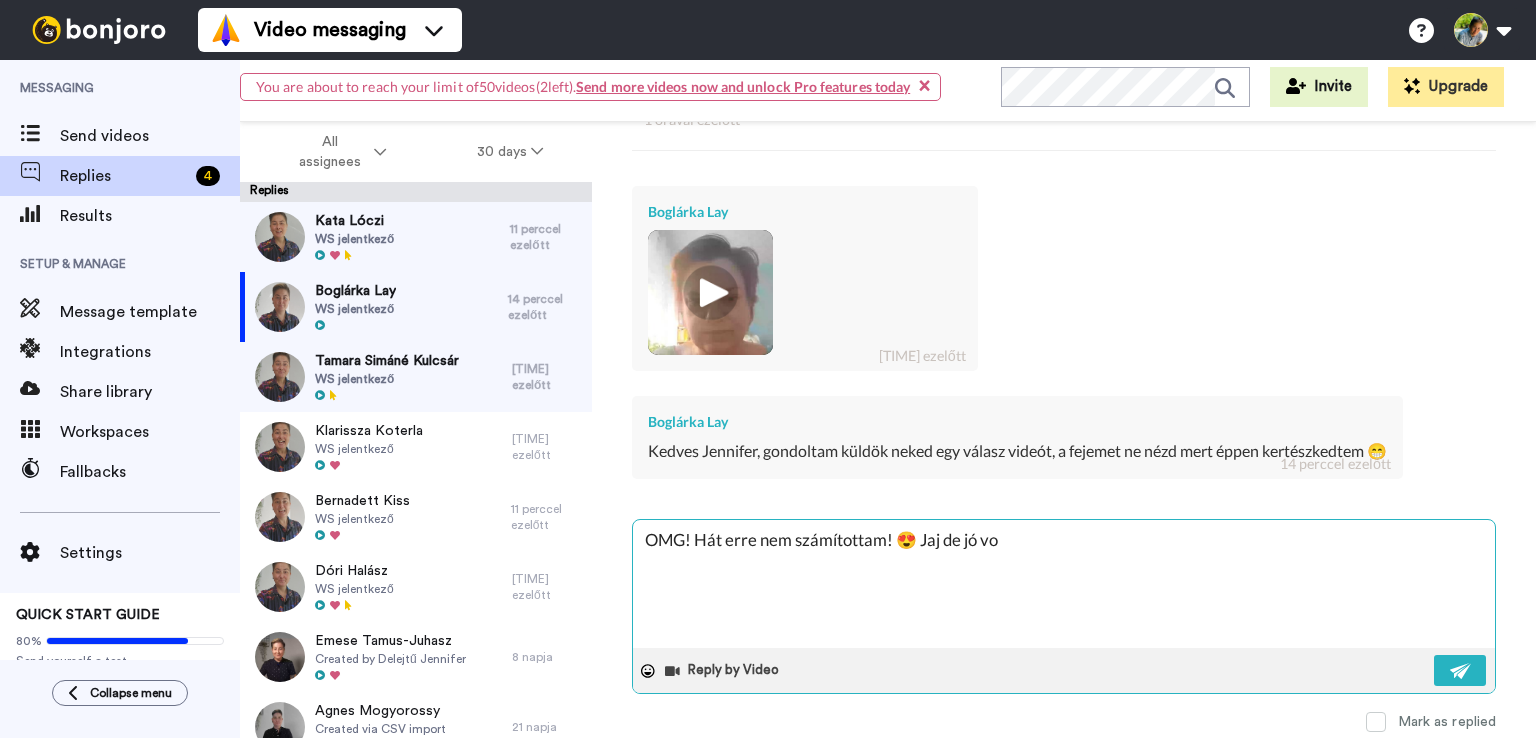 type on "OMG! Hát erre nem számítottam! 😍 Jaj de jó vol" 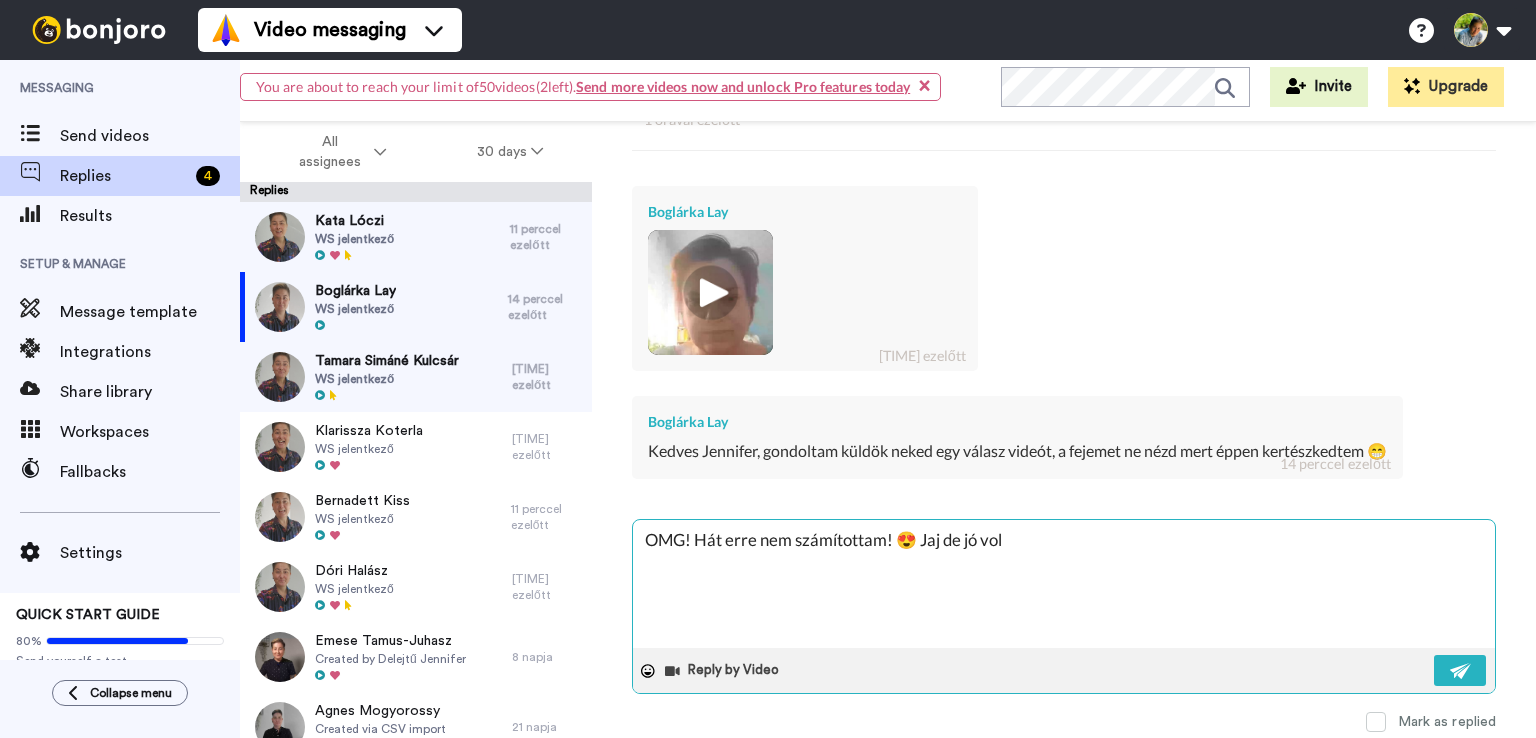 type on "OMG! Hát erre nem számítottam! 😍 Jaj de jó volt" 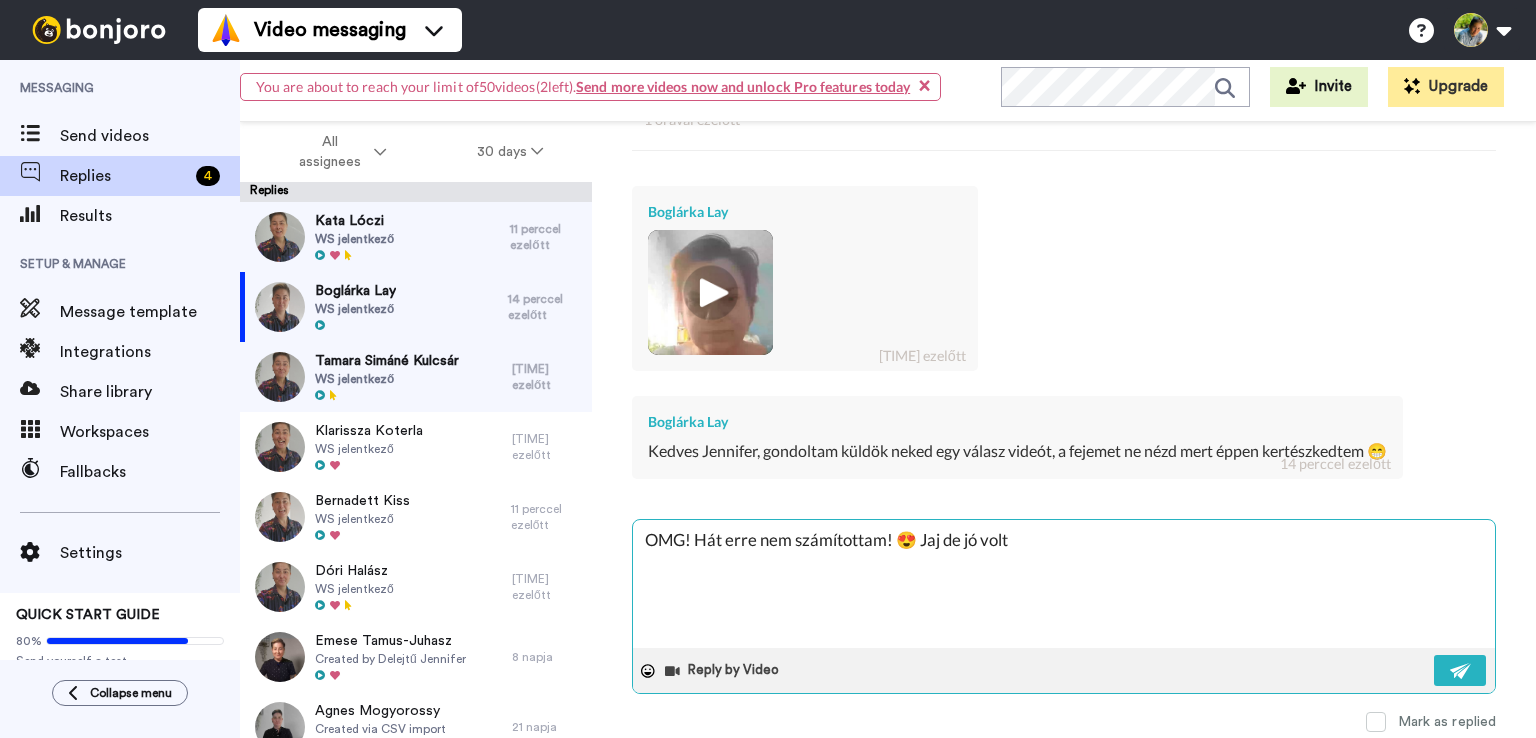 type on "OMG! Hát erre nem számítottam! 😍 Jaj de jó volt" 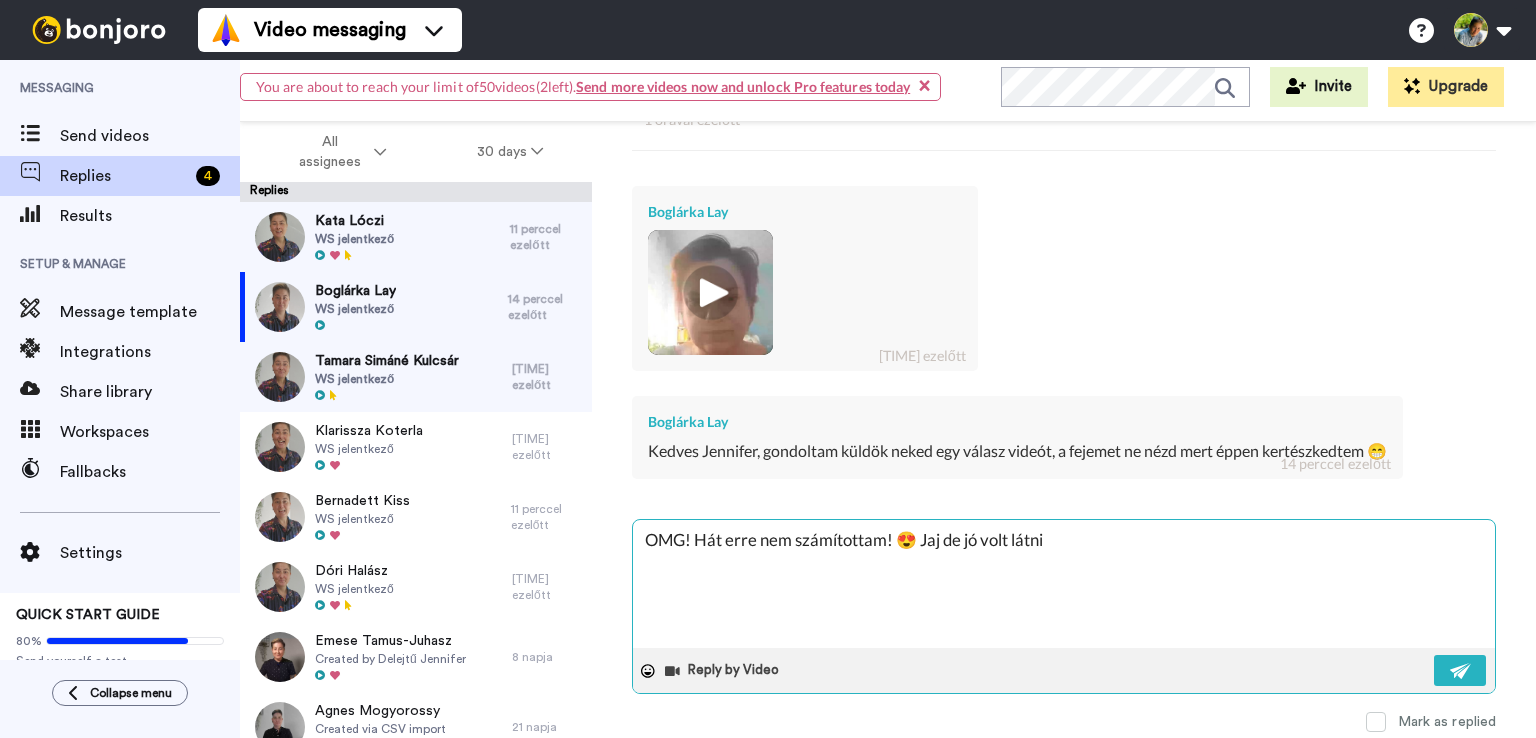 type on "OMG! Hát erre nem számítottam! 😍 Jaj de jó volt lá" 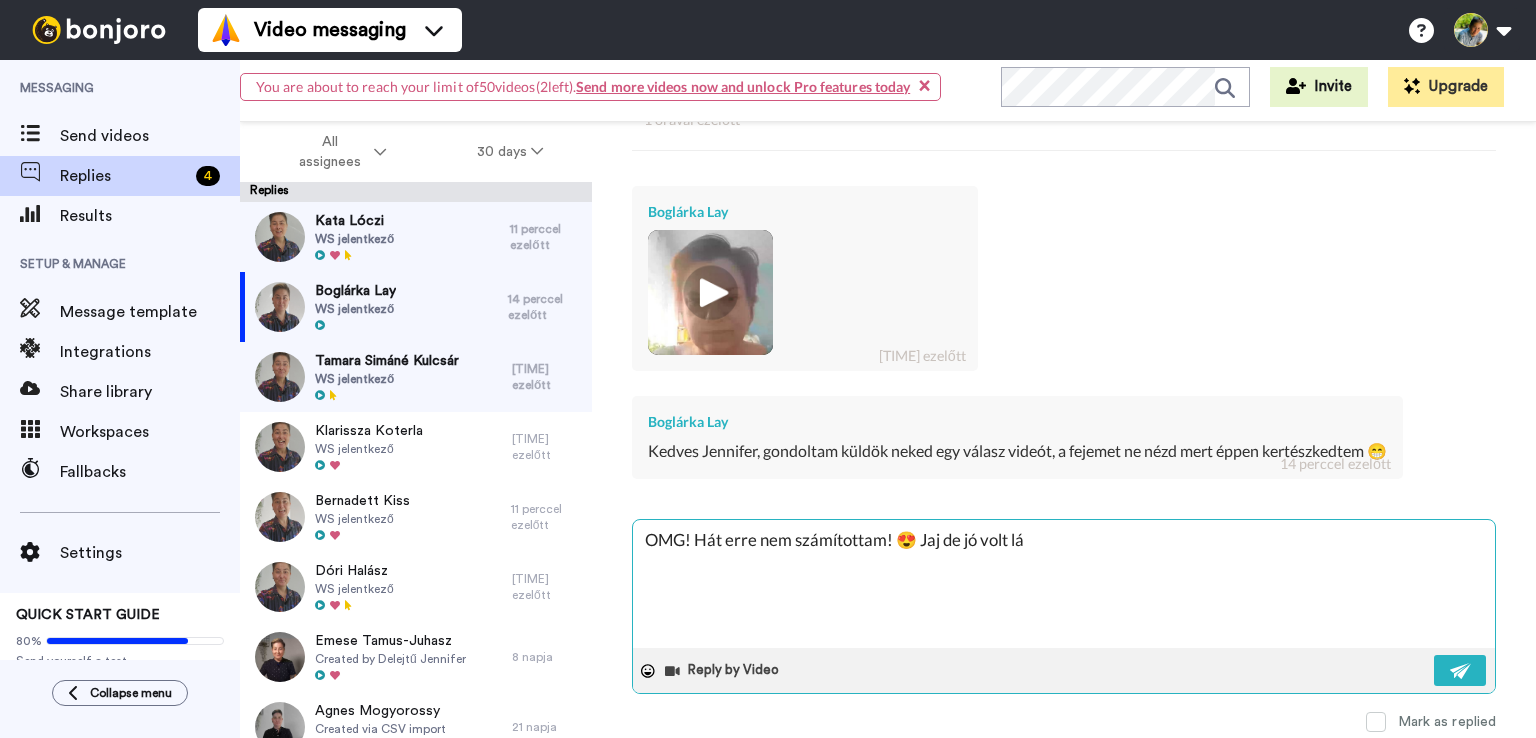 type on "OMG! Hát erre nem számítottam! 😍 Jaj de jó volt lát" 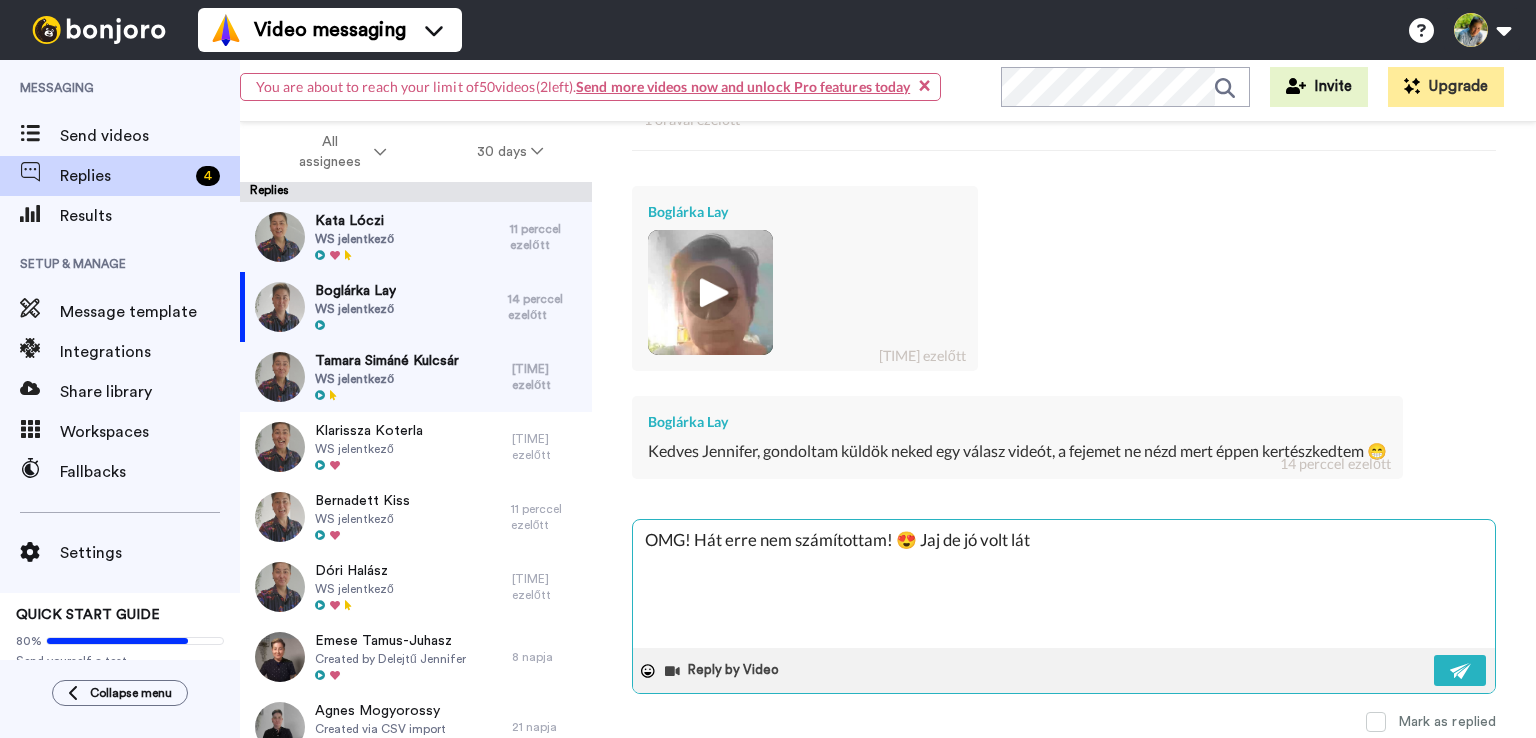 type on "OMG! Hát erre nem számítottam! 😍 Jaj de jó volt látn" 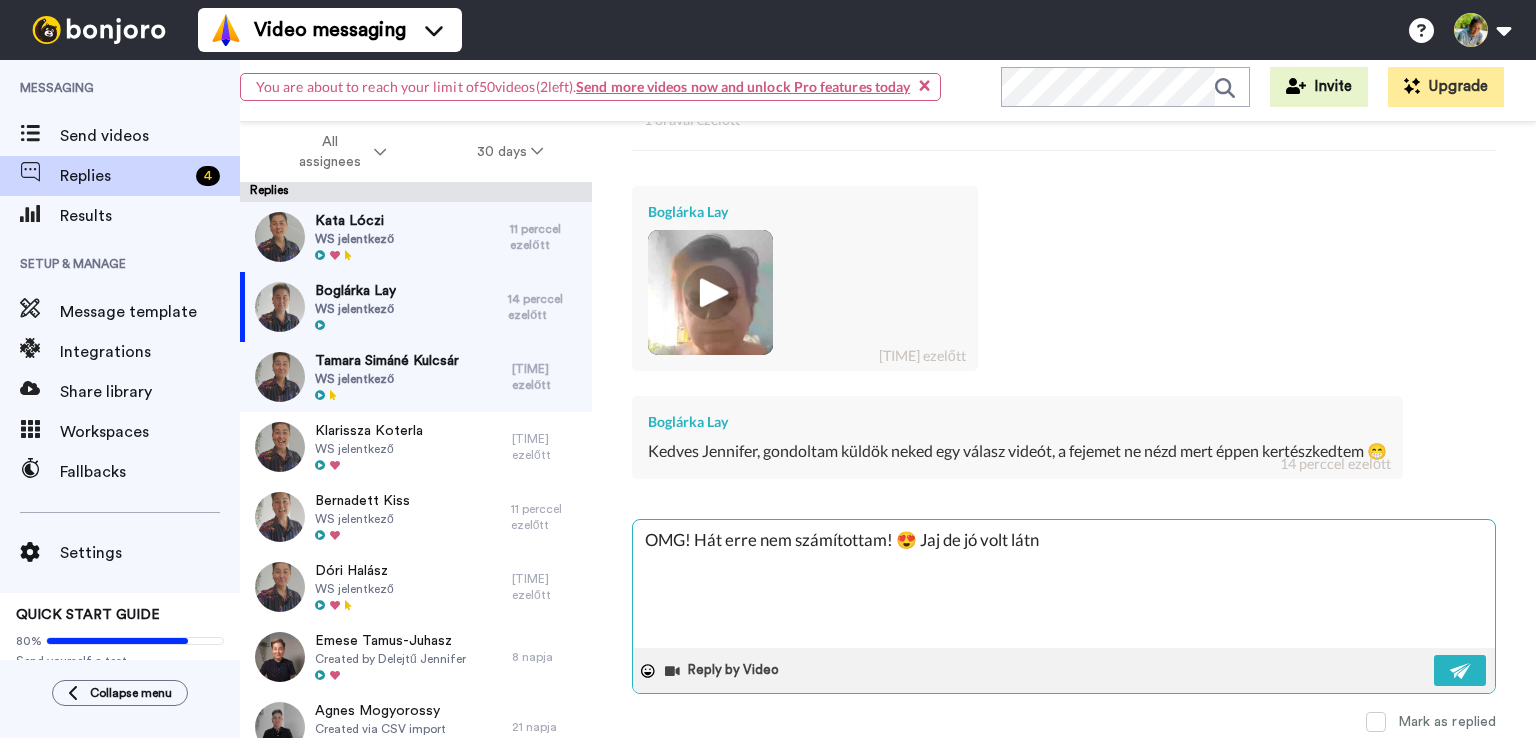 type on "OMG! Hát erre nem számítottam! 😍 Jaj de jó volt látni" 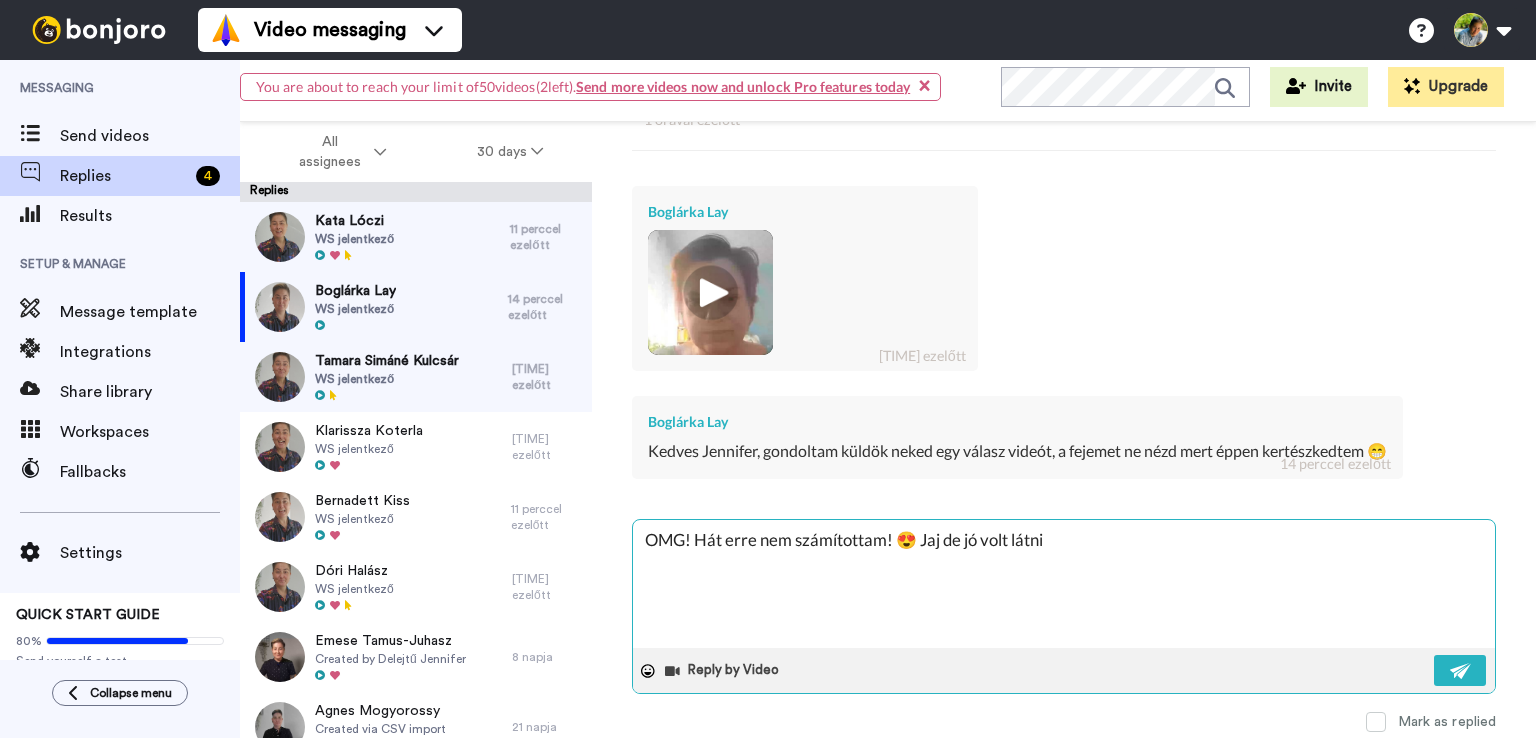 type on "OMG! Hát erre nem számítottam! 😍 Jaj de jó volt látni," 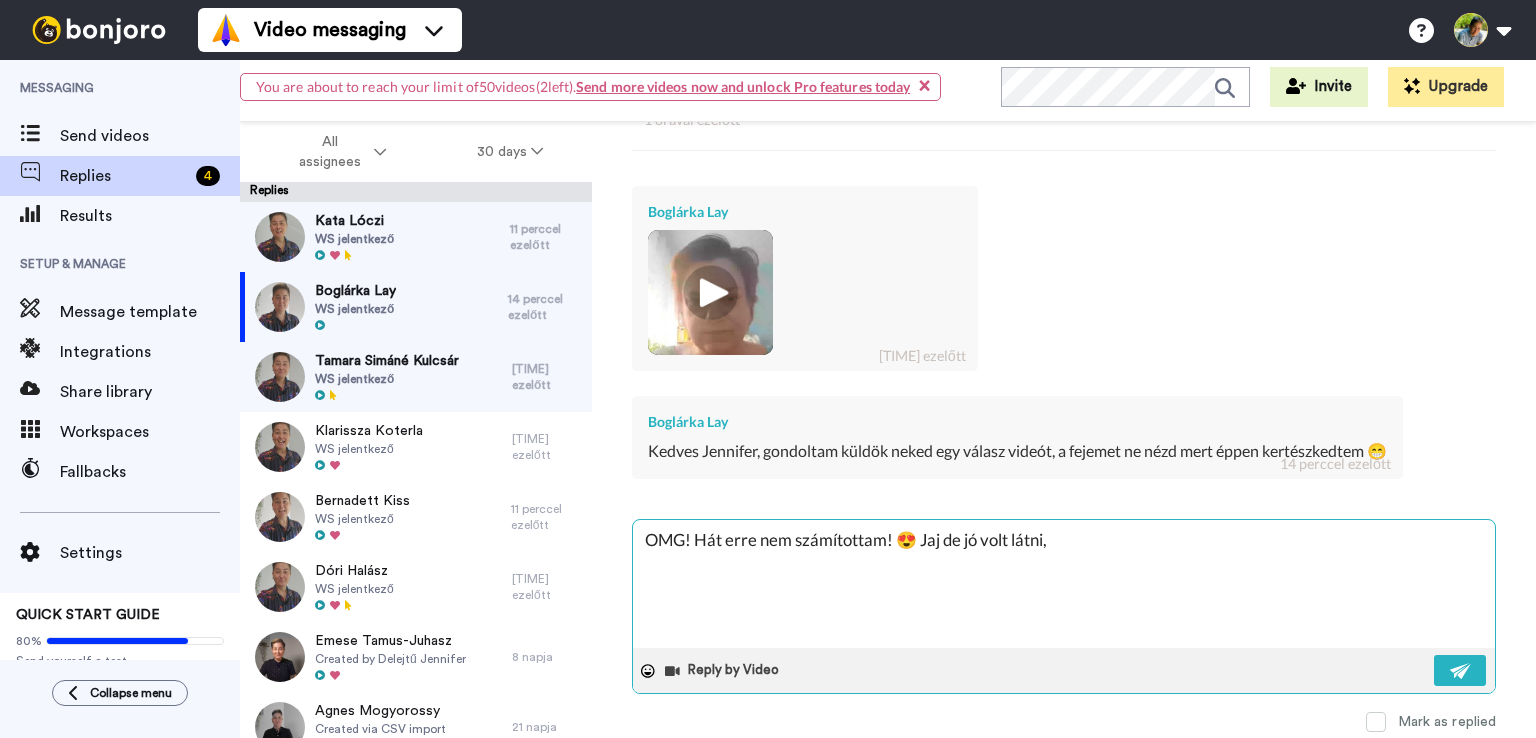 type on "OMG! Hát erre nem számítottam! 😍 Jaj de jó volt látni," 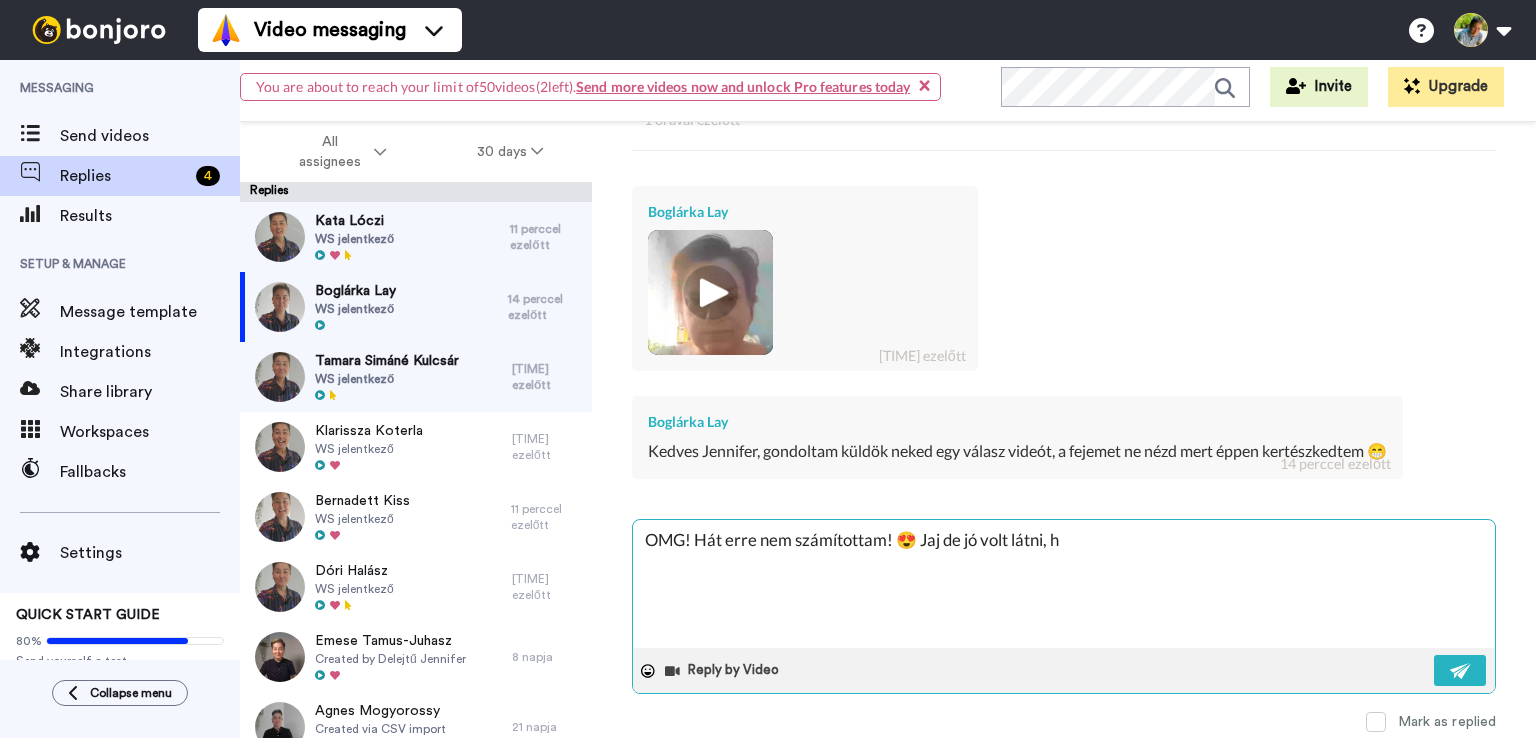 type on "OMG! Hát erre nem számítottam! 😍 Jaj de jó volt látni, ha" 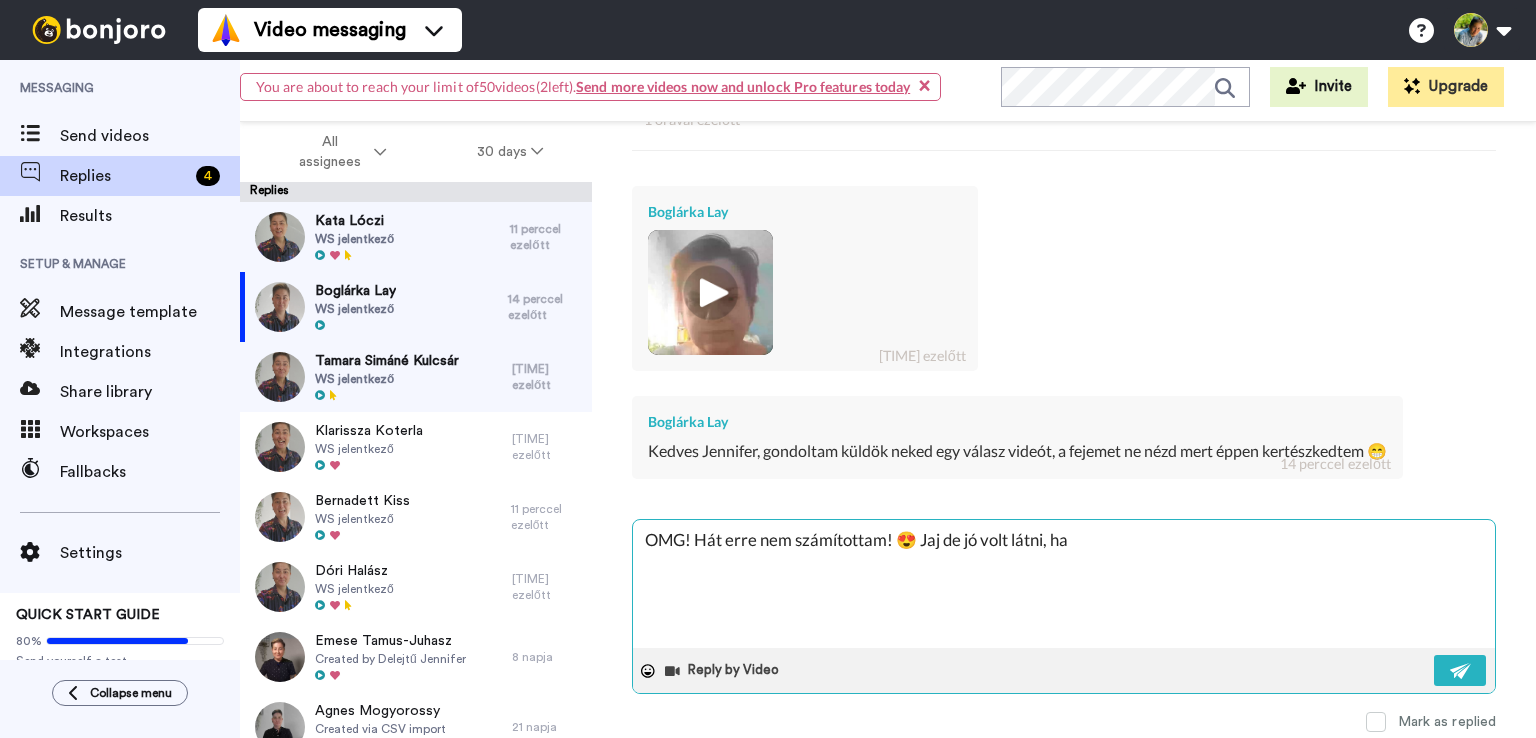 type on "OMG! Hát erre nem számítottam! 😍 Jaj de jó volt látni, hal" 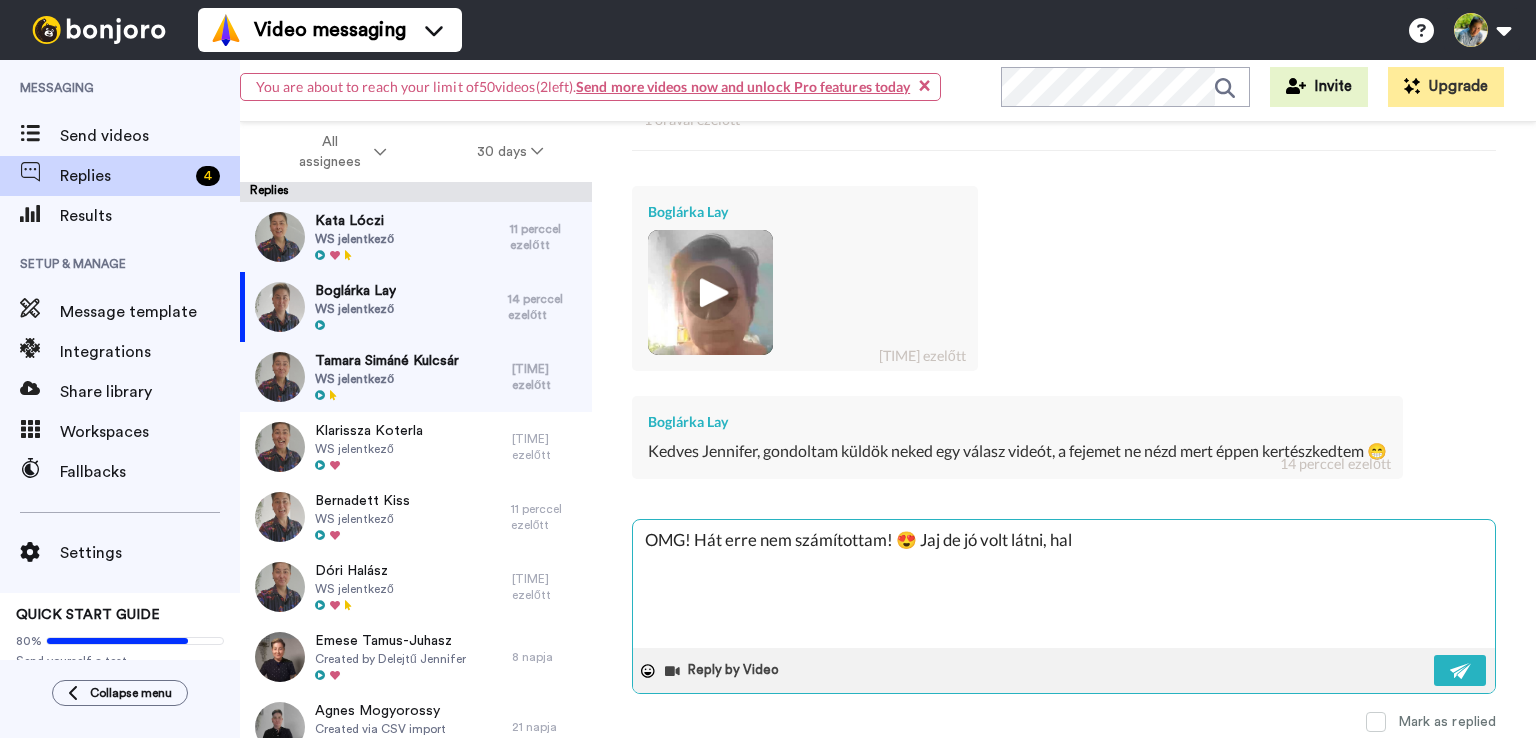 type on "OMG! Hát erre nem számítottam! 😍 Jaj de jó volt látni, hall" 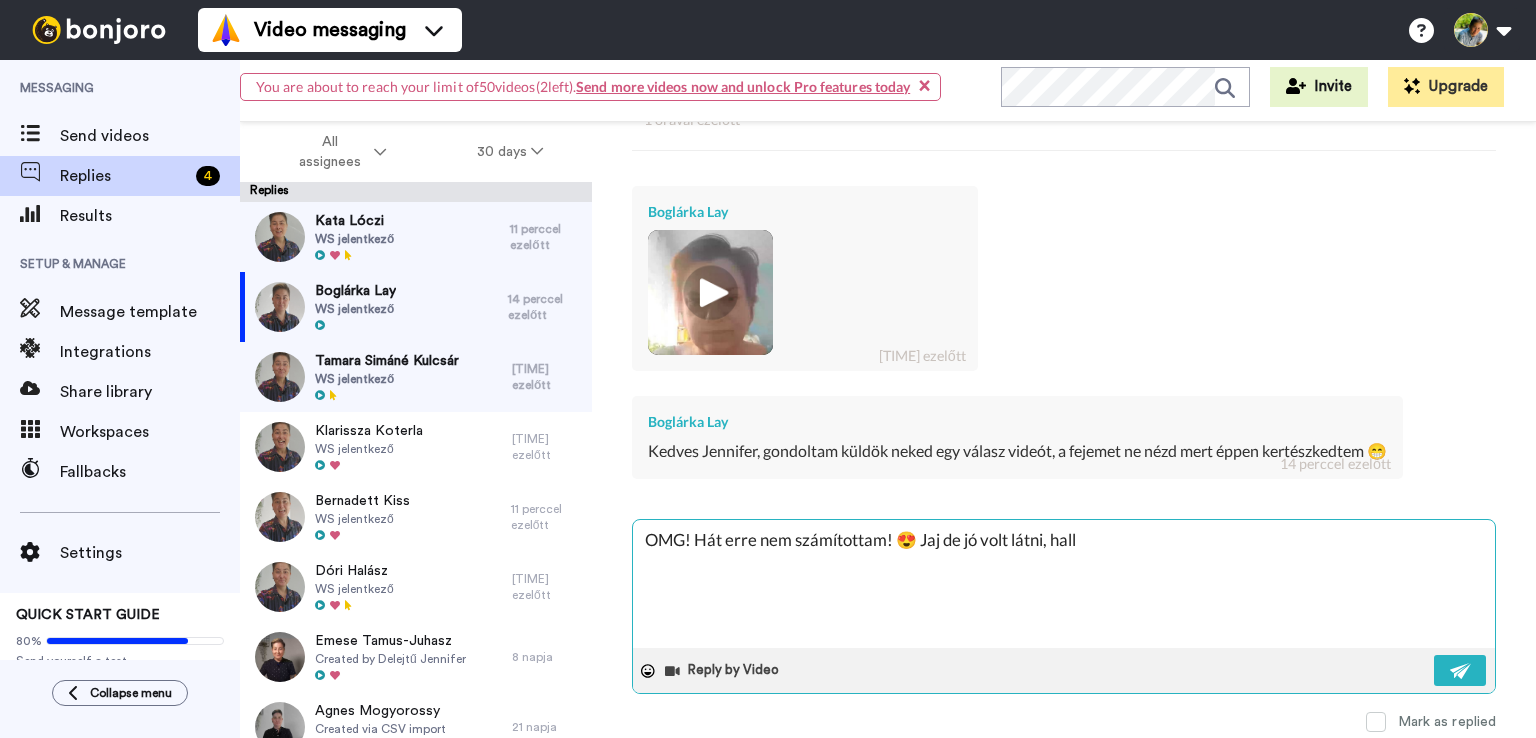 type on "OMG! Hát erre nem számítottam! 😍 Jaj de jó volt látni, halla" 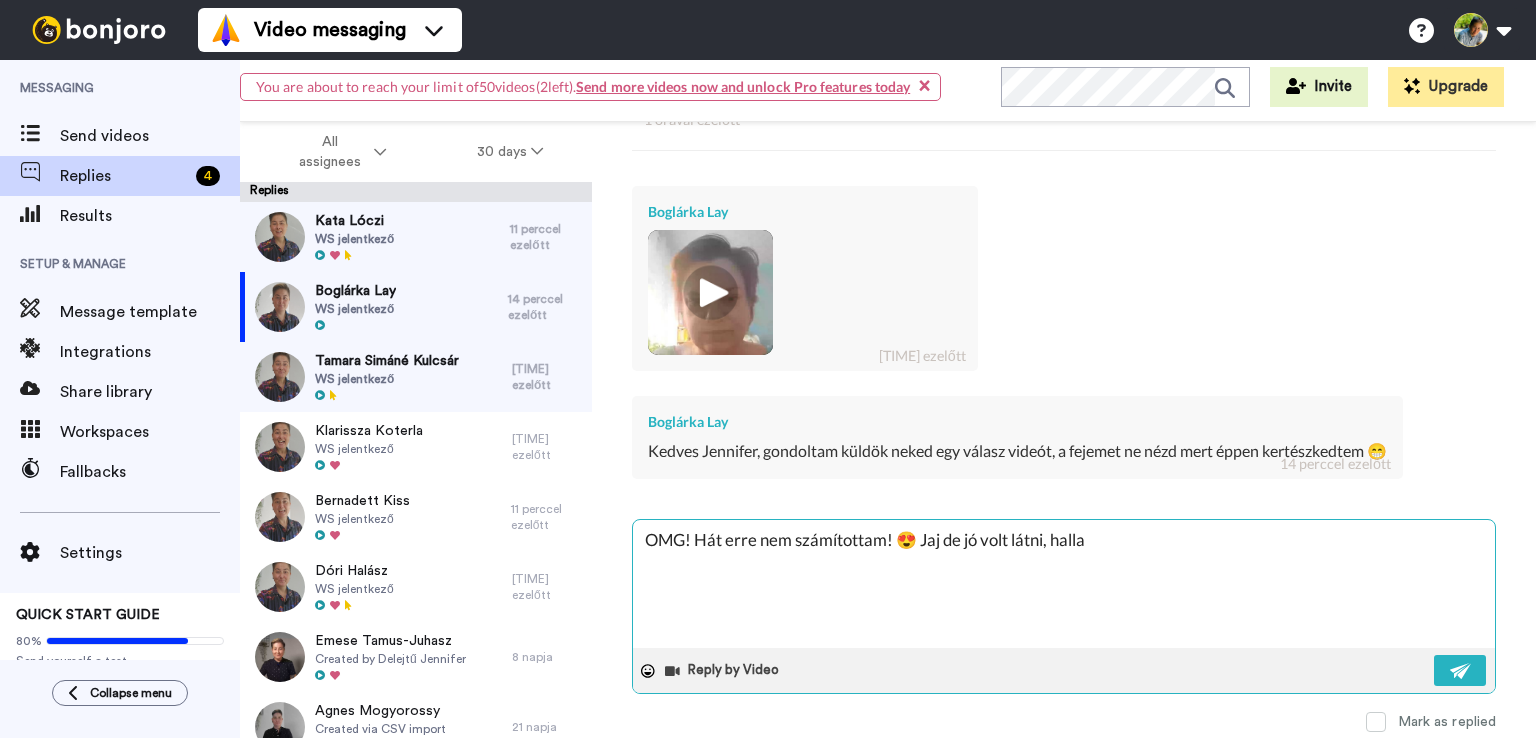 type on "OMG! Hát erre nem számítottam! 😍 Jaj de jó volt látni, hallan" 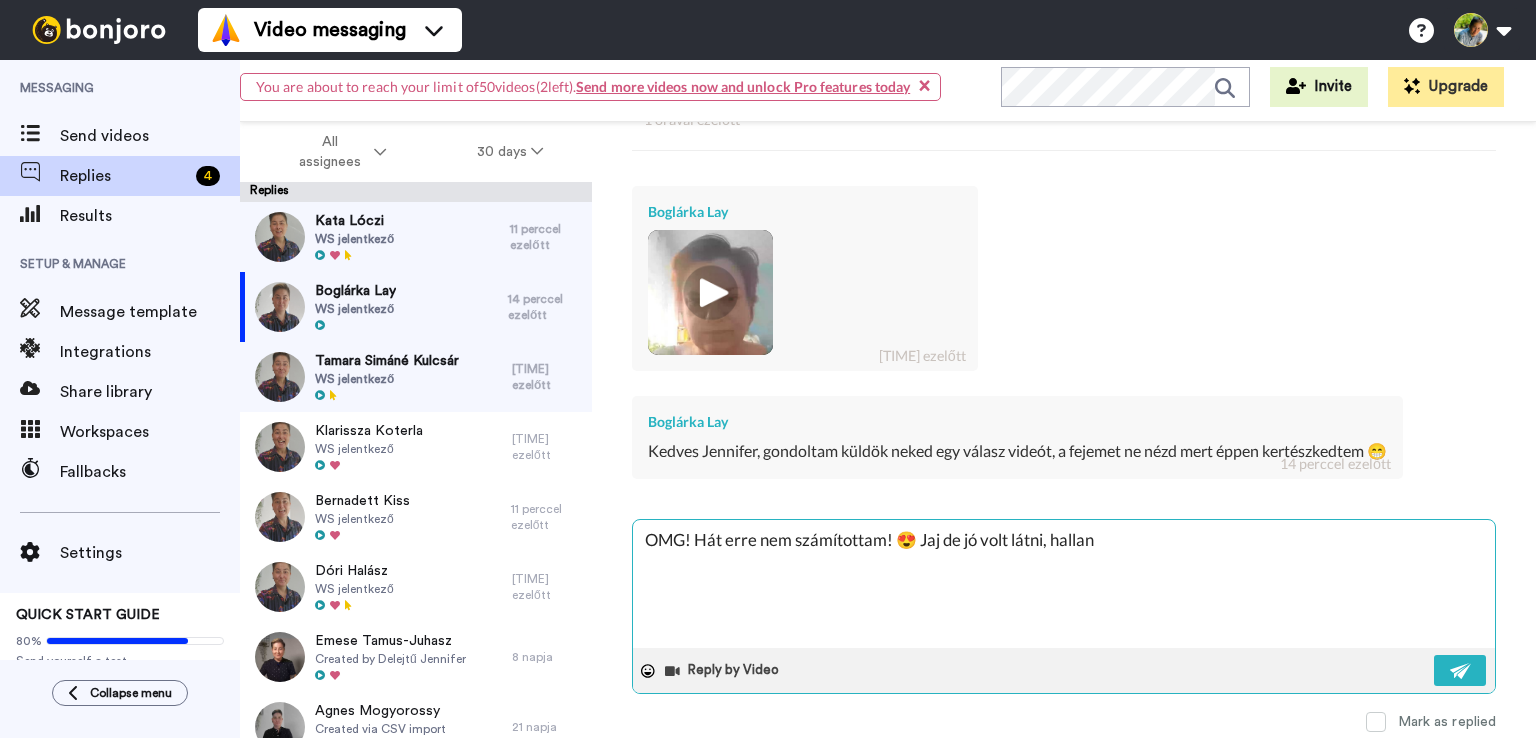 type on "x" 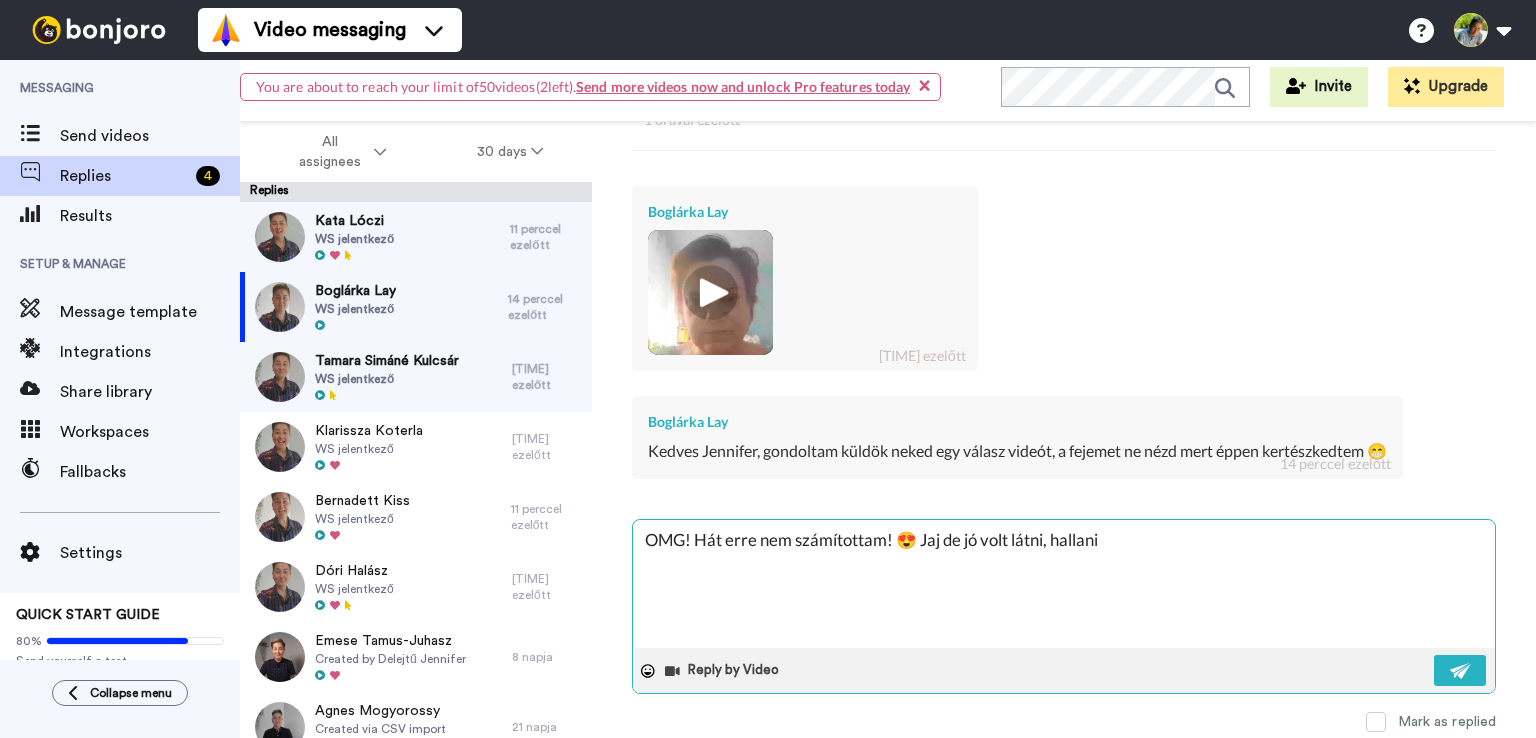 type on "OMG! Hát erre nem számítottam! 😍 Jaj de jó volt látni, hallani, [NAME]." 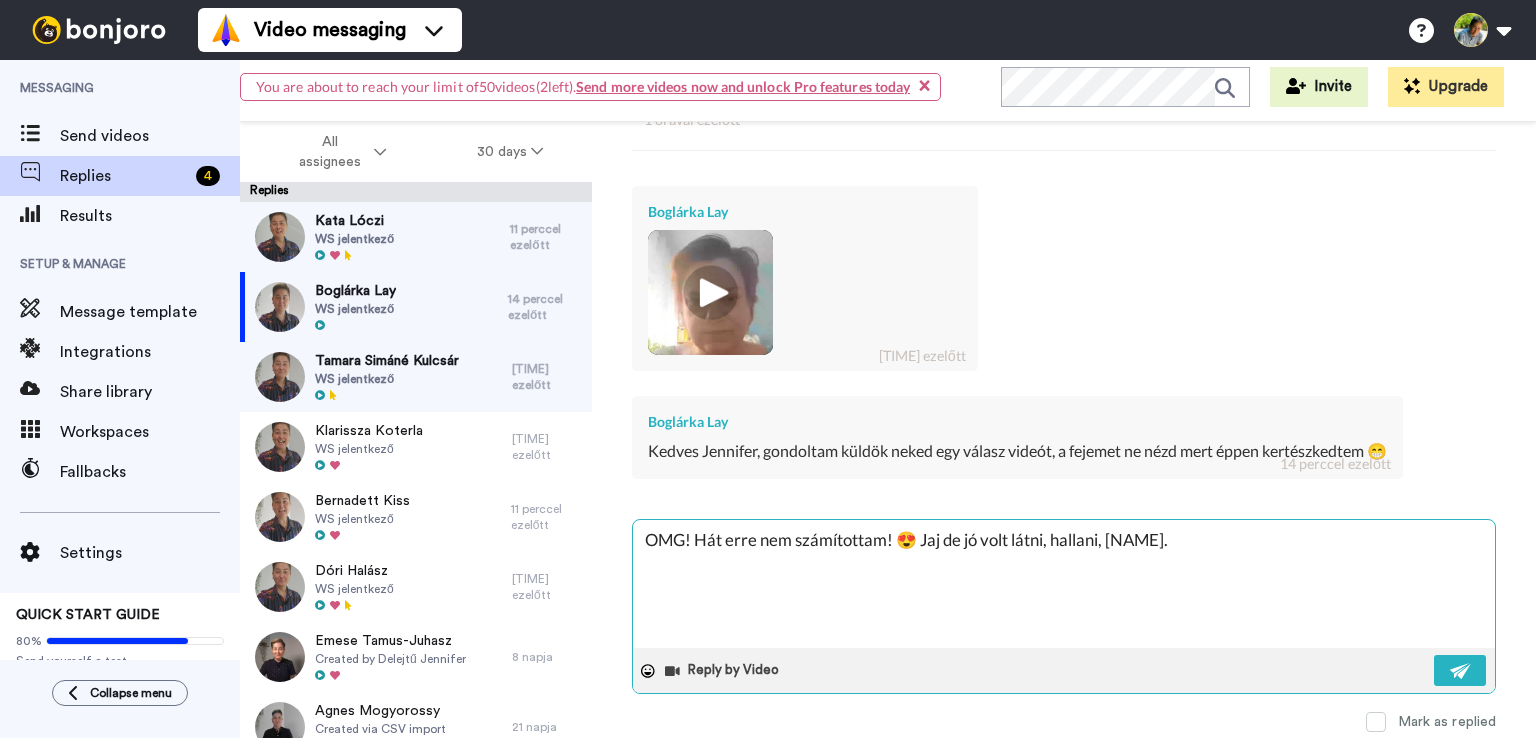 type on "OMG! Hát erre nem számítottam! 😍 Jaj de jó volt látni, hallani, [NAME]." 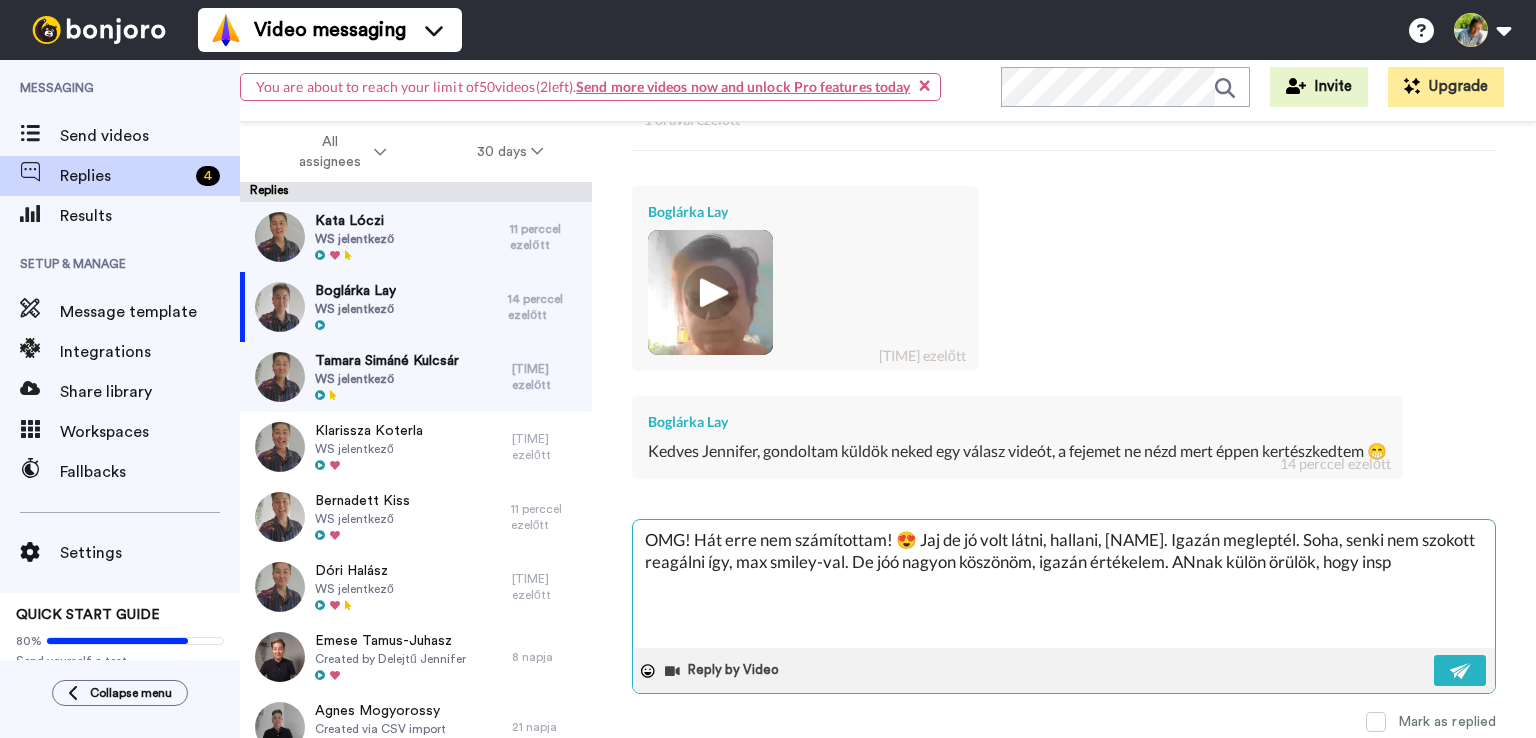 type on "OMG! Hát erre nem számítottam! 😍 Jaj de jó volt látni, hallani, [NAME]." 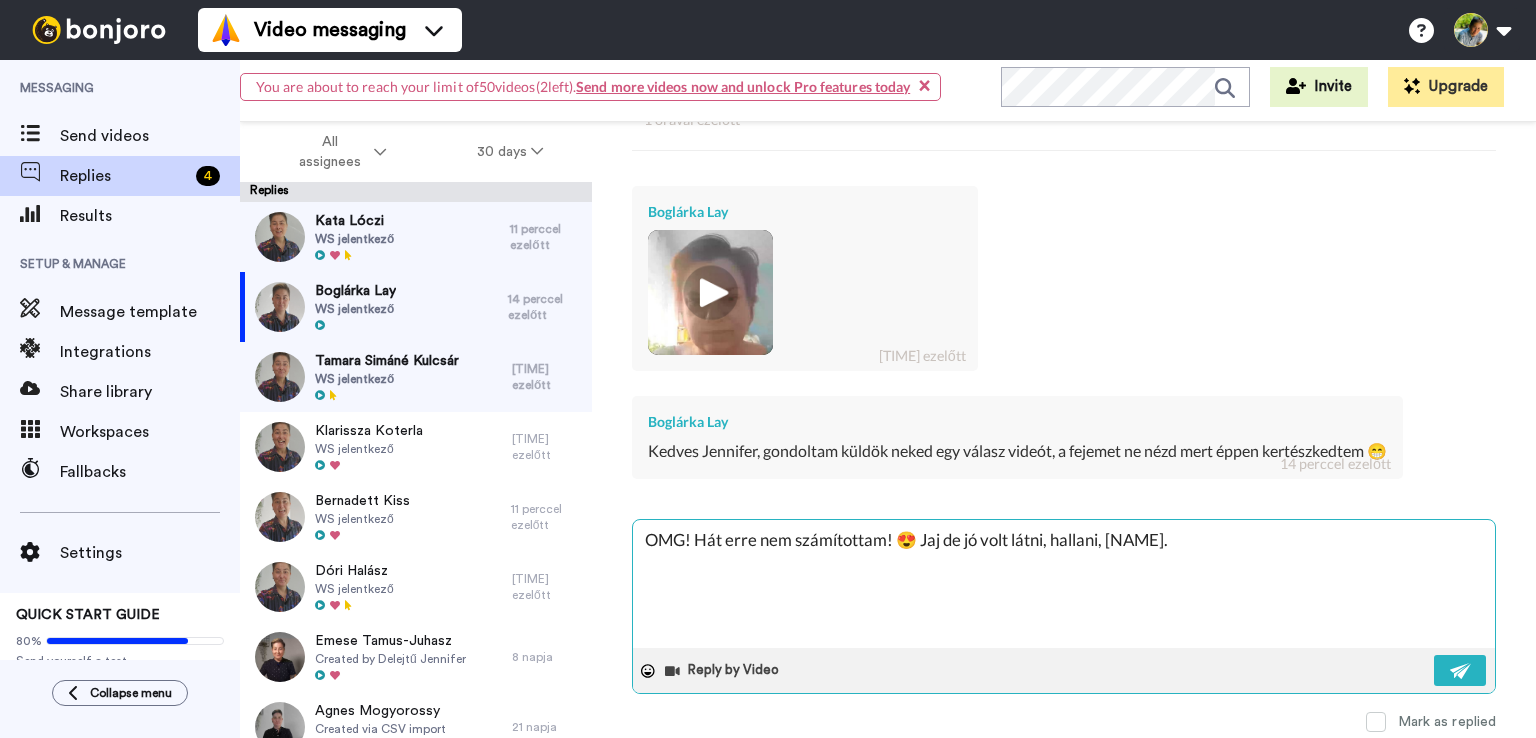 type on "OMG! Hát erre nem számítottam! 😍 Jaj de jó volt látni, hallani, [NAME]" 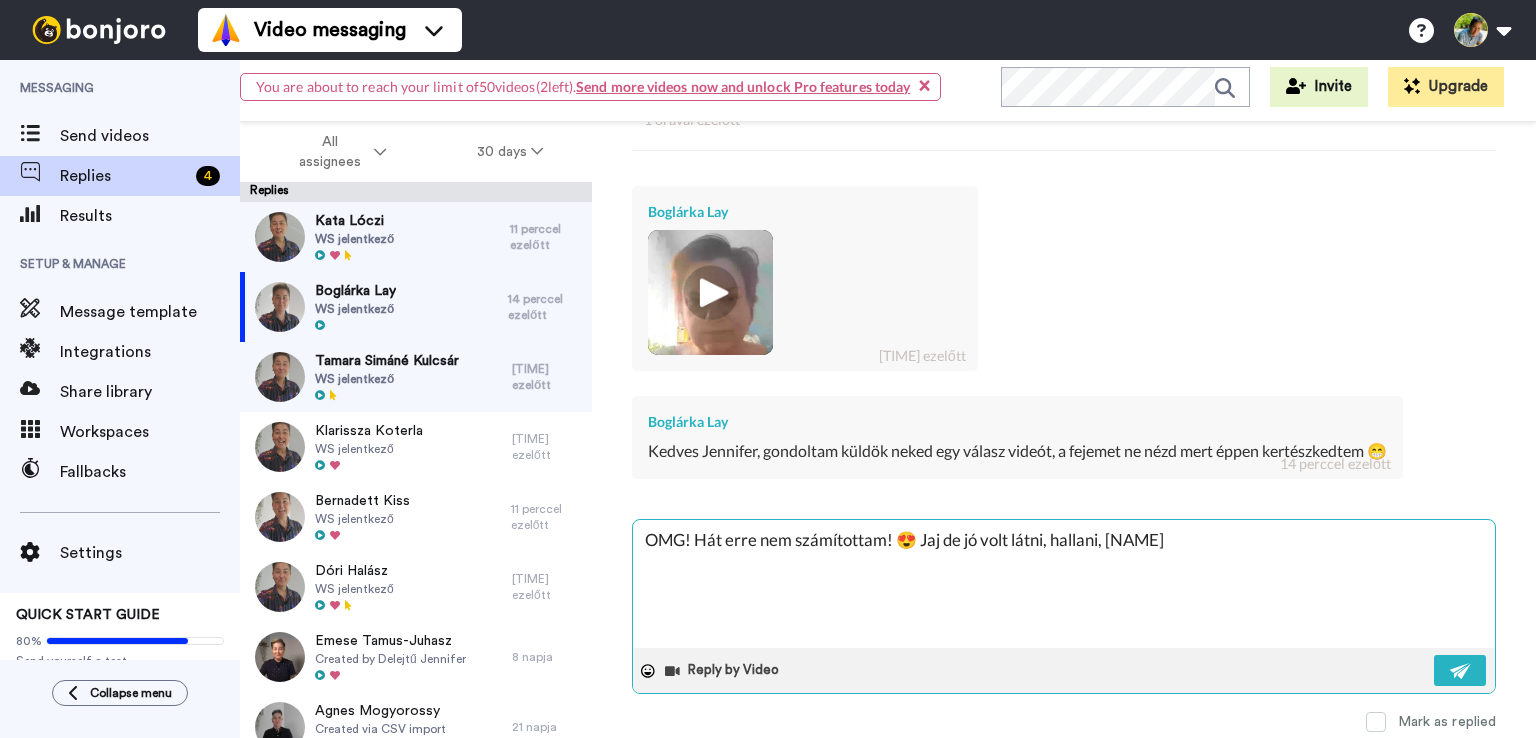 type on "OMG! Hát erre nem számítottam! 😍 Jaj de jó volt látni, hallani, [NAME]" 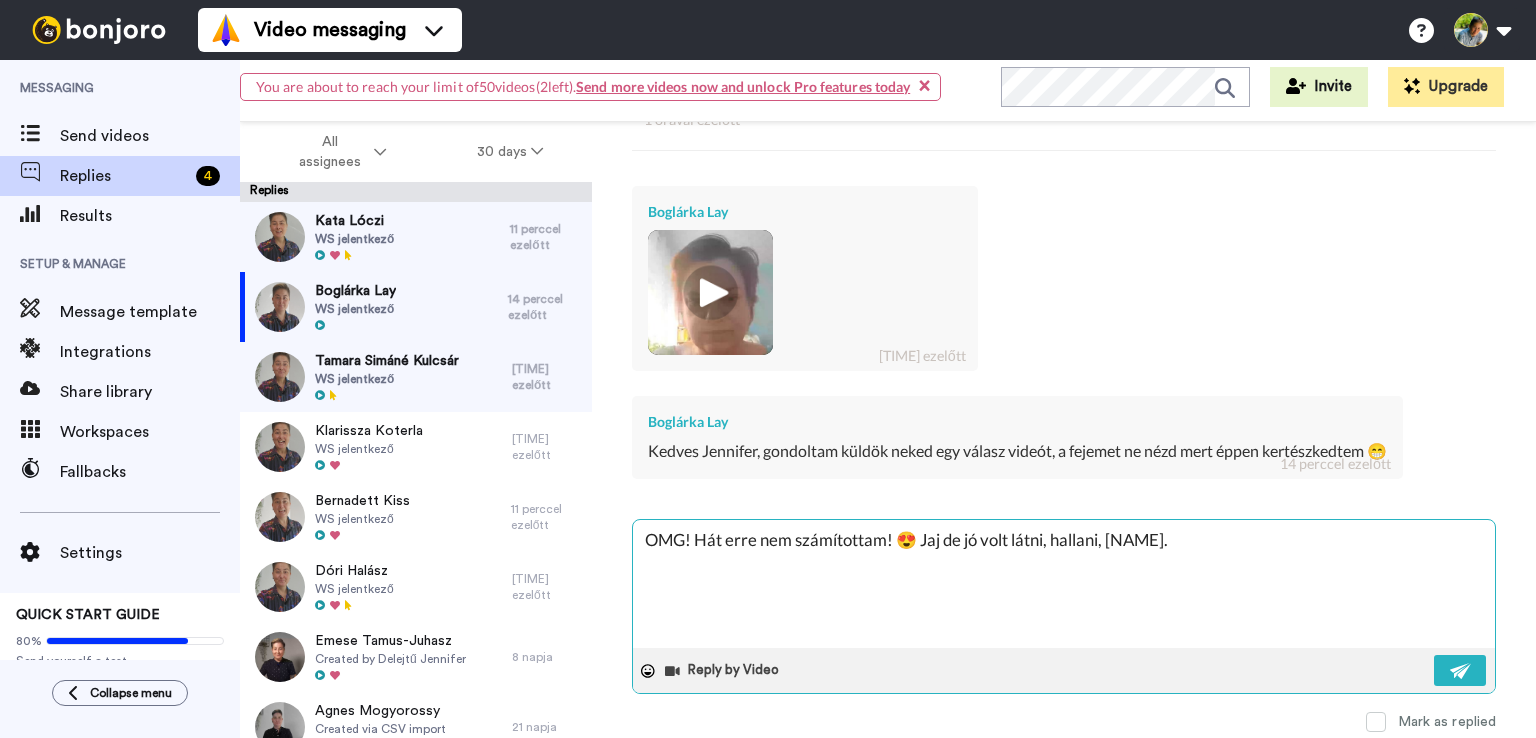 type on "OMG! Hát erre nem számítottam! 😍 Jaj de jó volt látni, hallani, [NAME]." 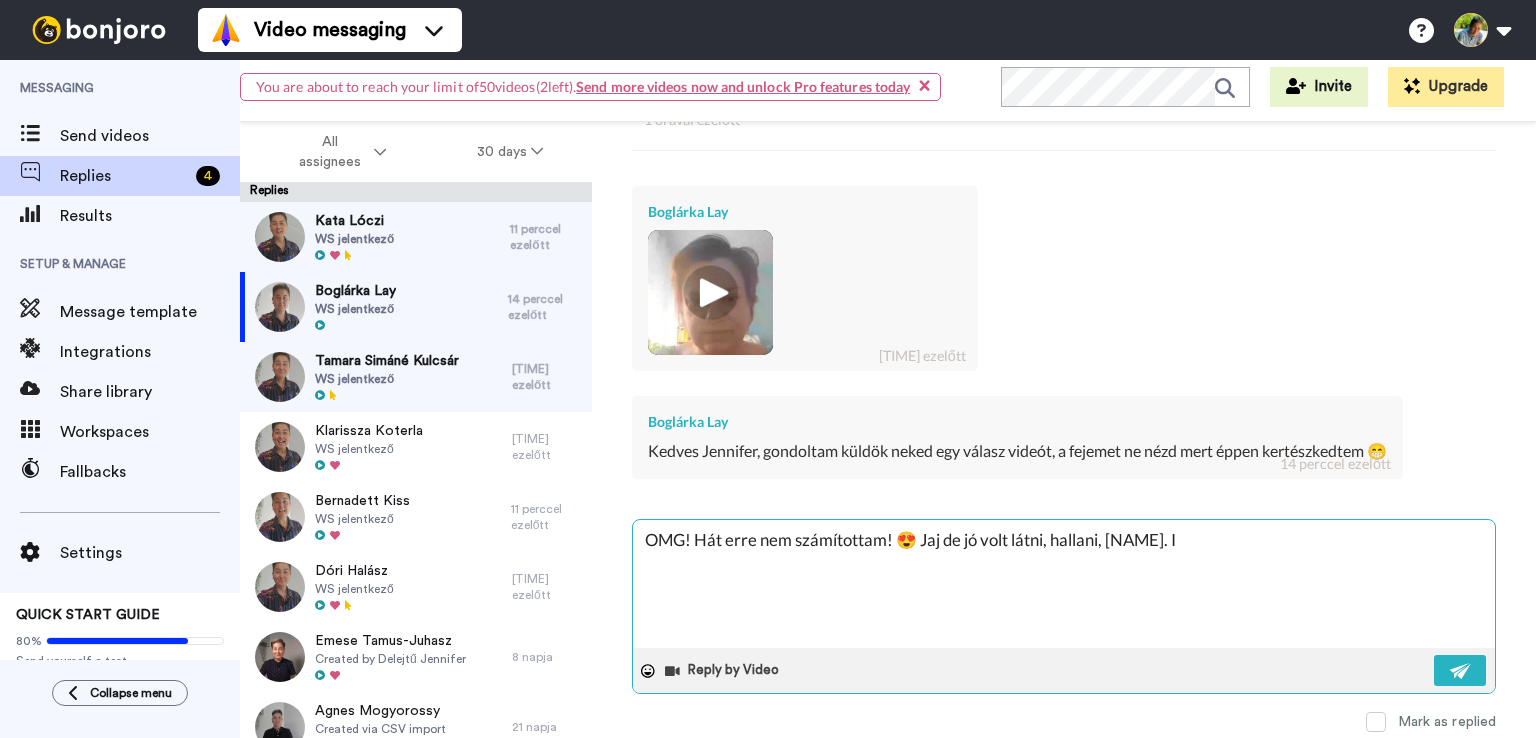 type on "OMG! Hát erre nem számítottam! 😍 Jaj de jó volt látni, hallani, [NAME]. Ig" 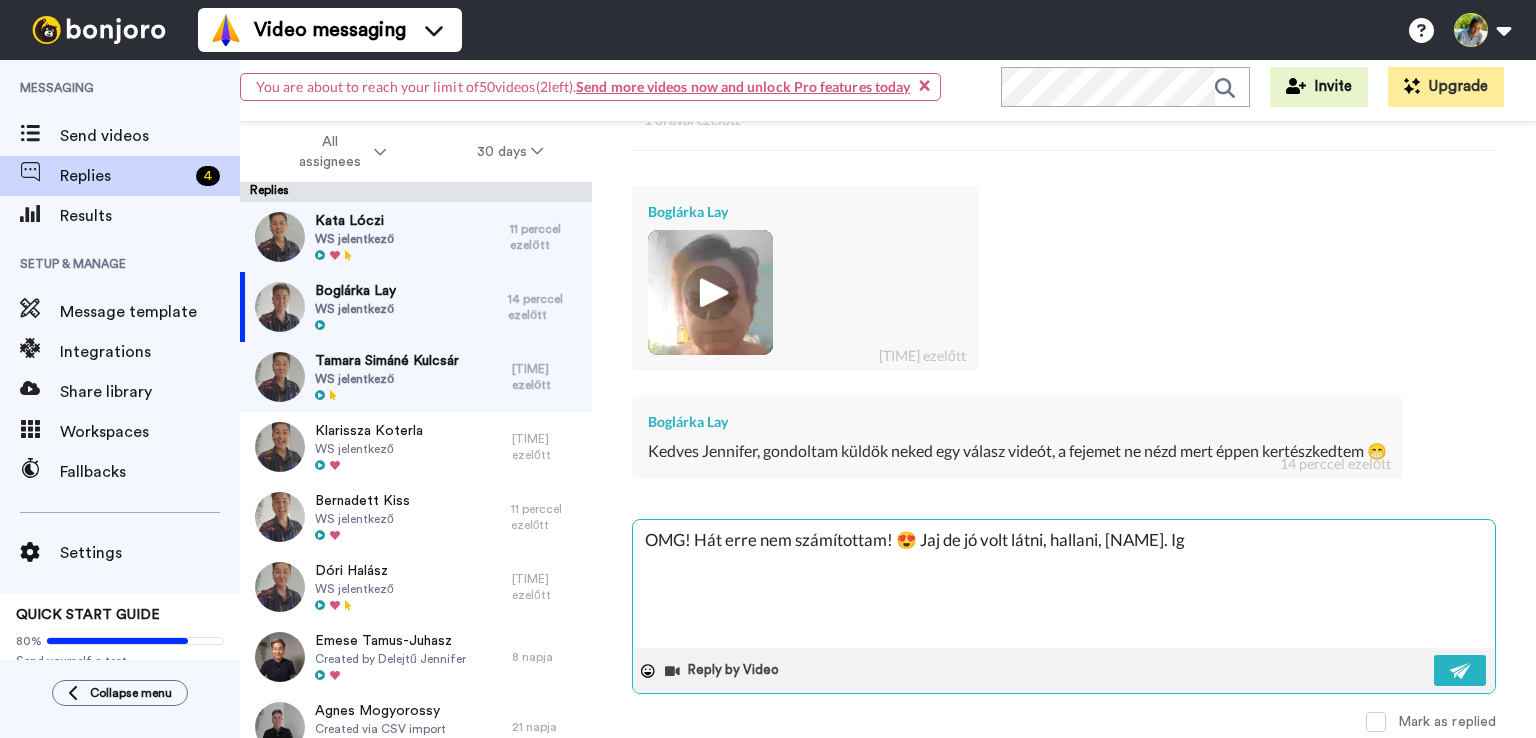 type on "OMG! Hát erre nem számítottam! 😍 Jaj de jó volt látni, hallani, [NAME]. Iga" 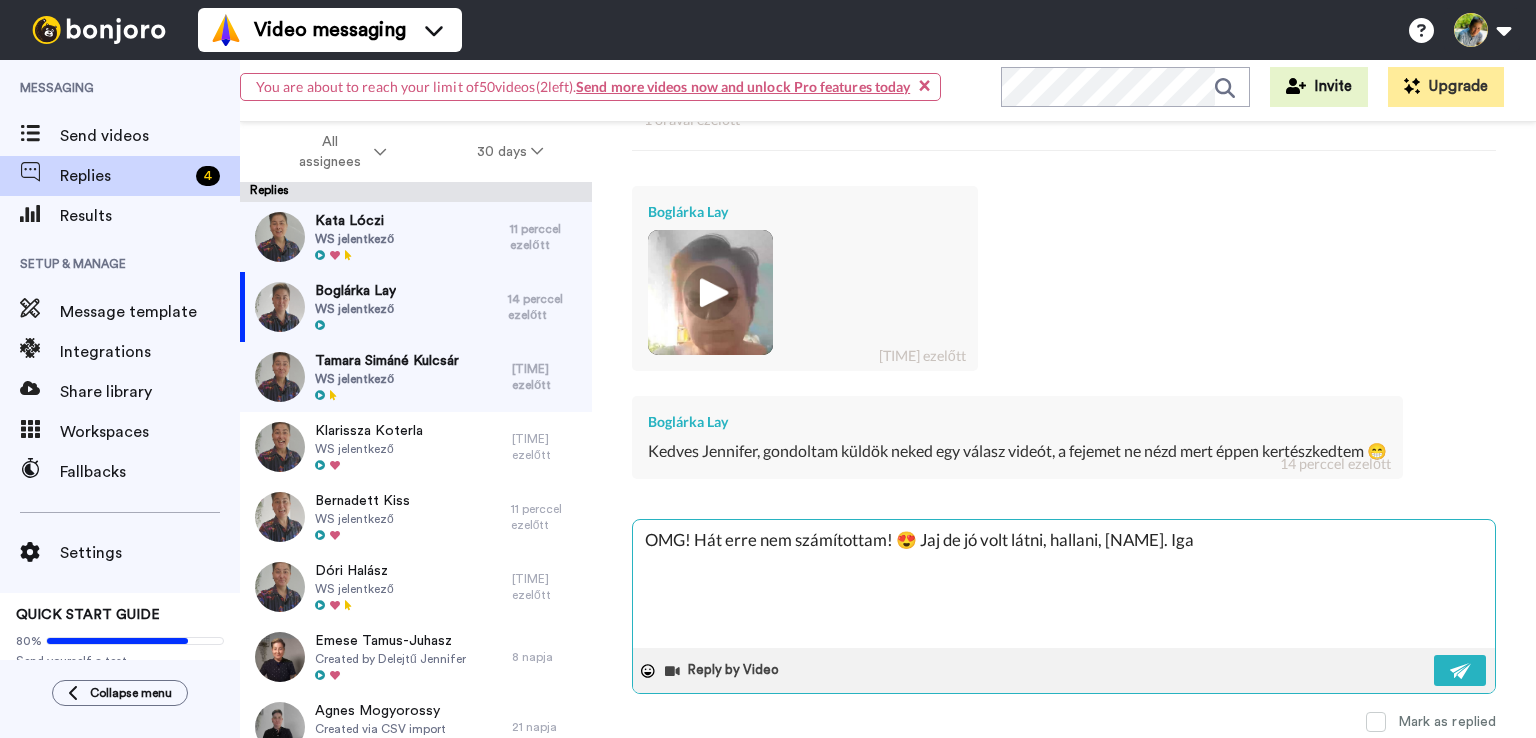 type on "OMG! Hát erre nem számítottam! 😍 Jaj de jó volt látni, hallani, [NAME]. Iga" 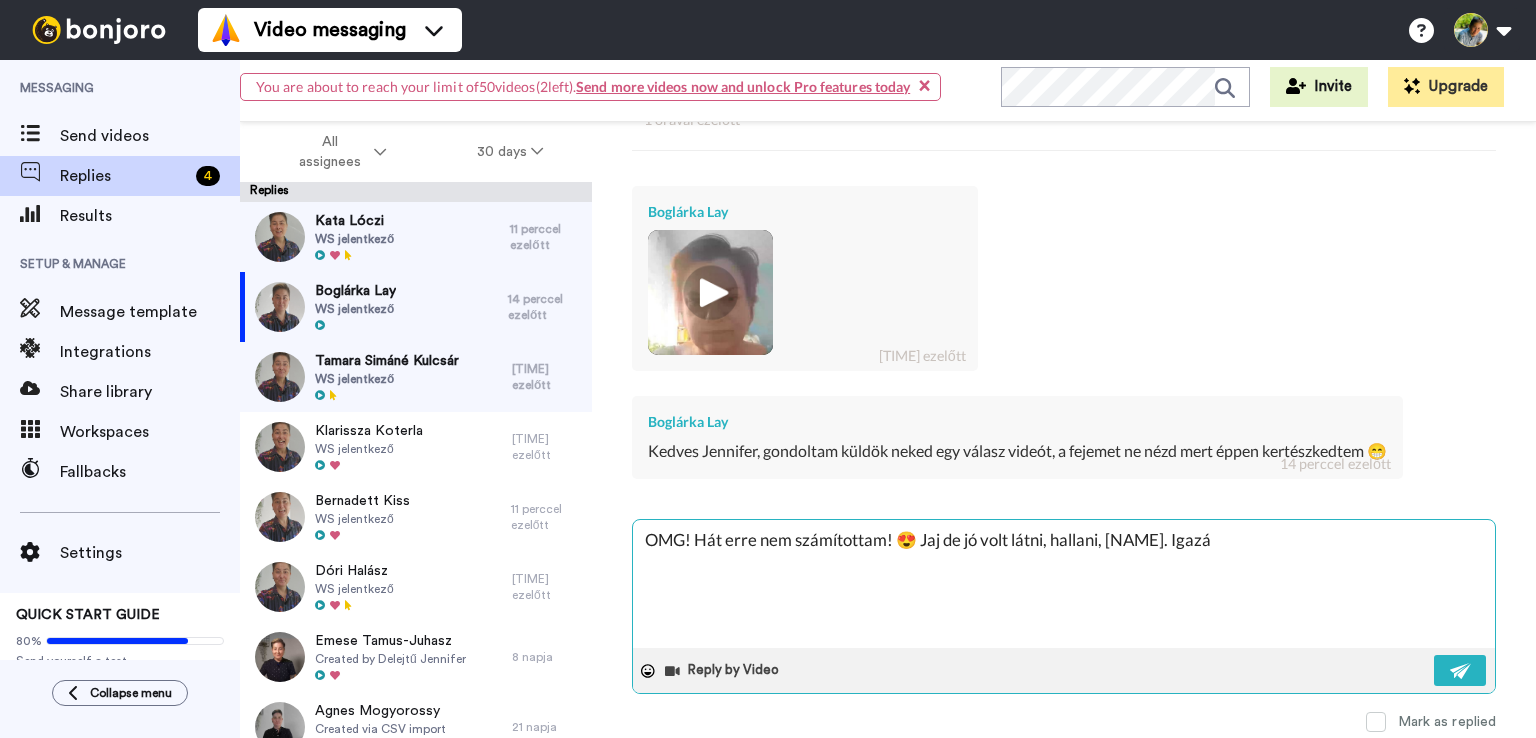 type on "OMG! Hát erre nem számítottam! 😍 Jaj de jó volt látni, hallani, [NAME]. Igazán" 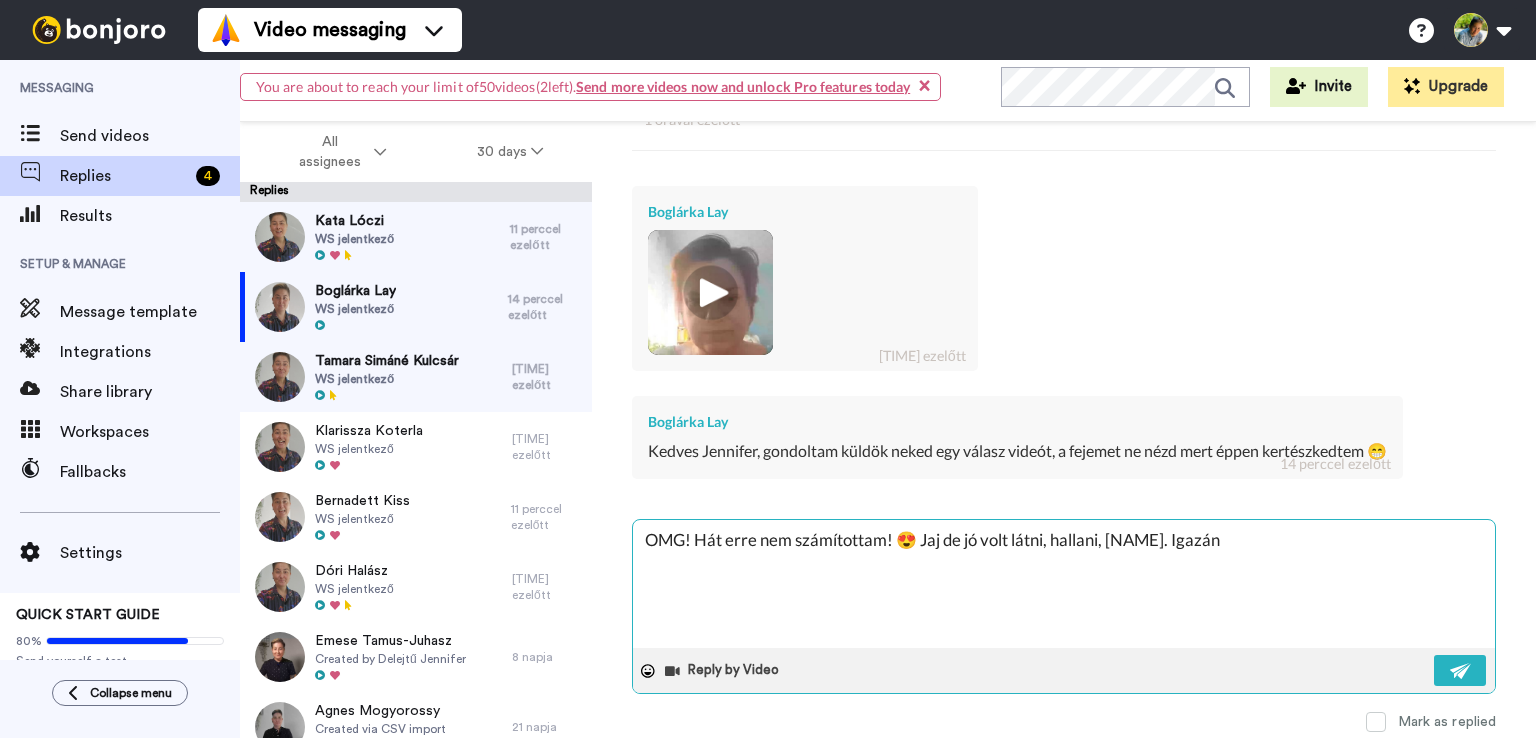 type on "OMG! Hát erre nem számítottam! 😍 Jaj de jó volt látni, hallani, [NAME]. Igazán" 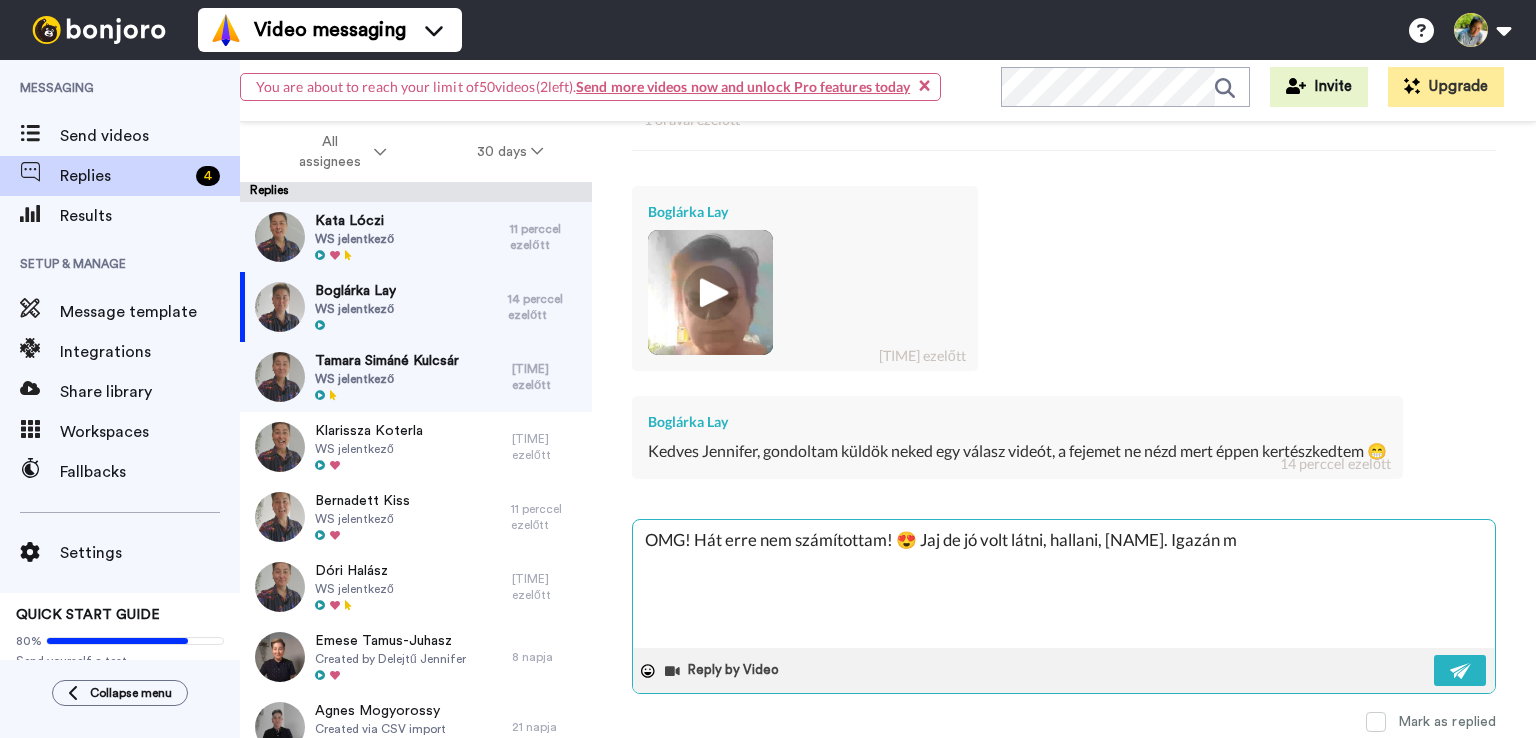 type on "OMG! Hát erre nem számítottam! 😍 Jaj de jó volt látni, hallani, [NAME]. Igazán me" 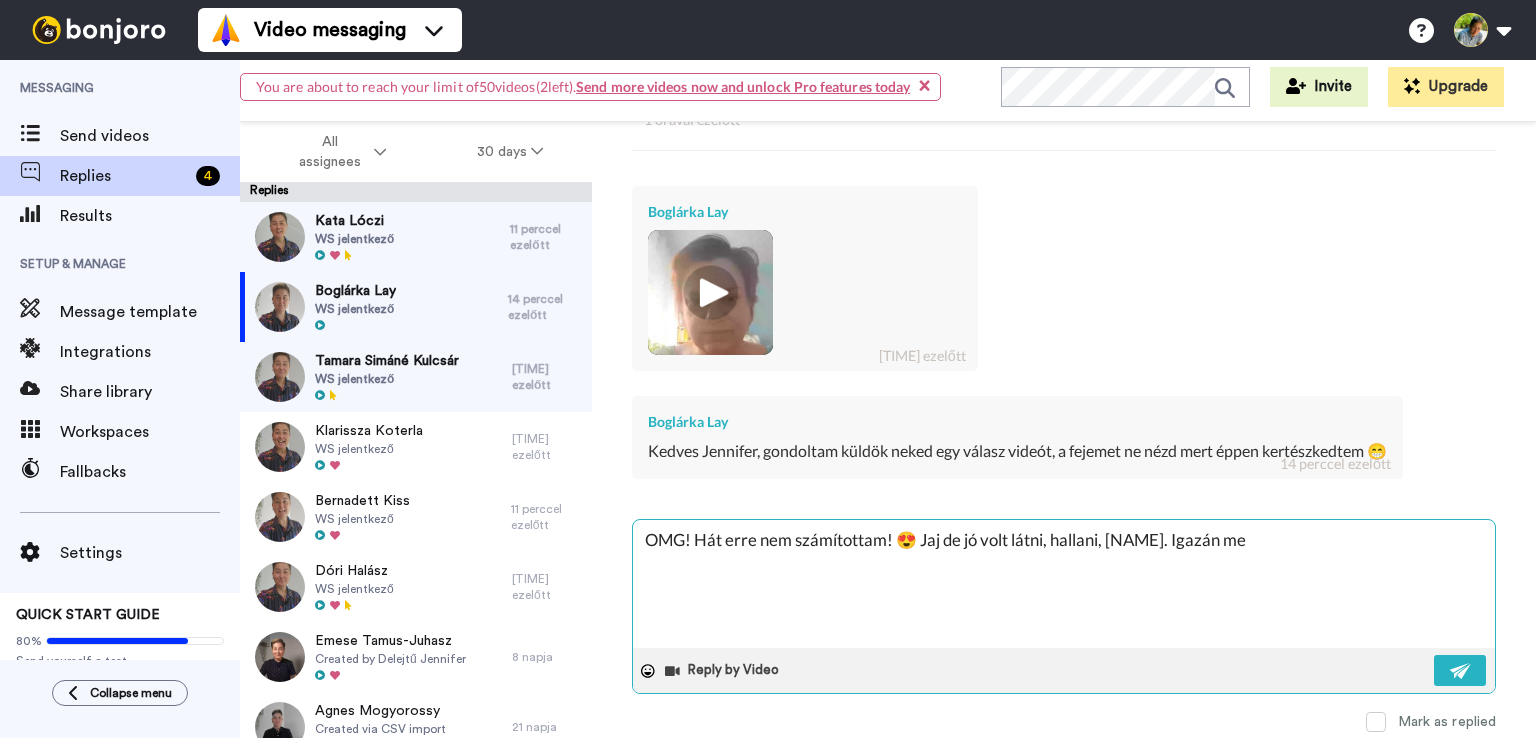 type on "OMG! Hát erre nem számítottam! 😍 Jaj de jó volt látni, hallani, [NAME]. Igazán meg" 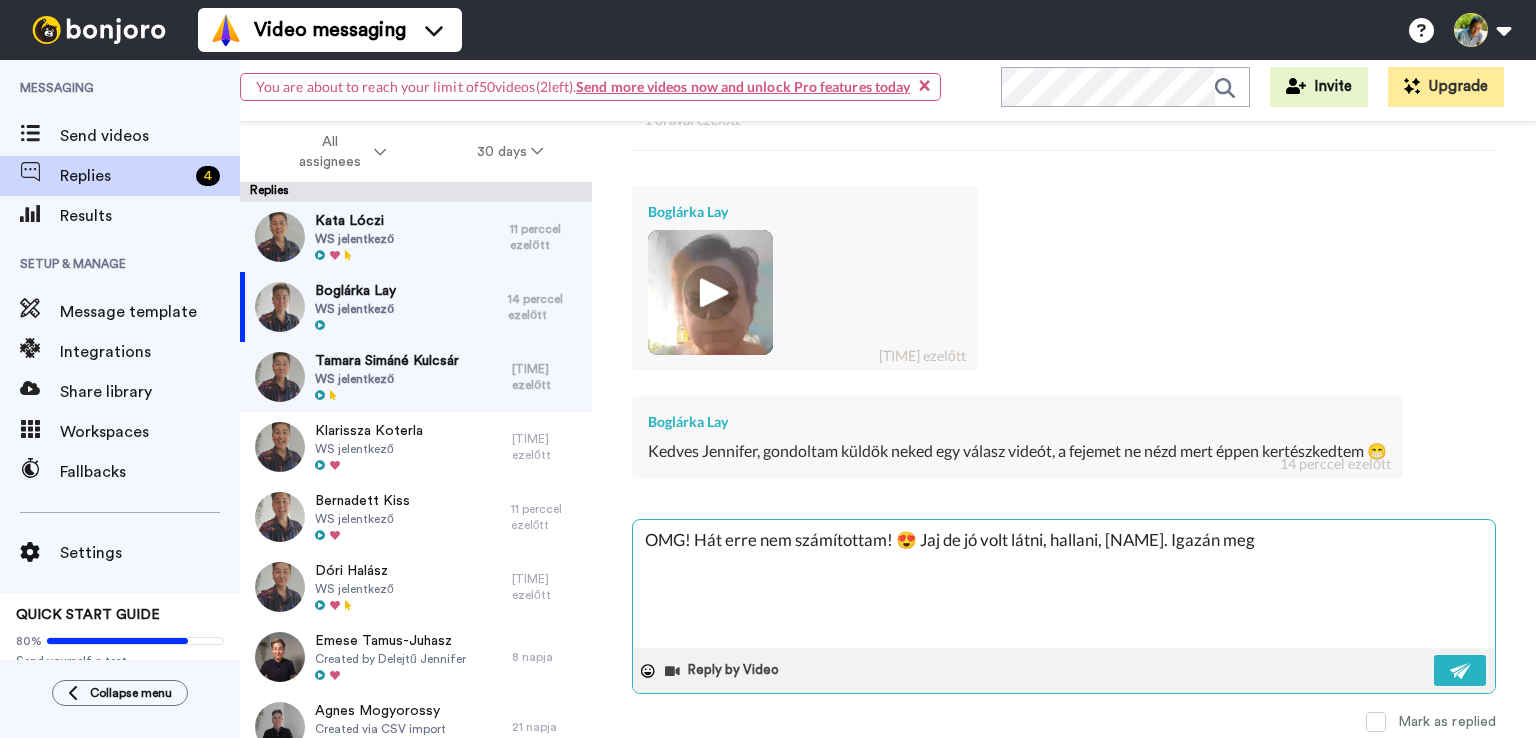 type on "x" 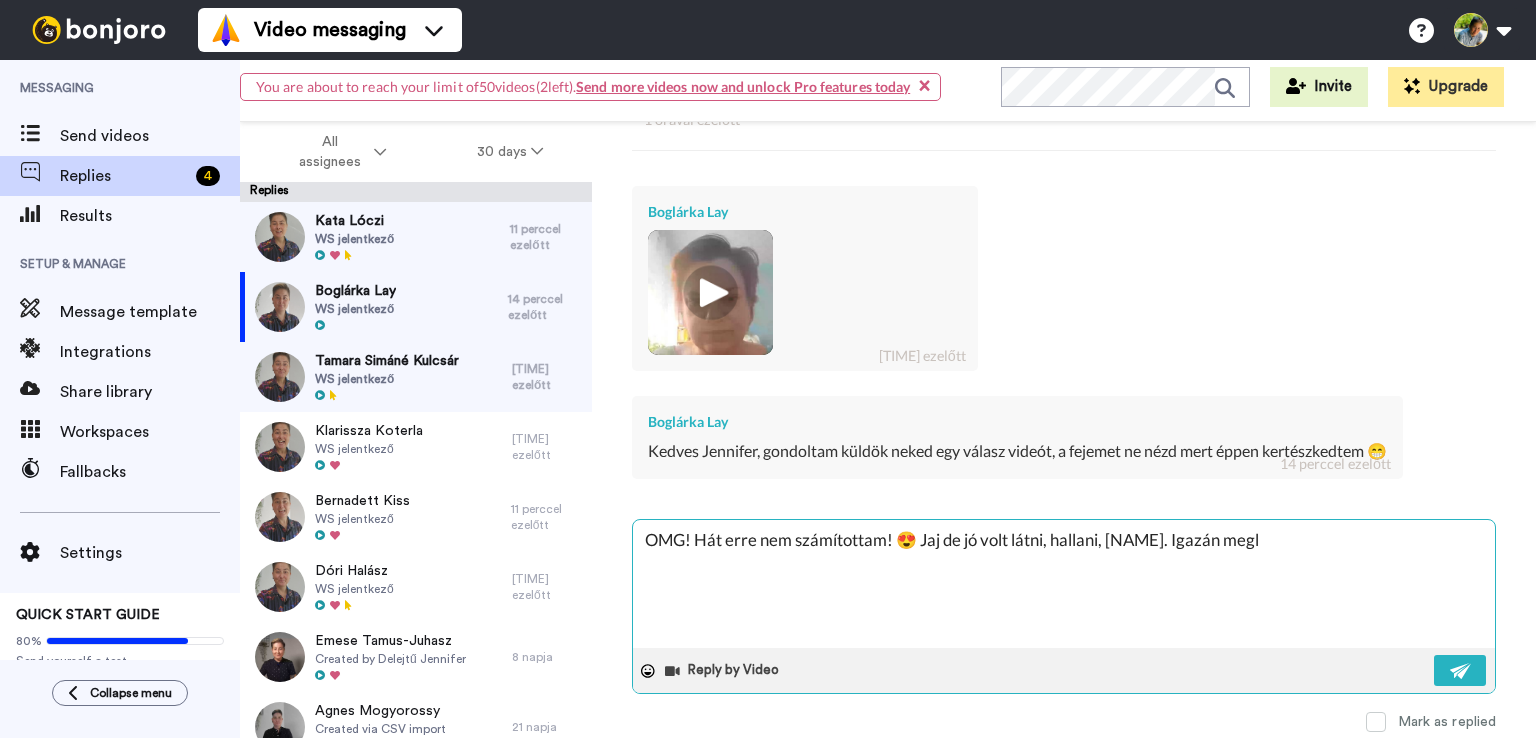 type on "OMG! Hát erre nem számítottam! 😍 Jaj de jó volt látni, hallani, [NAME]. Igazán meglé" 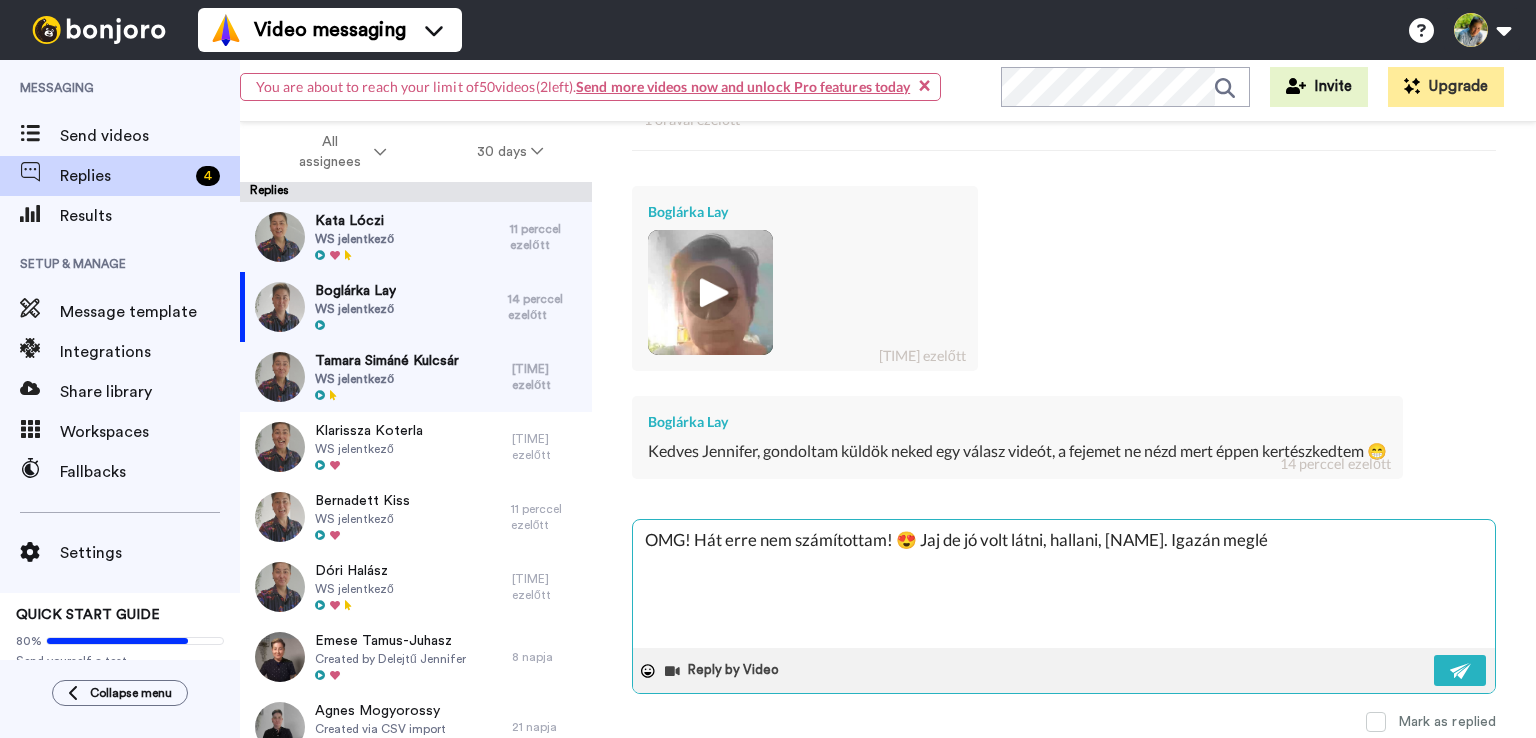 type on "OMG! Hát erre nem számítottam! 😍 Jaj de jó volt látni, hallani, [NAME]. Igazán meglée" 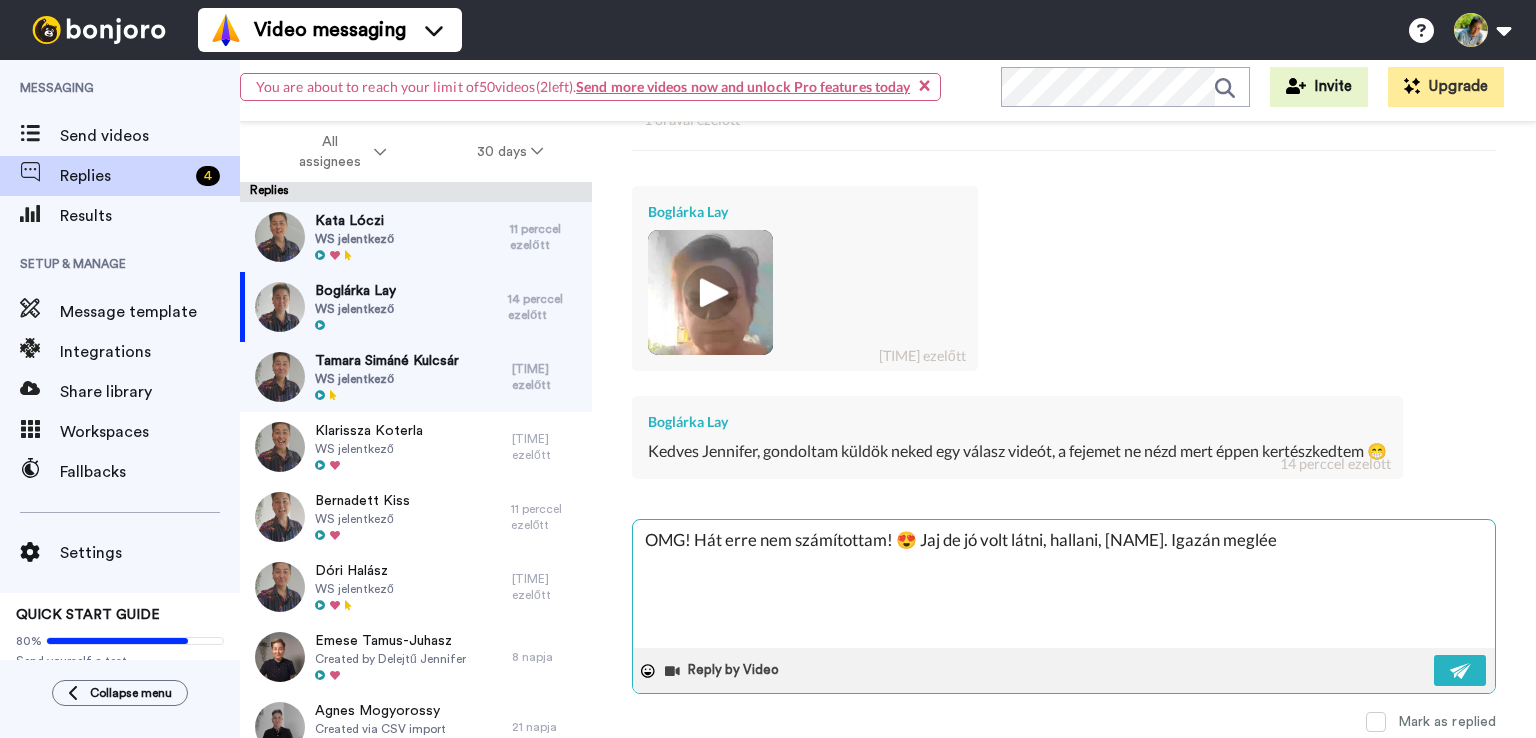 type on "OMG! Hát erre nem számítottam! 😍 Jaj de jó volt látni, hallani, [NAME]. Igazán megléep" 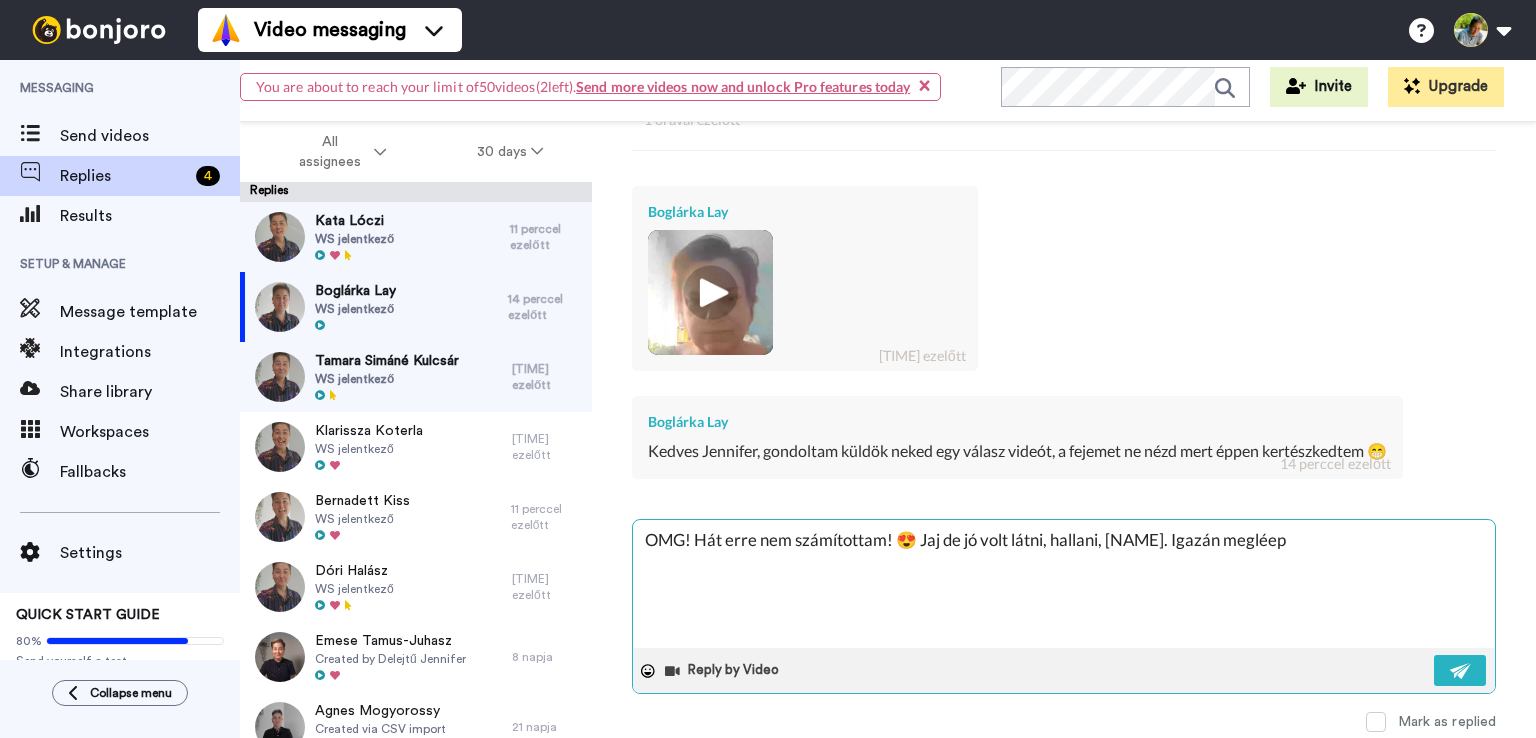 type on "OMG! Hát erre nem számítottam! 😍 Jaj de jó volt látni, hallani, [NAME]. Igazán megléept" 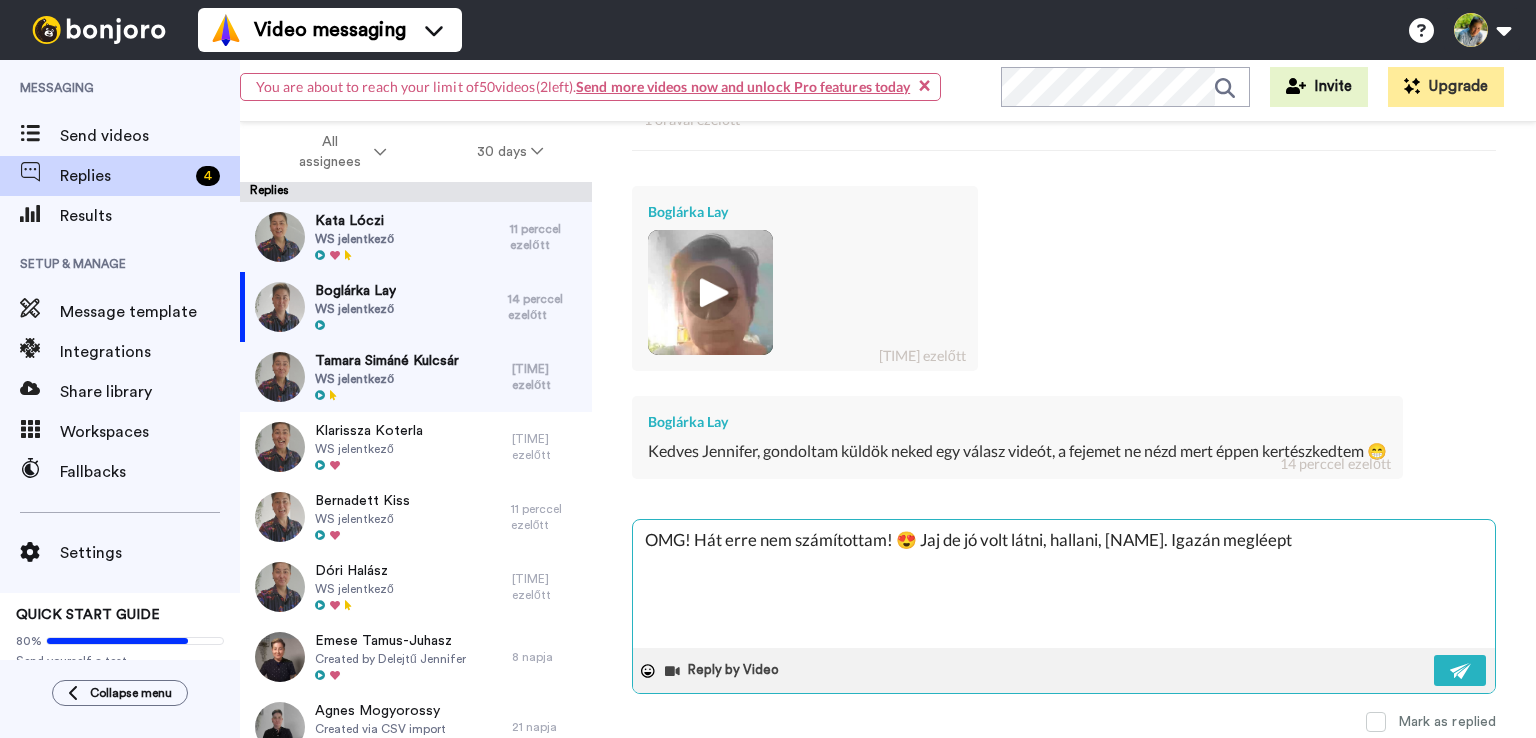 type on "OMG! Hát erre nem számítottam! 😍 Jaj de jó volt látni, hallani, [NAME]. Igazán megléepté" 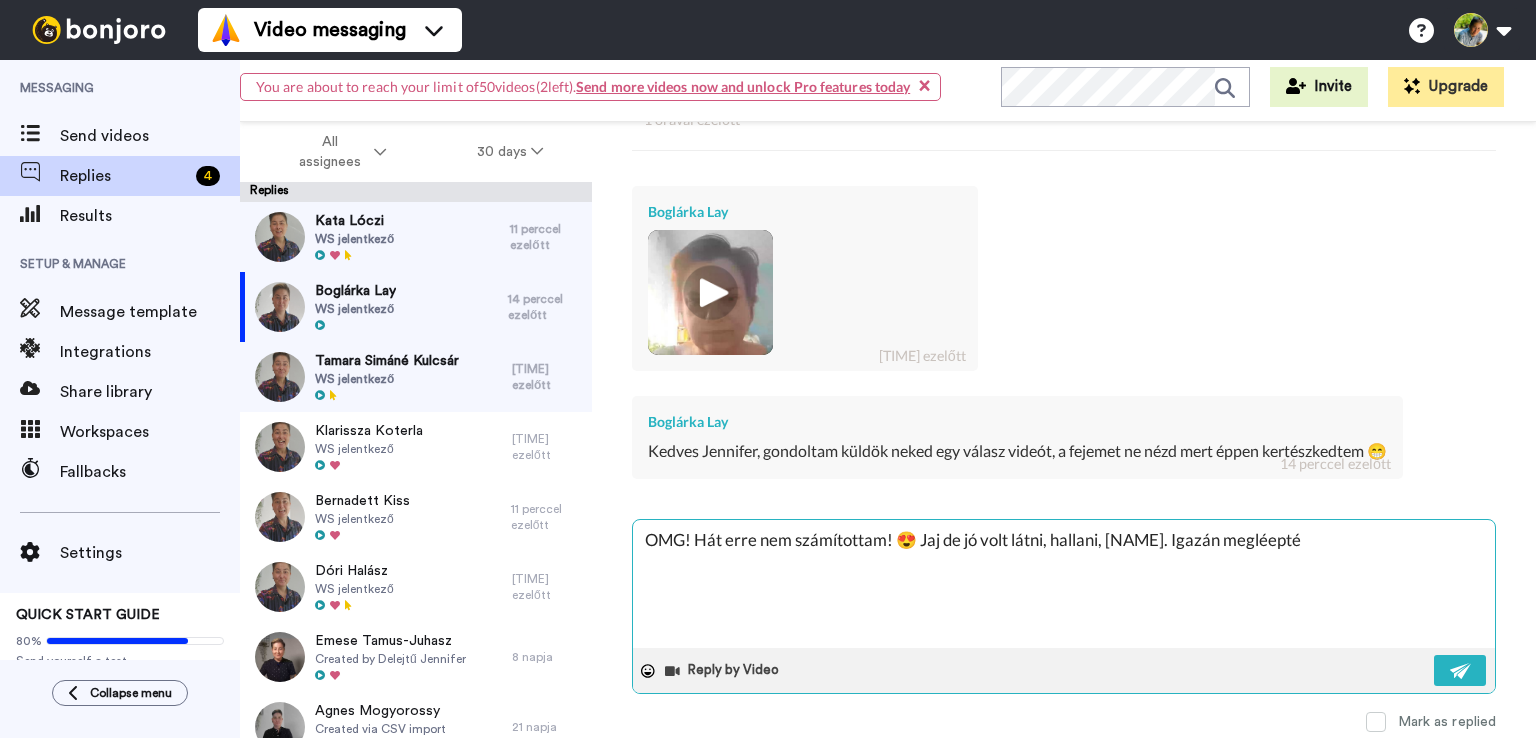 type on "OMG! Hát erre nem számítottam! 😍 Jaj de jó volt látni, hallani, [NAME]. Igazán megléptél" 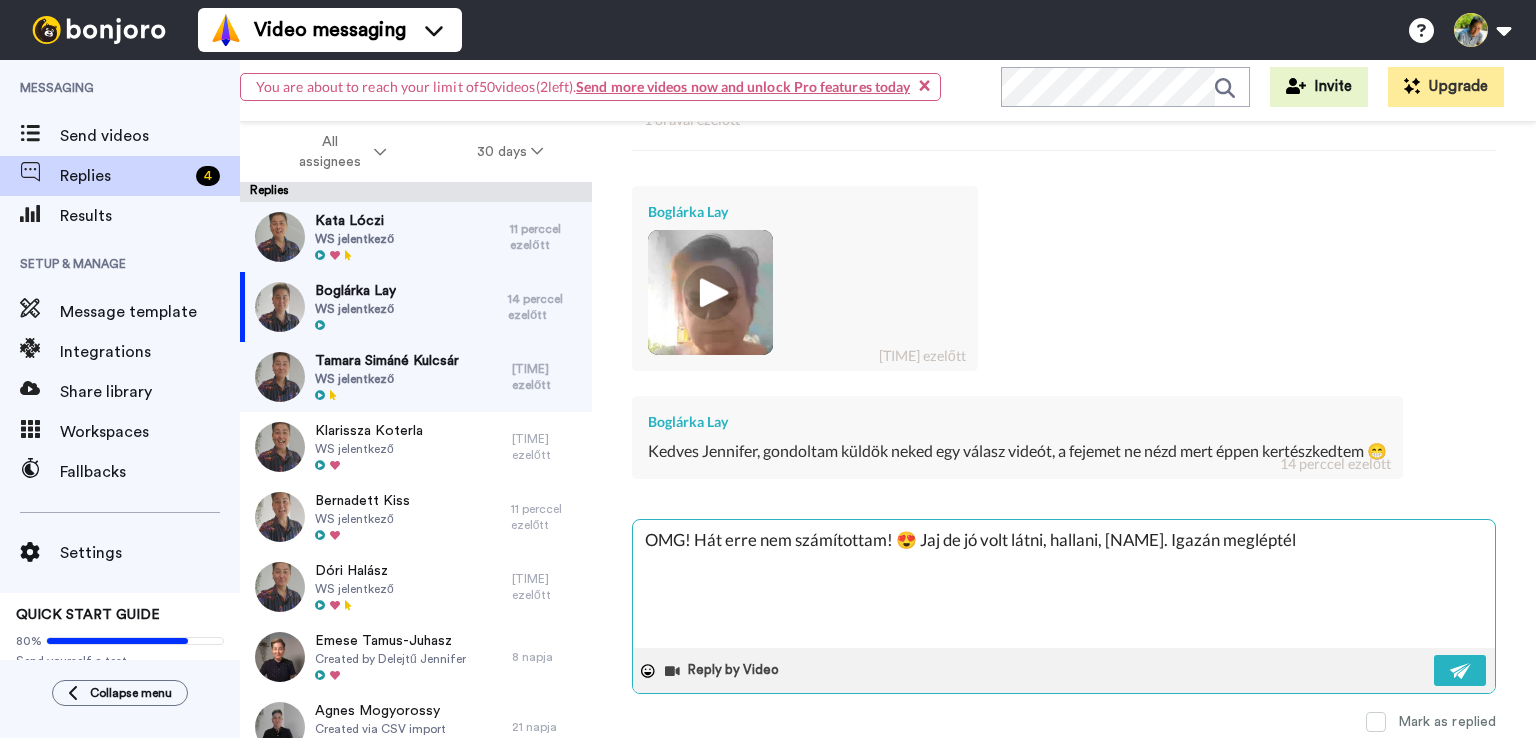 type on "OMG! Hát erre nem számítottam! 😍 Jaj de jó volt látni, hallani, [NAME]. Igazán megléepté" 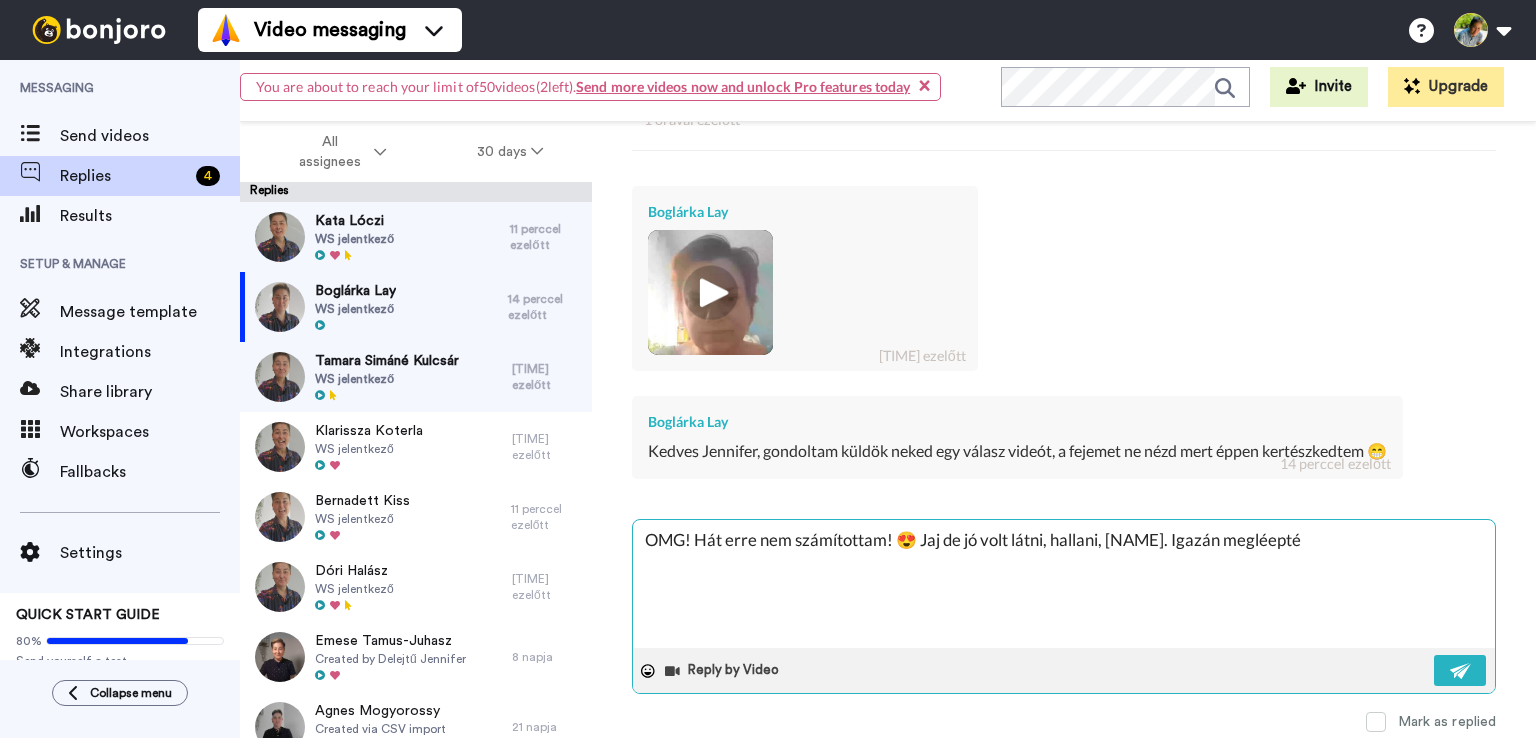 type on "OMG! Hát erre nem számítottam! 😍 Jaj de jó volt látni, hallani, [NAME]. Igazán megléept" 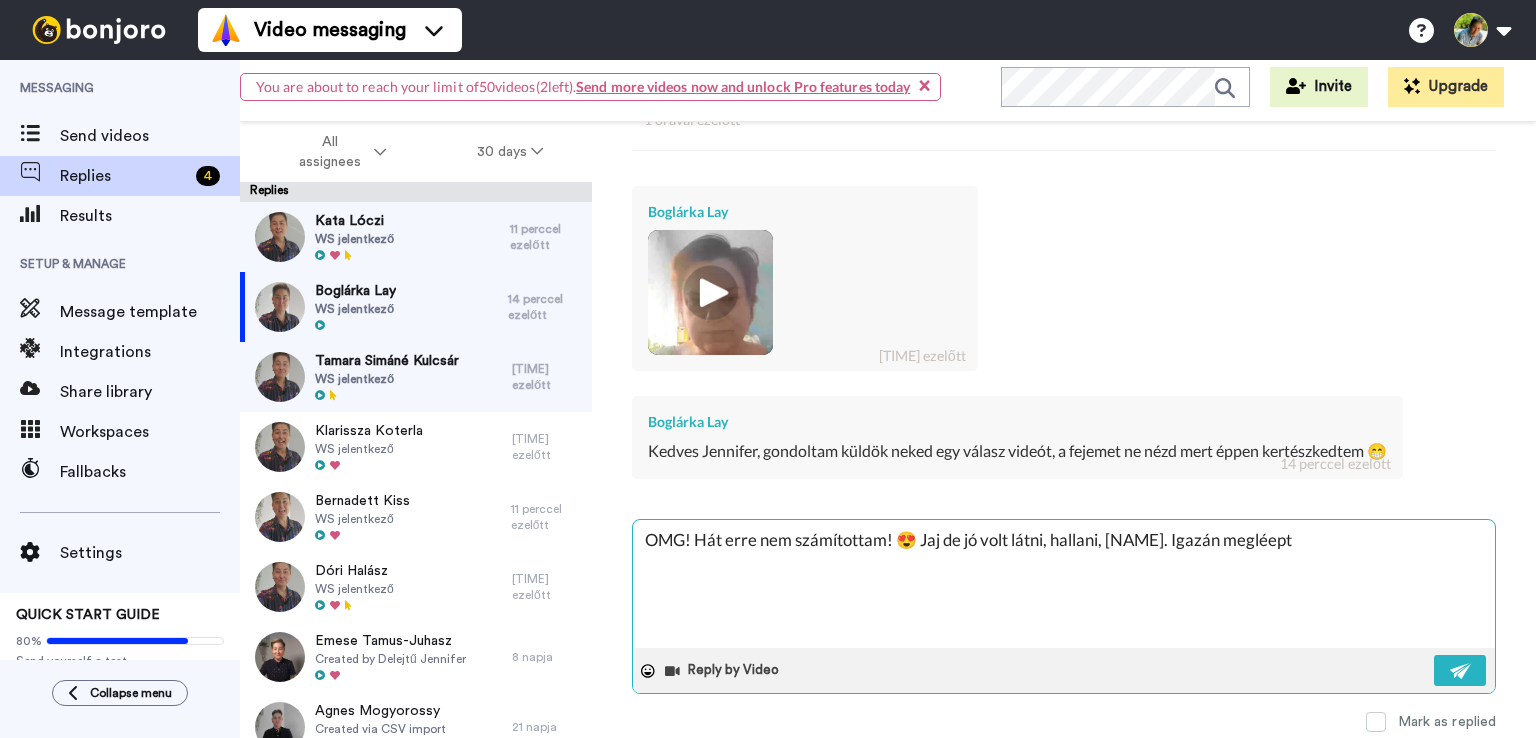 type on "OMG! Hát erre nem számítottam! 😍 Jaj de jó volt látni, hallani, [NAME]. Igazán megléep" 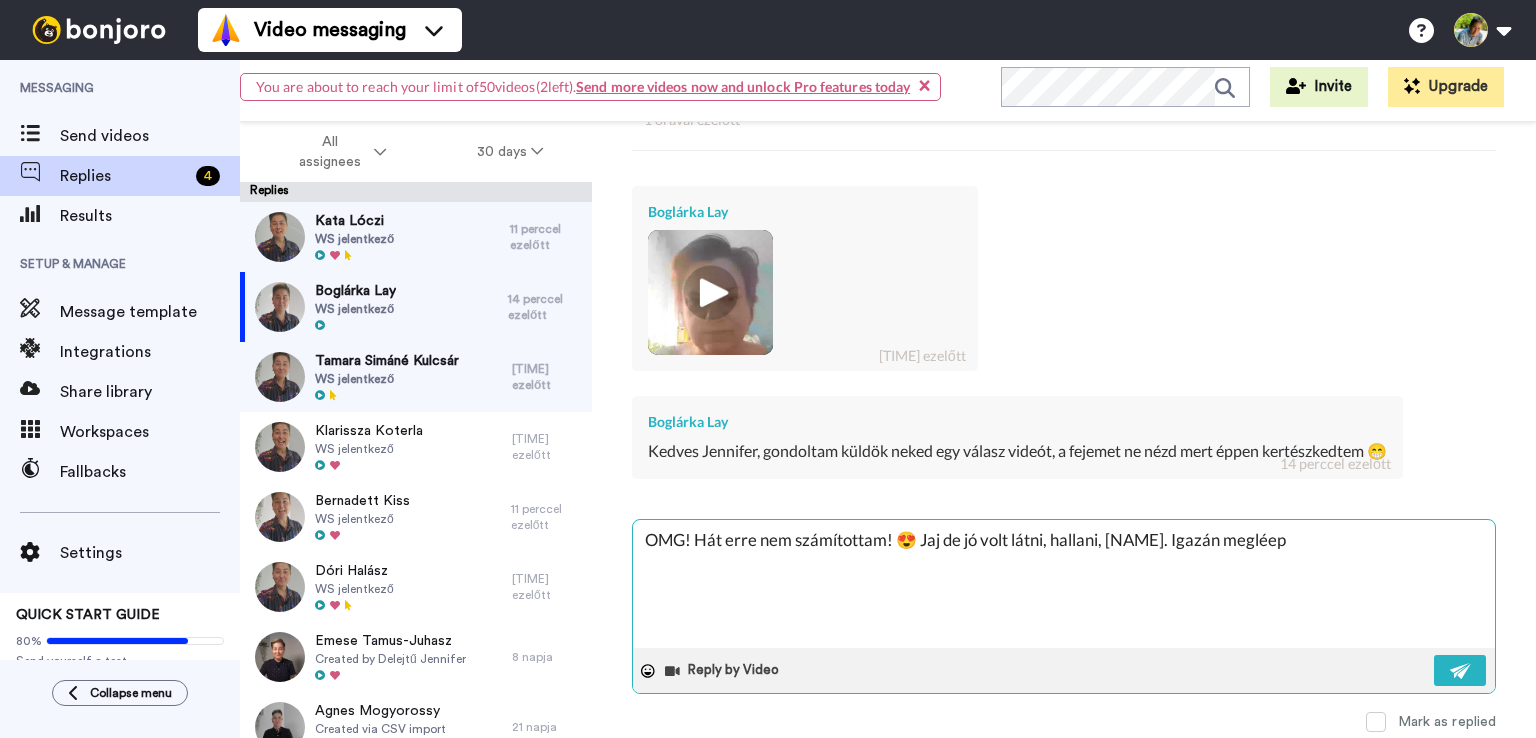 type on "OMG! Hát erre nem számítottam! 😍 Jaj de jó volt látni, hallani, [NAME]. Igazán meglée" 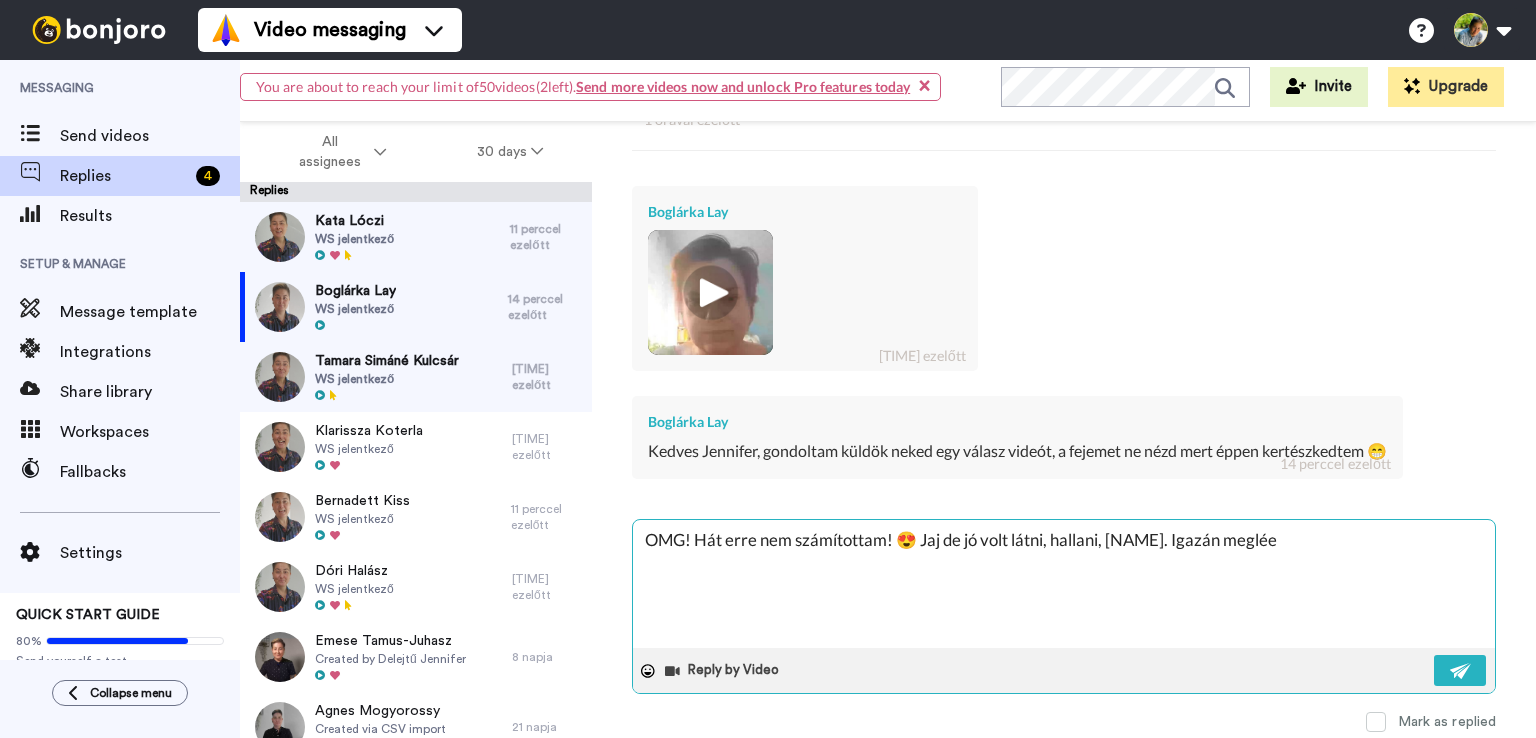 type on "OMG! Hát erre nem számítottam! 😍 Jaj de jó volt látni, hallani, [NAME]. Igazán meglé" 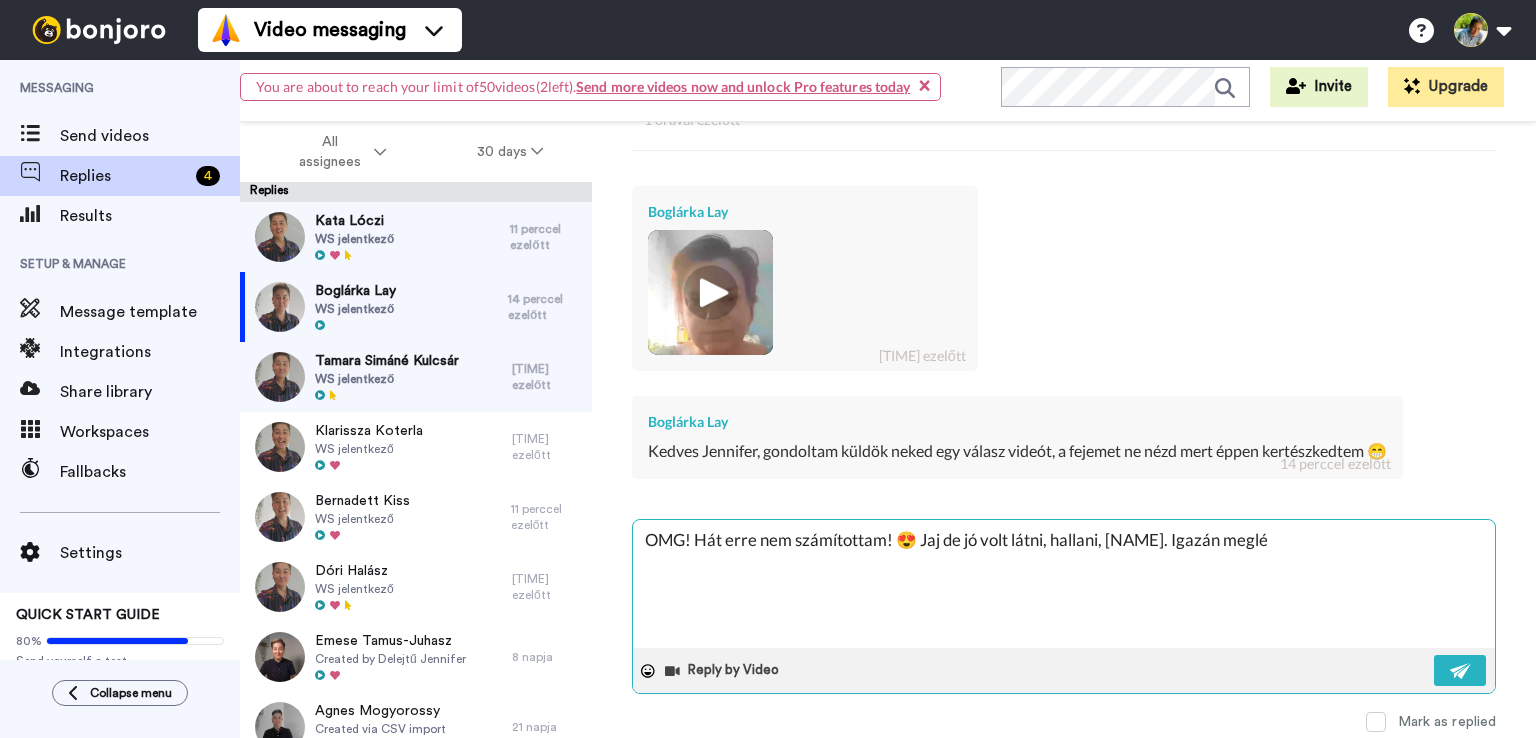 type on "OMG! Hát erre nem számítottam! 😍 Jaj de jó volt látni, hallani, [NAME]. Igazán megl" 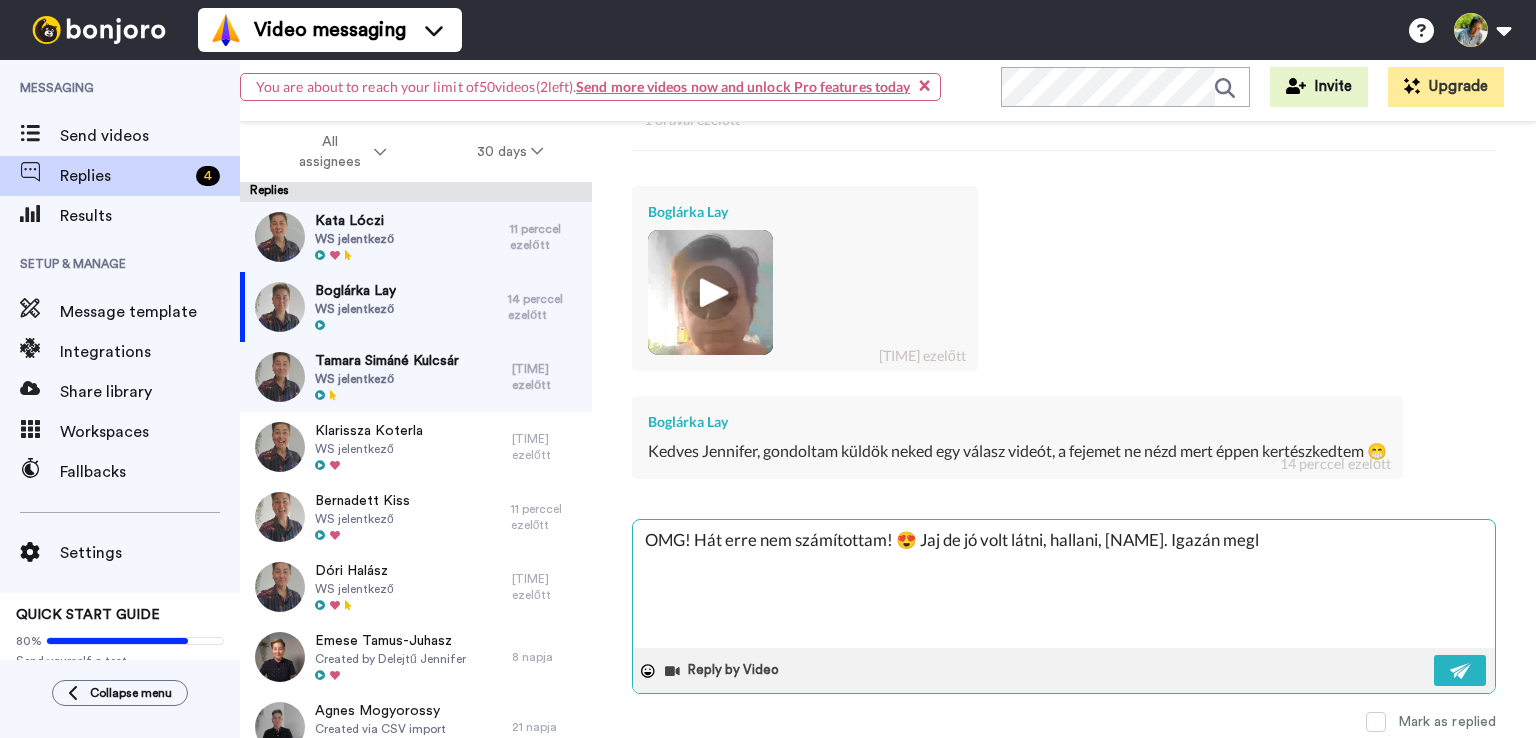 type on "OMG! Hát erre nem számítottam! 😍 Jaj de jó volt látni, hallani, [NAME]. Igazán megle" 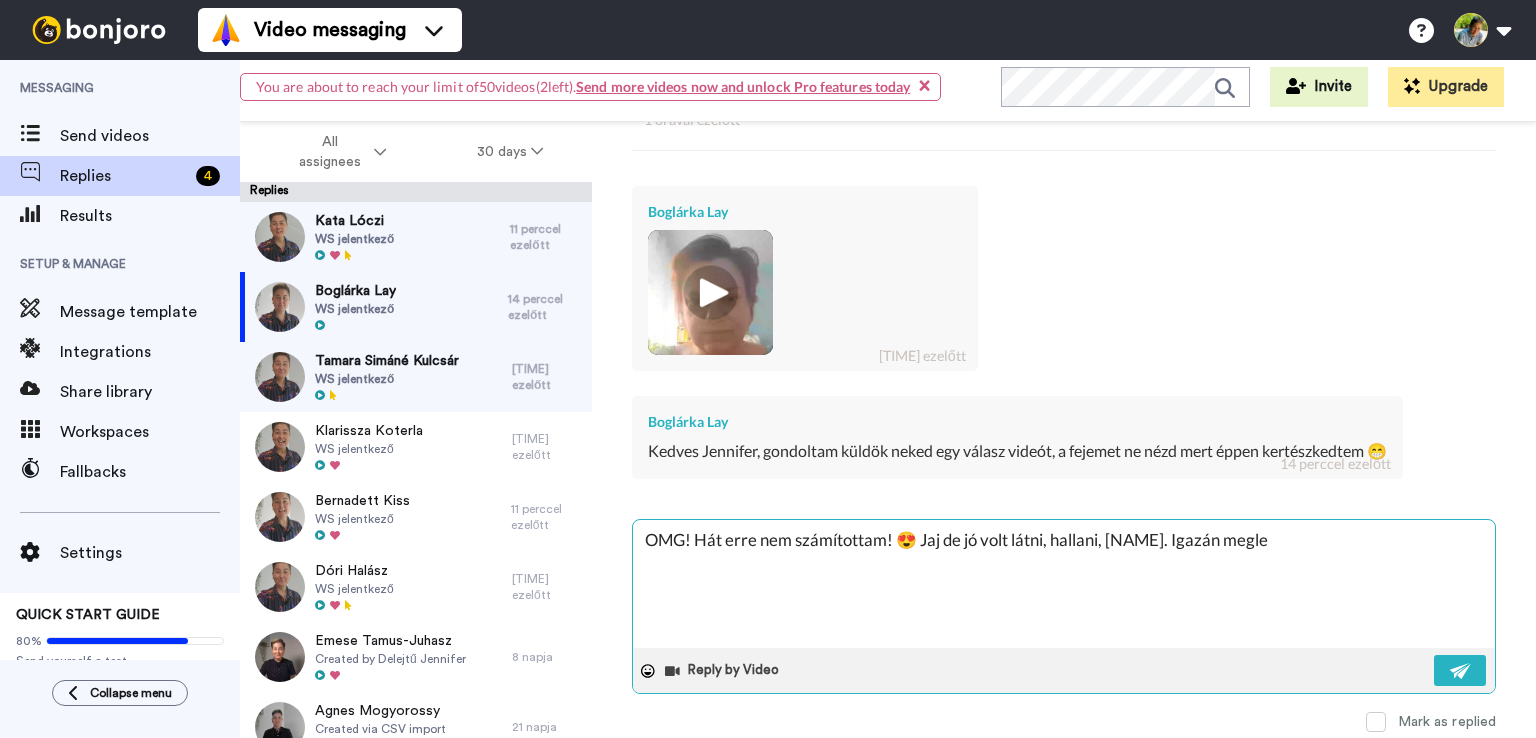 type on "OMG! Hát erre nem számítottam! 😍 Jaj de jó volt látni, hallani, [NAME]. Igazán meglep" 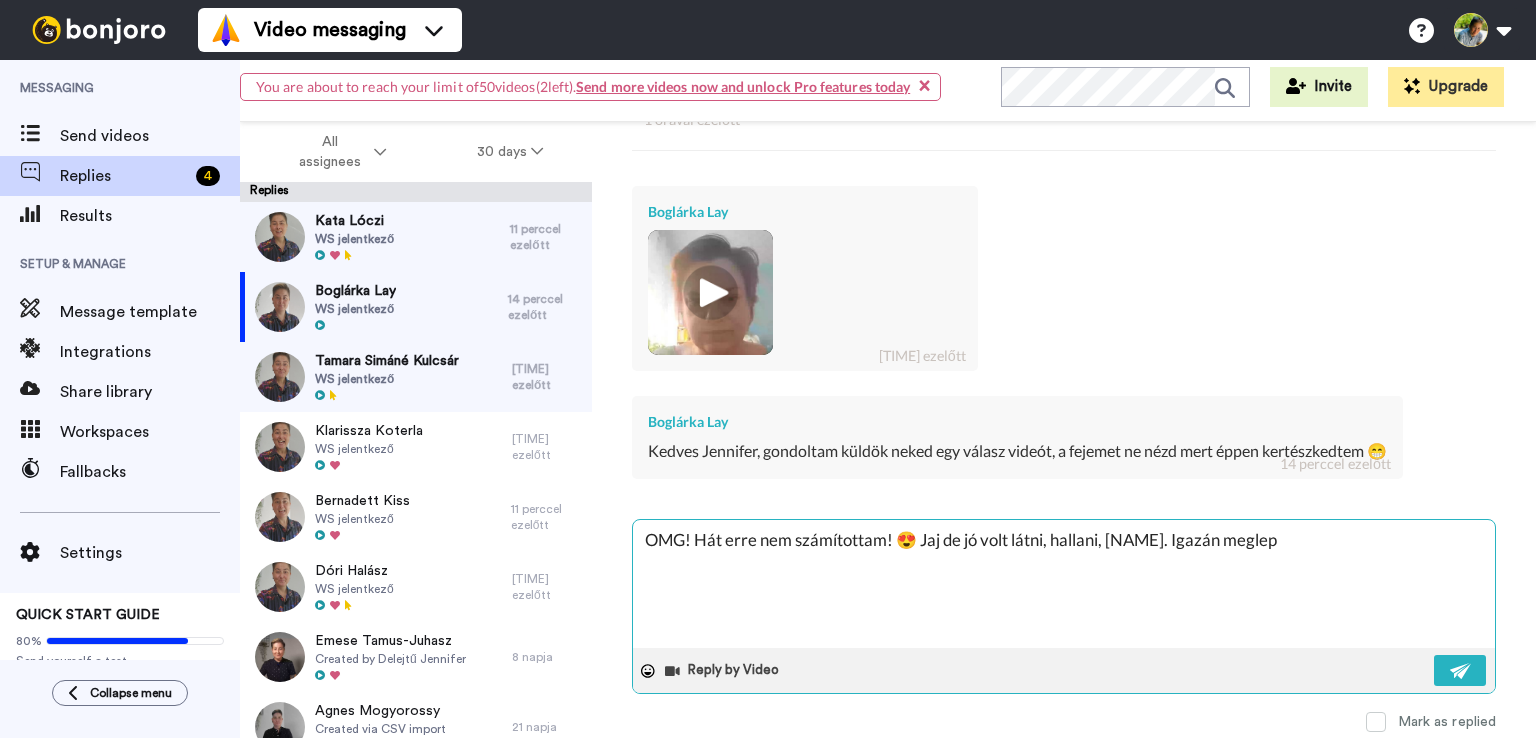 type on "OMG! Hát erre nem számítottam! 😍 Jaj de jó volt látni, hallani, [NAME]. Igazán meglept" 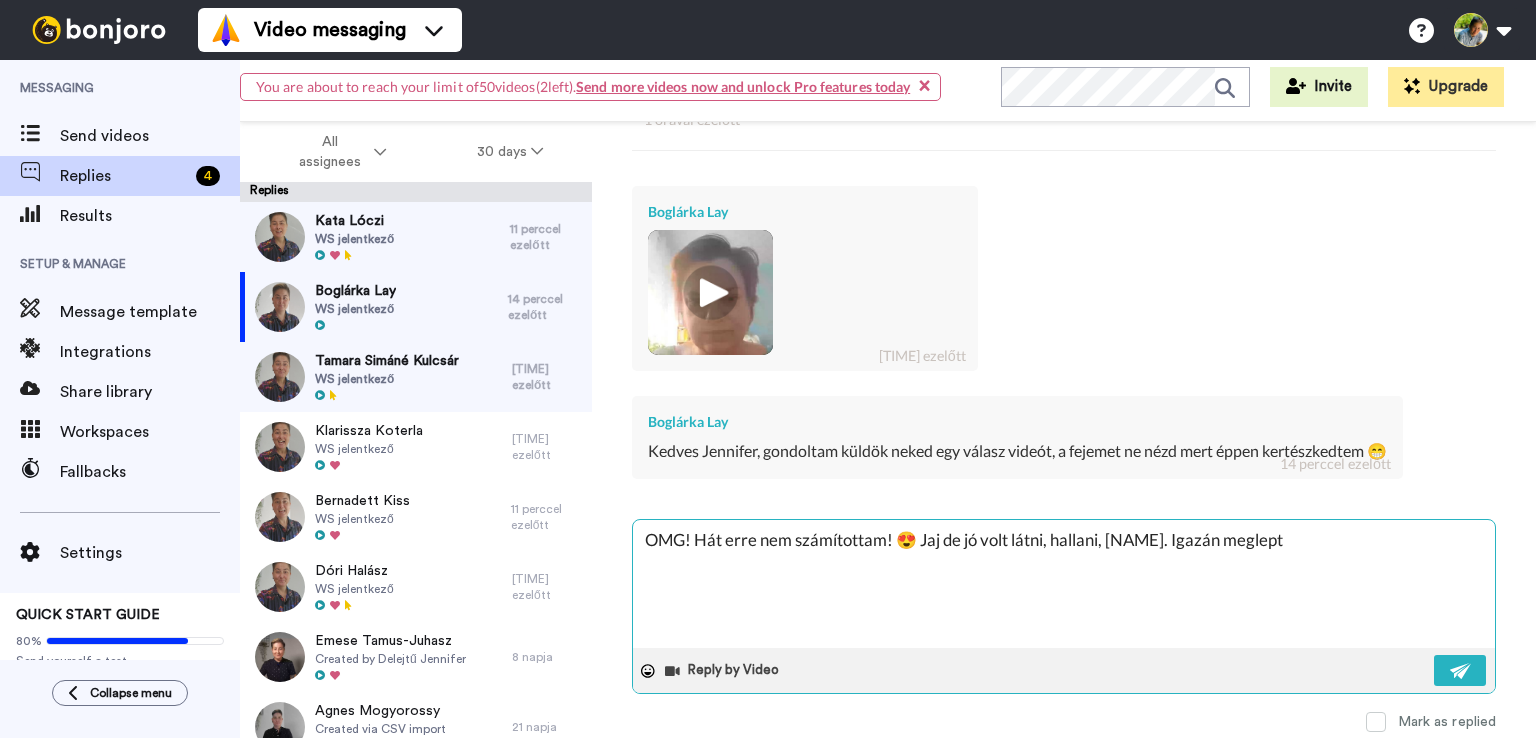 type on "OMG! Hát erre nem számítottam! 😍 Jaj de jó volt látni, hallani, [NAME]. Igazán meglepté" 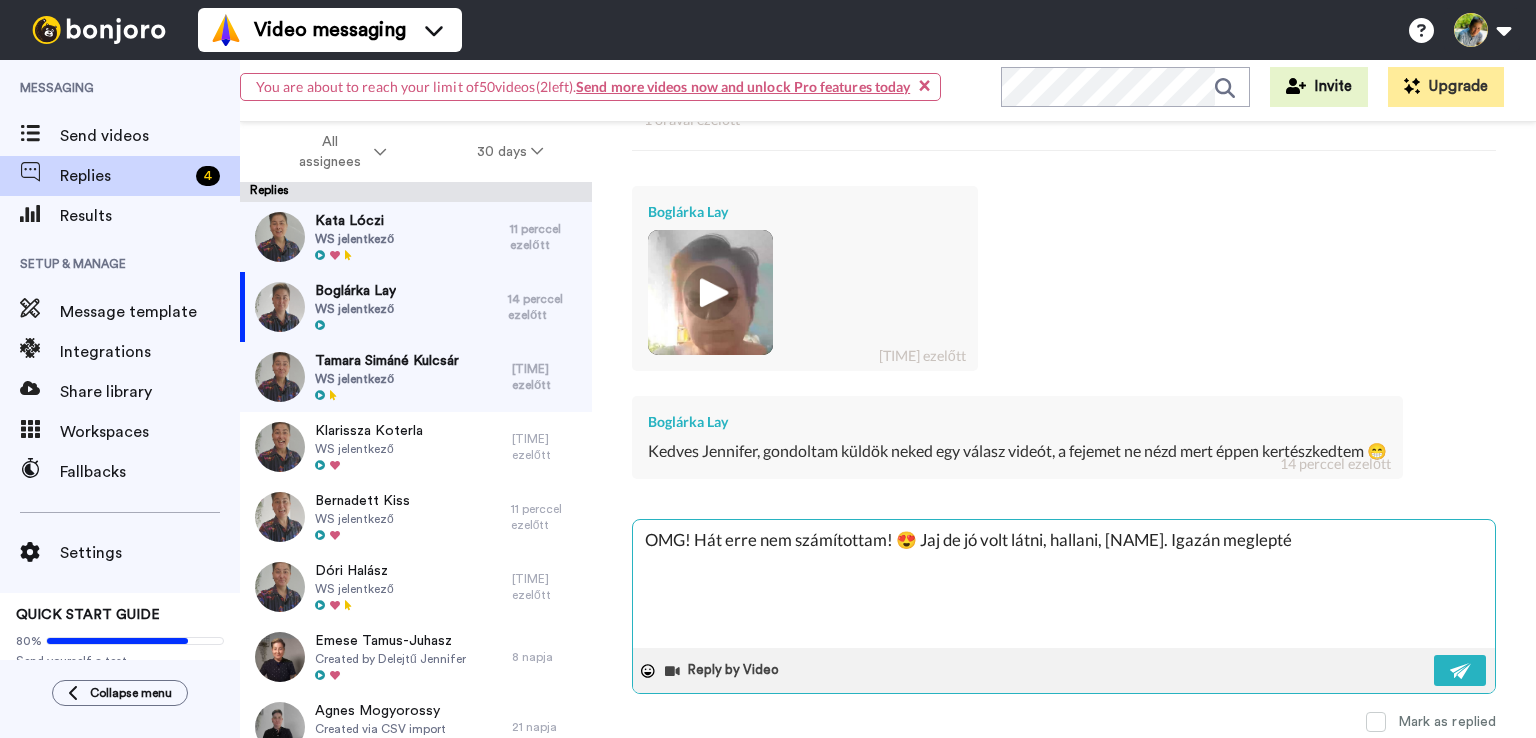 type on "OMG! Hát erre nem számítottam! 😍 Jaj de jó volt látni, hallani, [NAME]. Igazán megleptél" 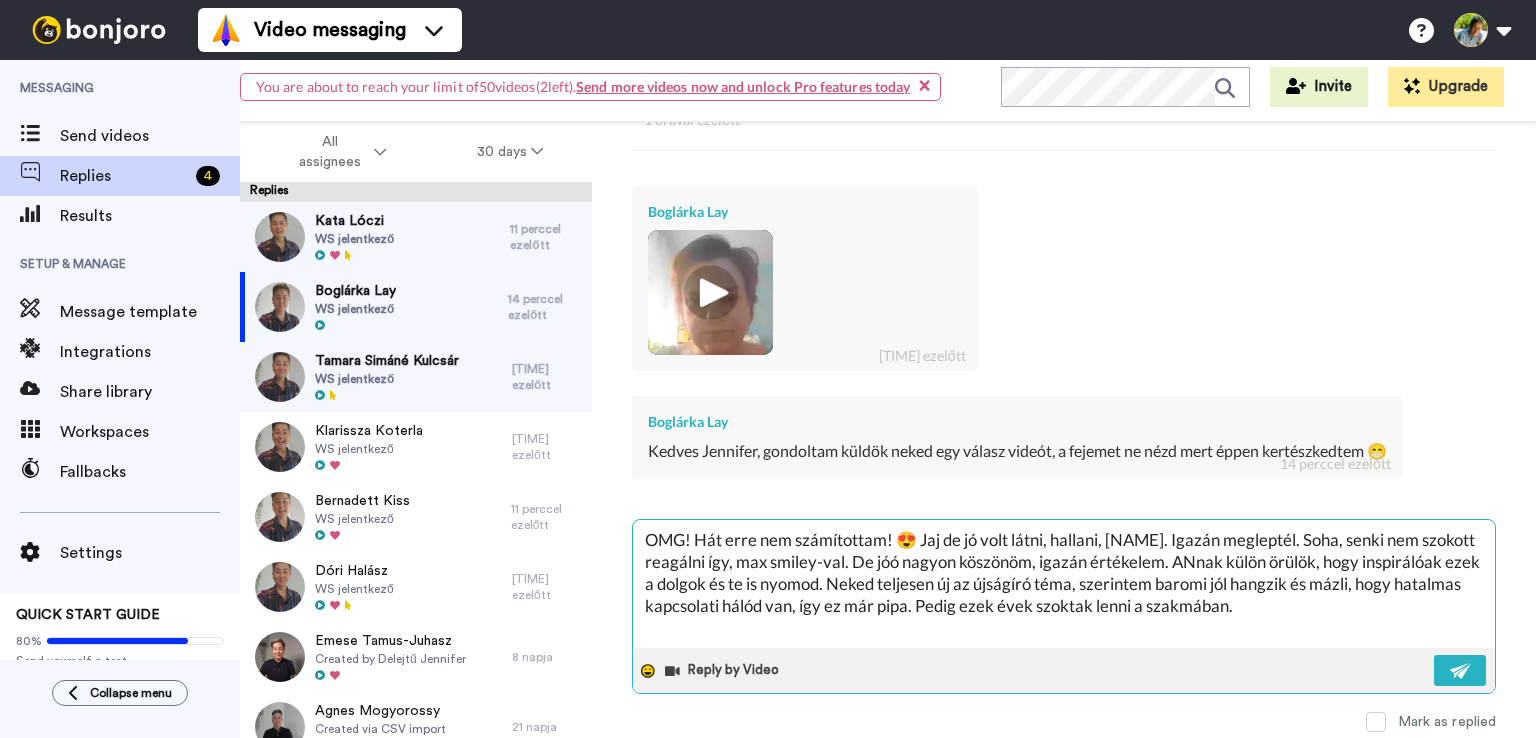 click 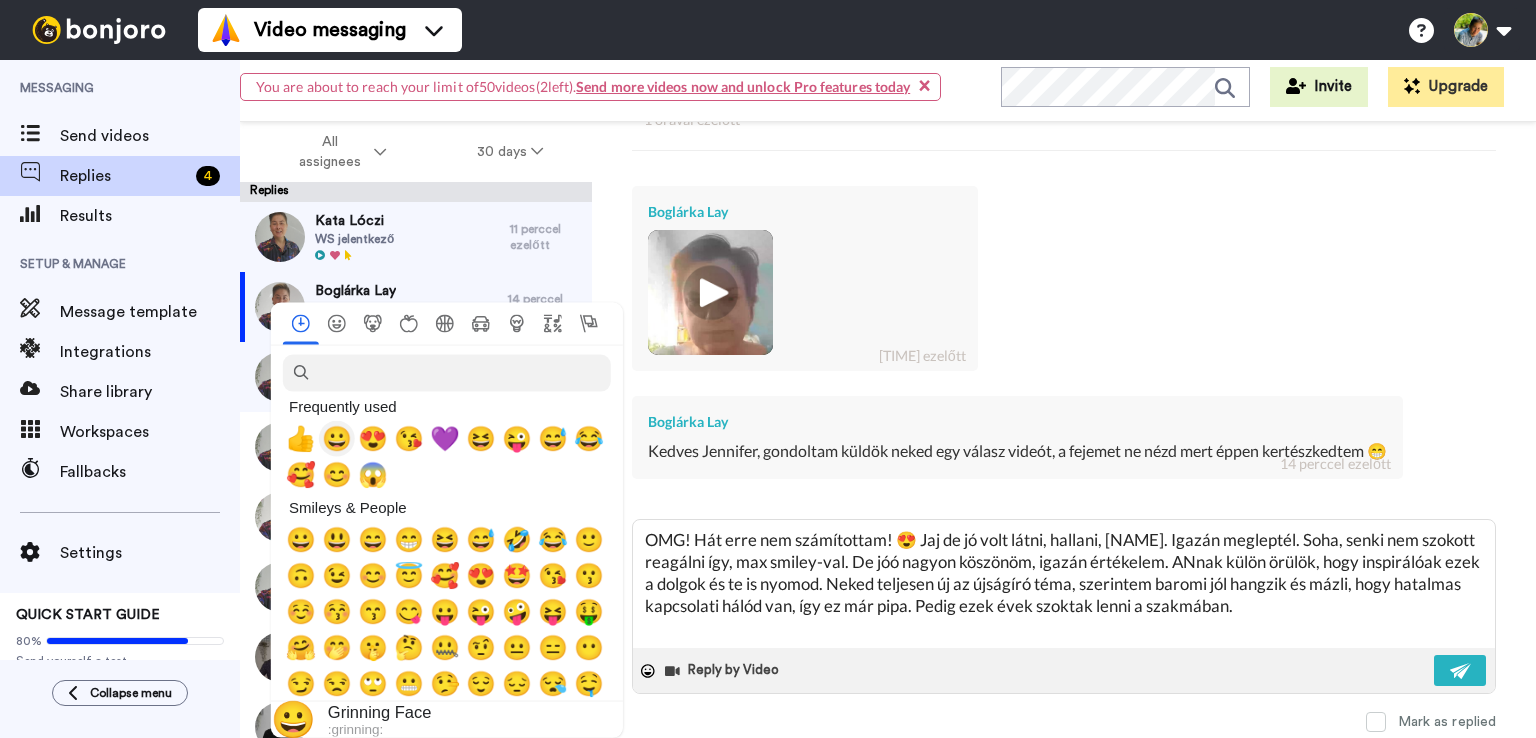 drag, startPoint x: 345, startPoint y: 440, endPoint x: 333, endPoint y: 439, distance: 12.0415945 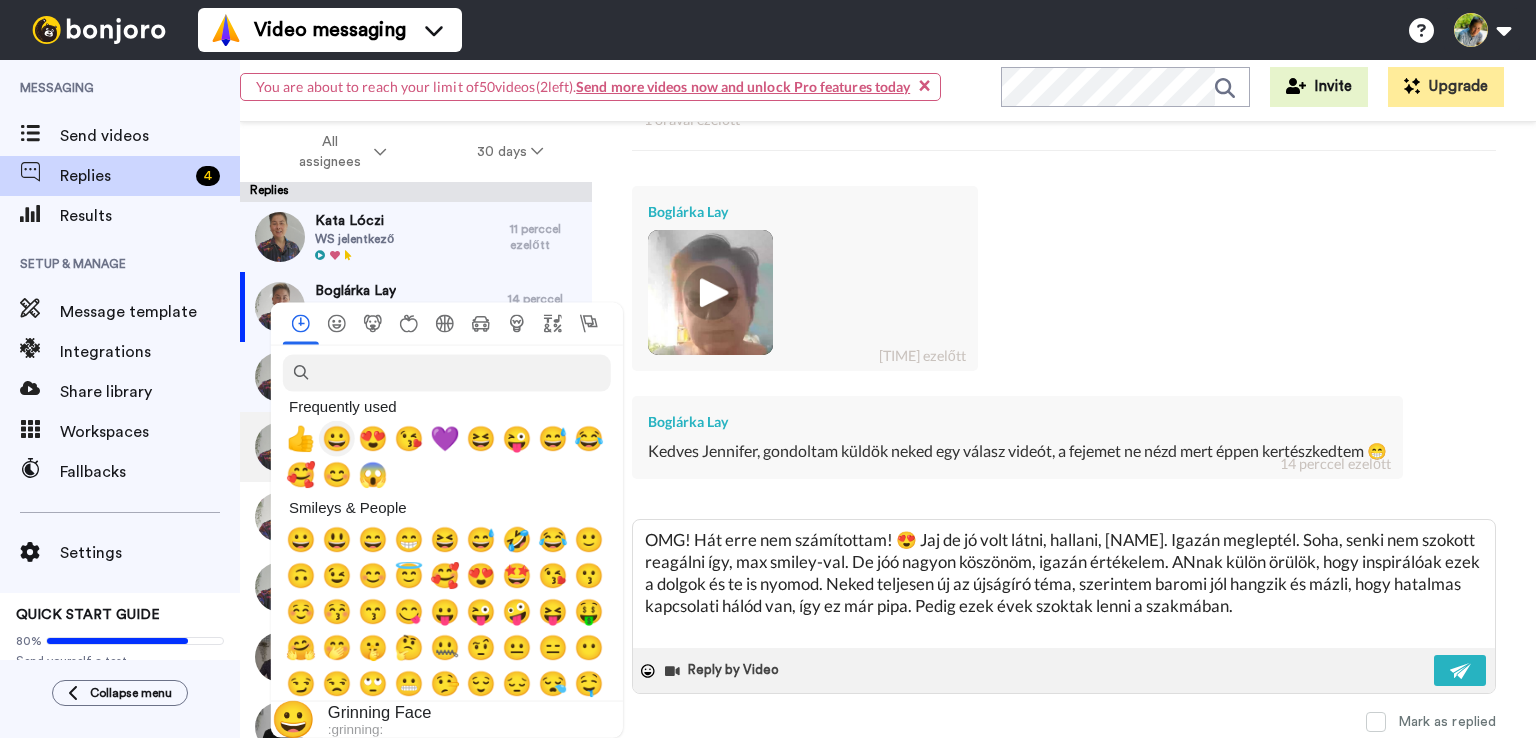 click on "😀" at bounding box center [337, 438] 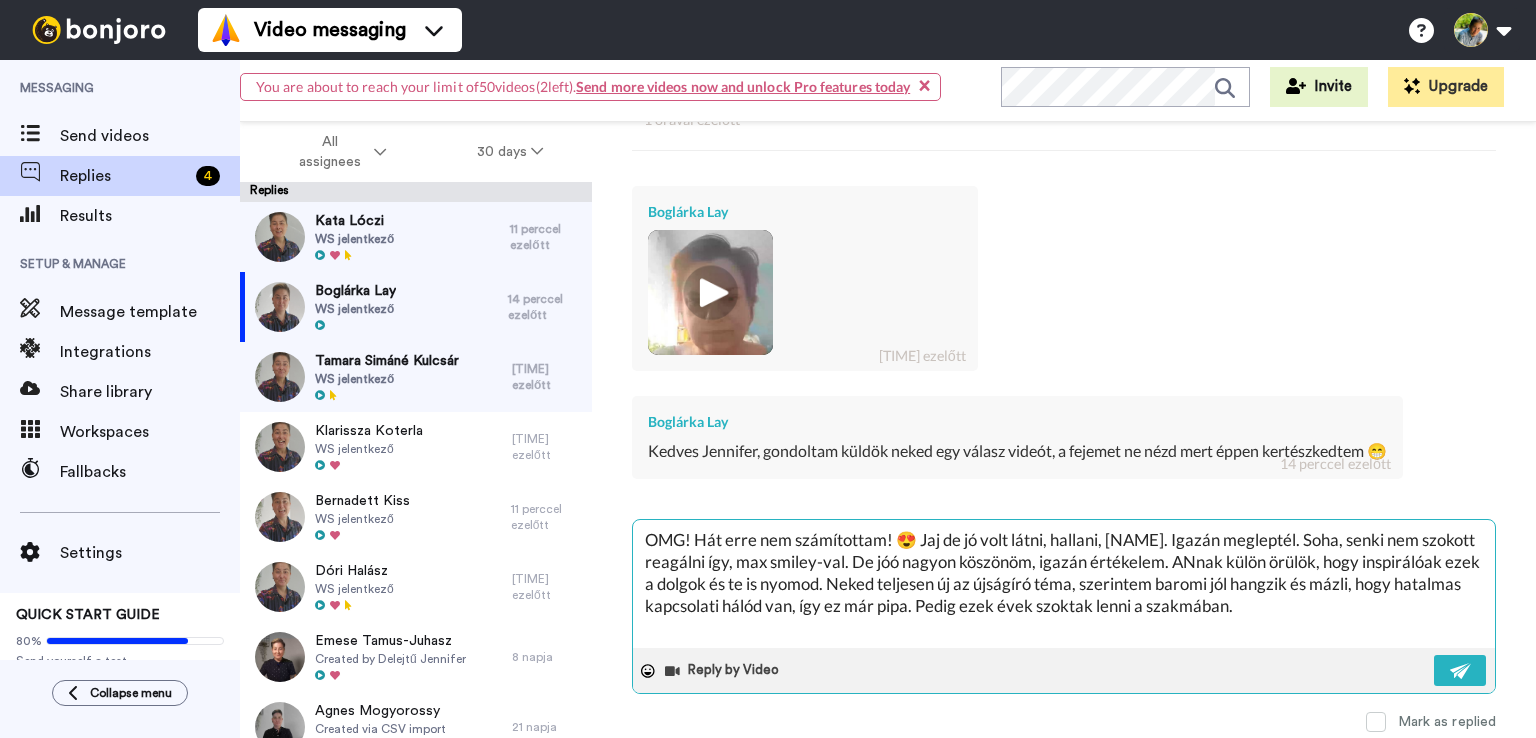 click on "OMG! Hát erre nem számítottam! 😍 Jaj de jó volt látni, hallani, [NAME]. Igazán megleptél. Soha, senki nem szokott reagálni így, max smiley-val. De jóó nagyon köszönöm, igazán értékelem. ANnak külön örülök, hogy inspirálóak ezek a dolgok és te is nyomod. Neked teljesen új az újságíró téma, szerintem baromi jól hangzik és mázli, hogy hatalmas kapcsolati hálód van, így ez már pipa. Pedig ezek évek szoktak lenni a szakmában. 😀" at bounding box center (1064, 584) 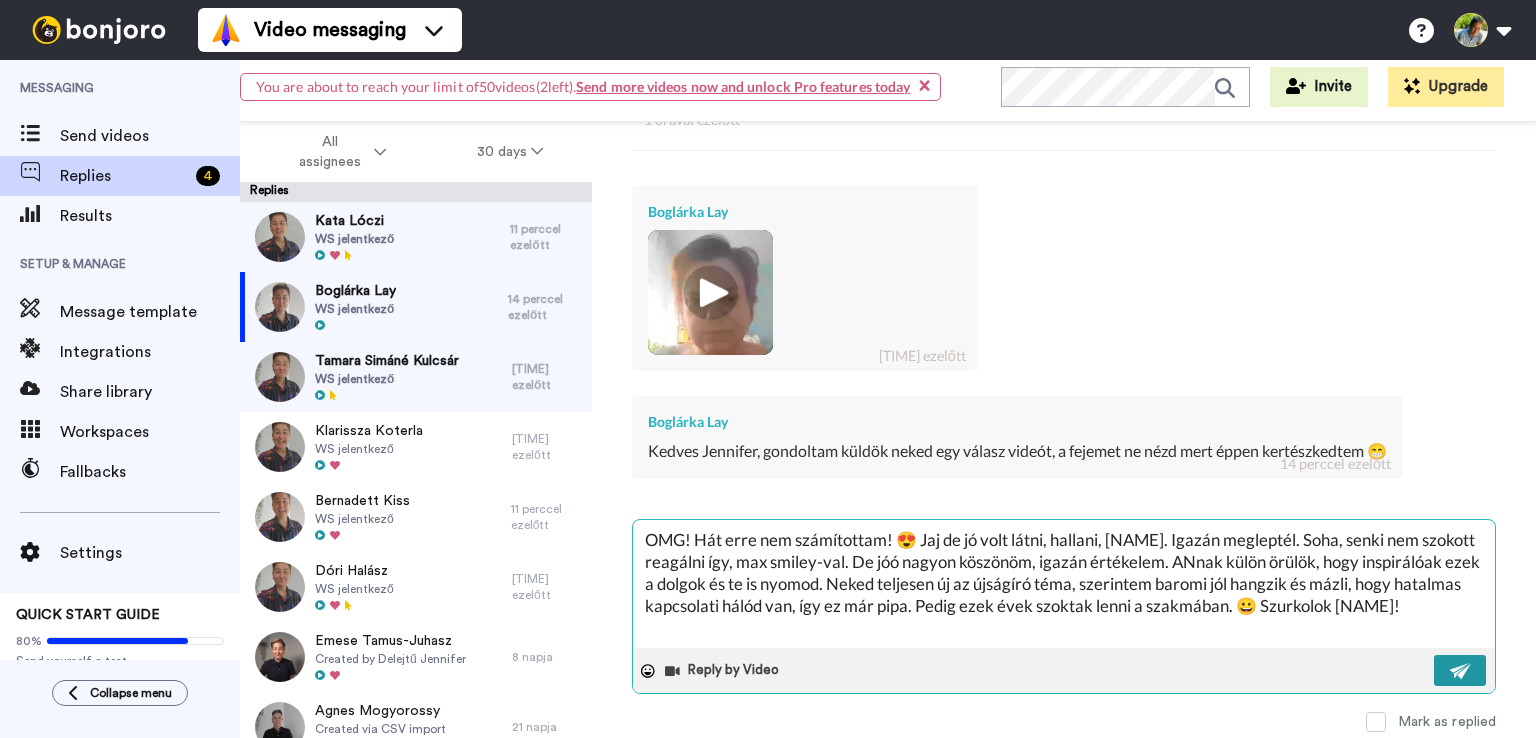 click at bounding box center (1460, 670) 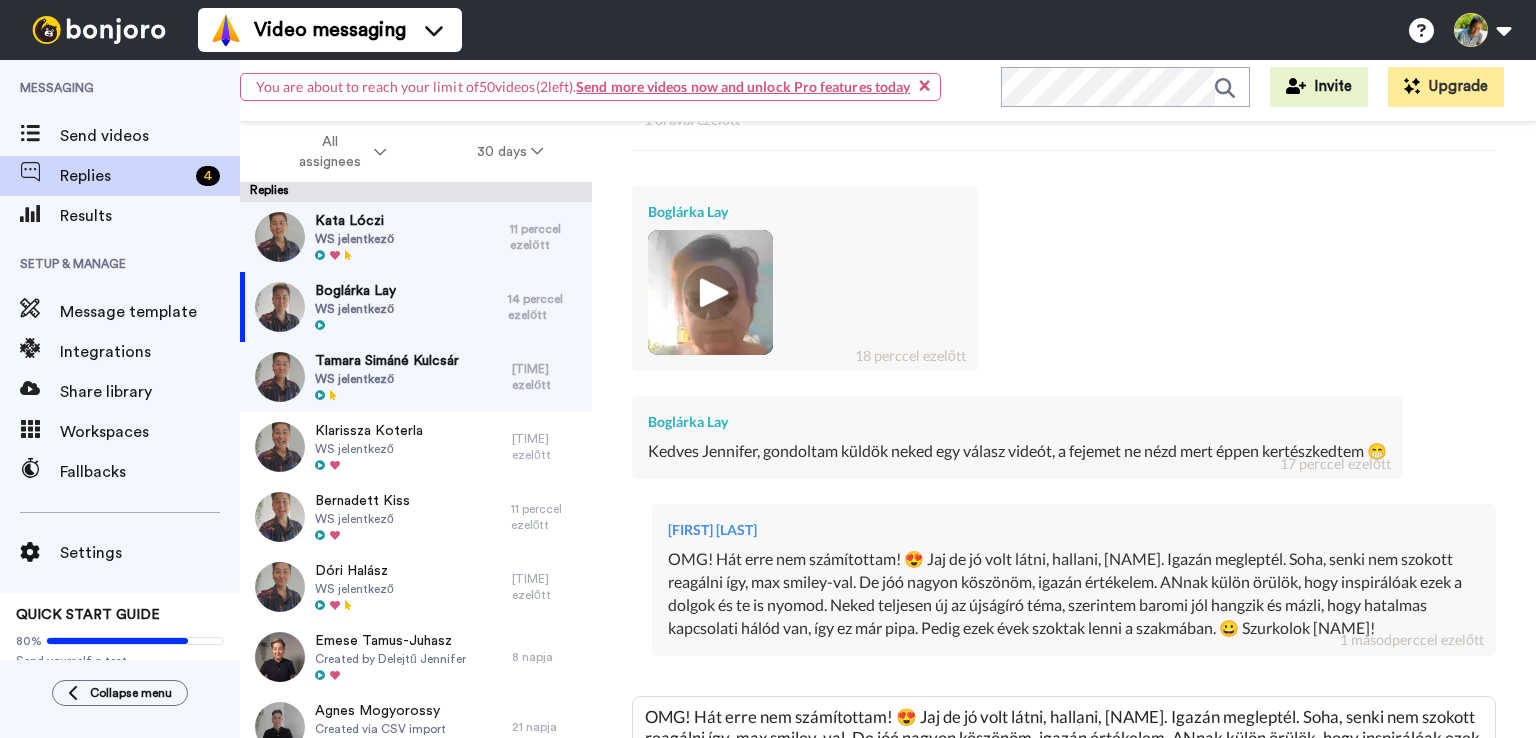 scroll, scrollTop: 705, scrollLeft: 0, axis: vertical 